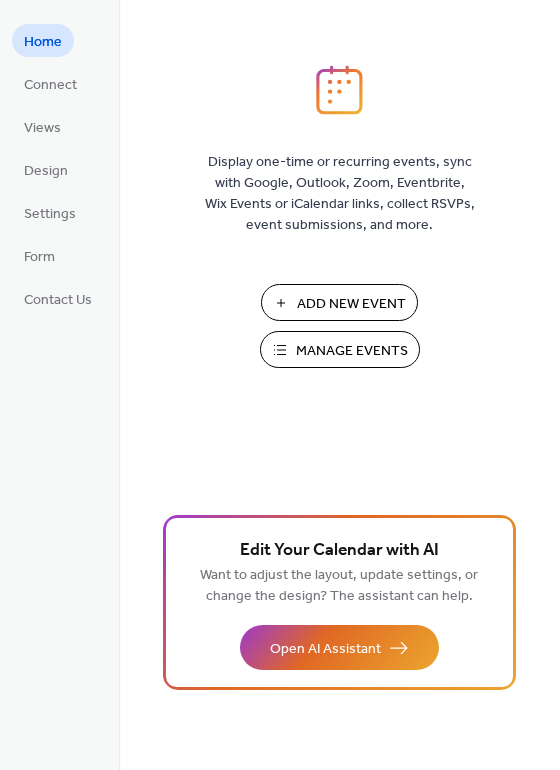 scroll, scrollTop: 0, scrollLeft: 0, axis: both 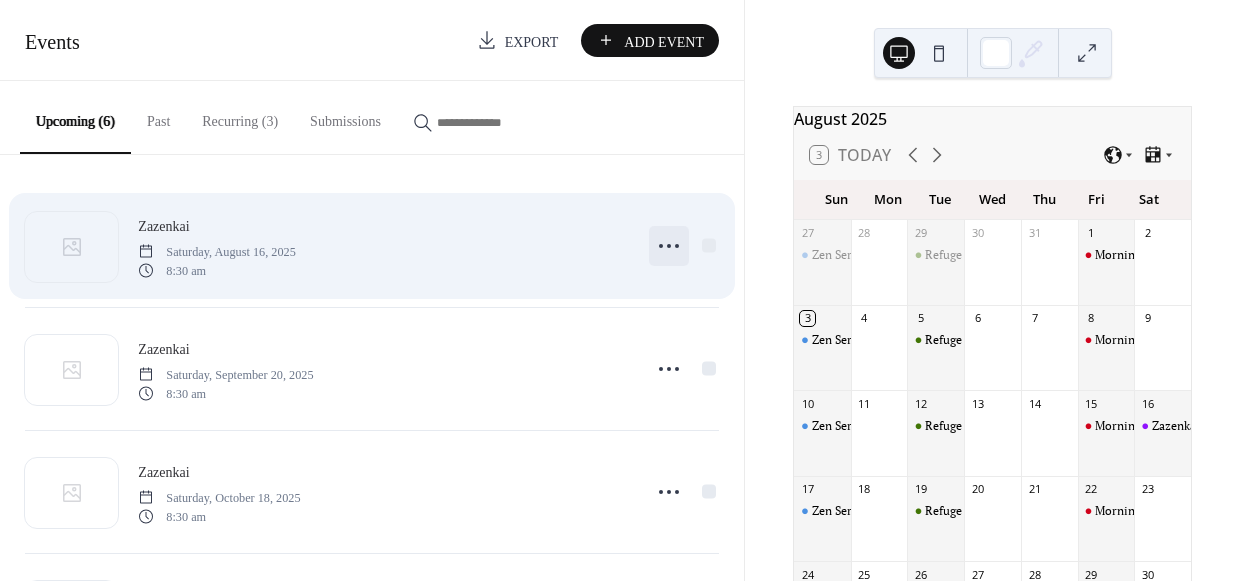 click 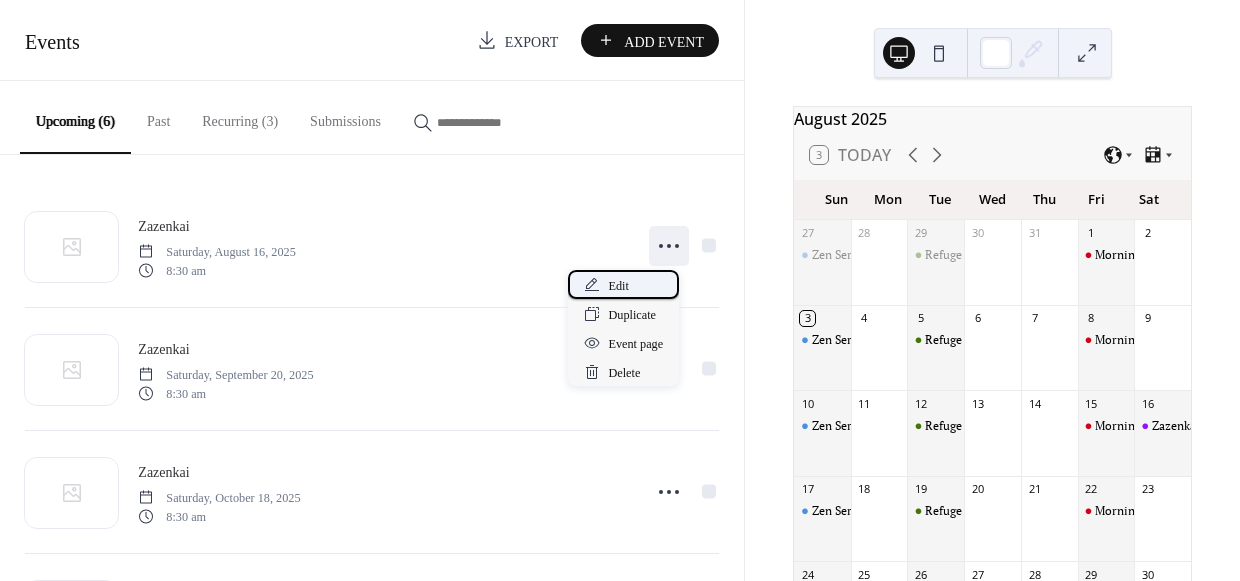 click on "Edit" at bounding box center [618, 286] 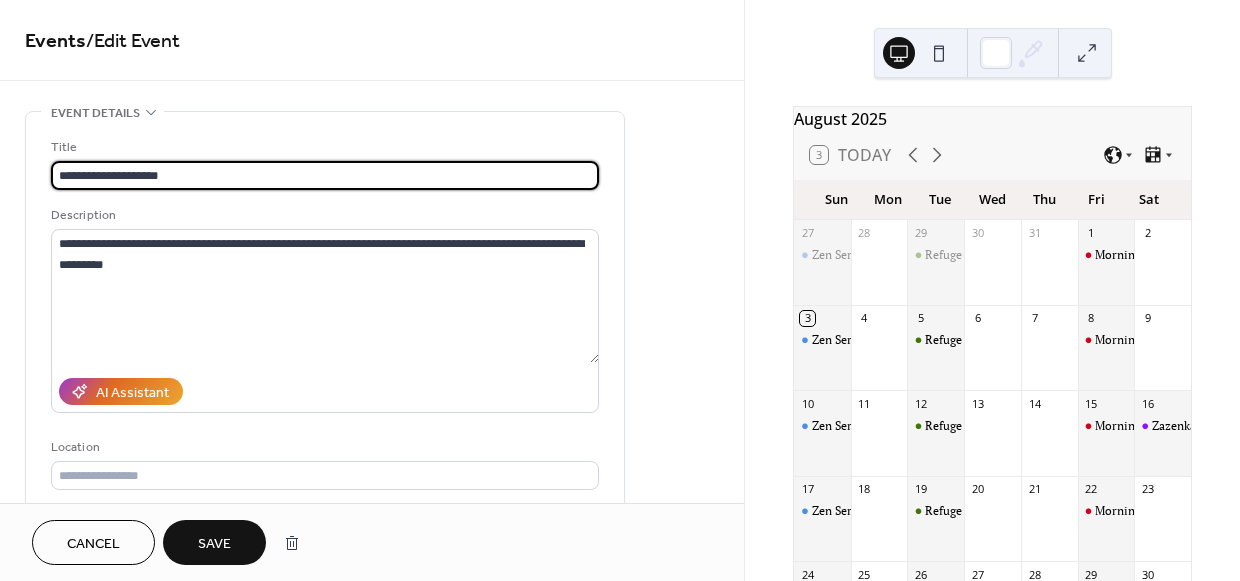 type on "**********" 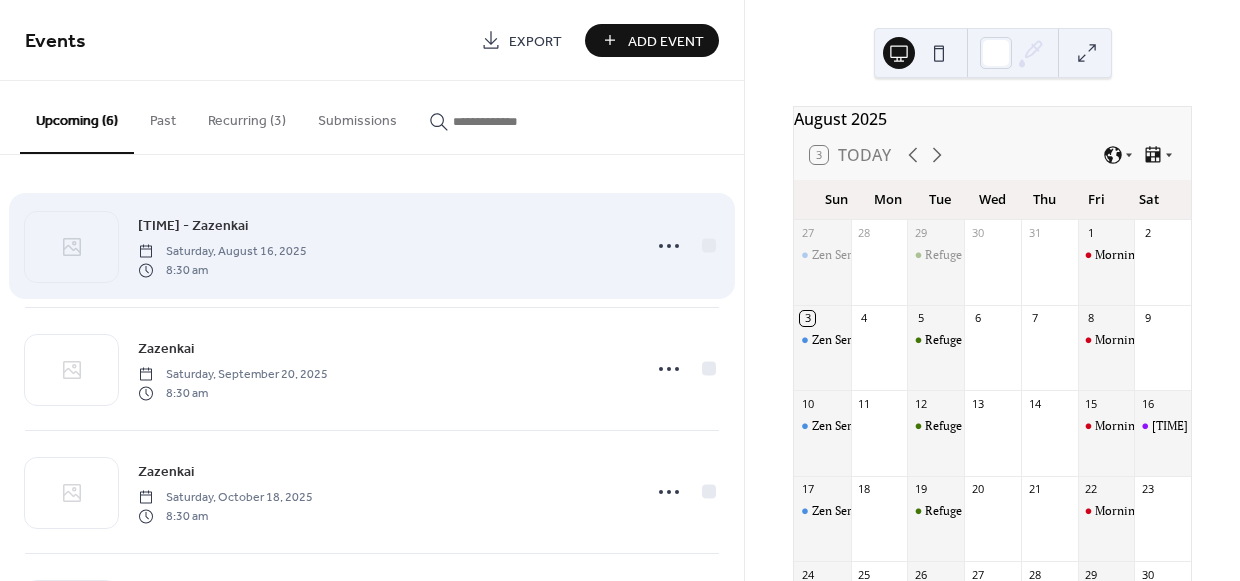 click on "8:30 a.m. - Zazenkai Saturday, August 16, 2025 8:30 am" at bounding box center [372, 246] 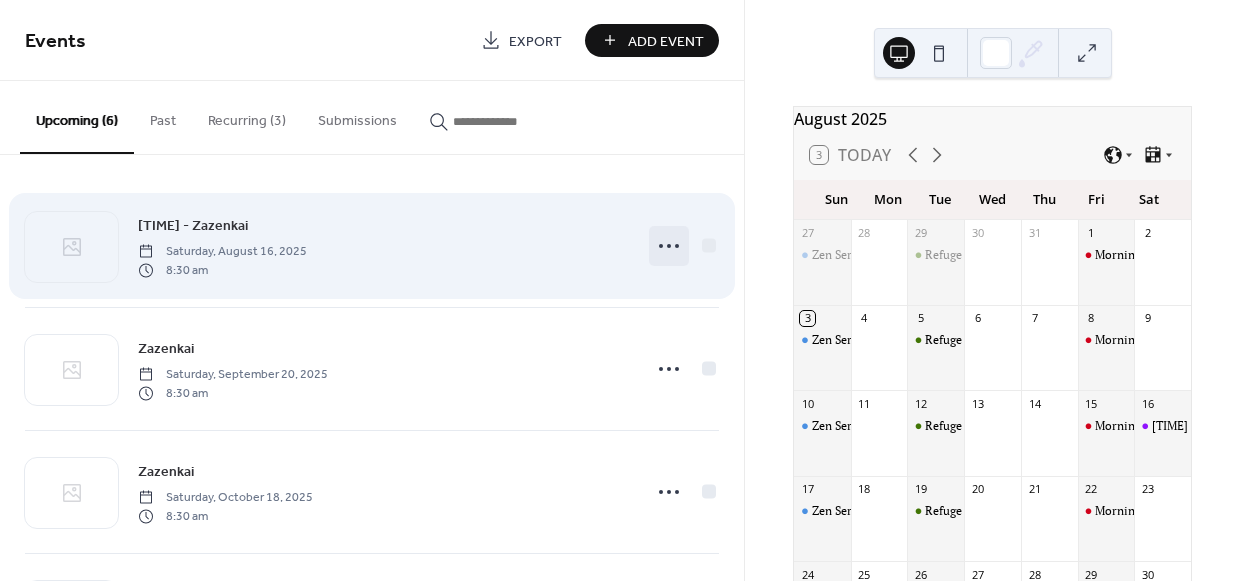 click 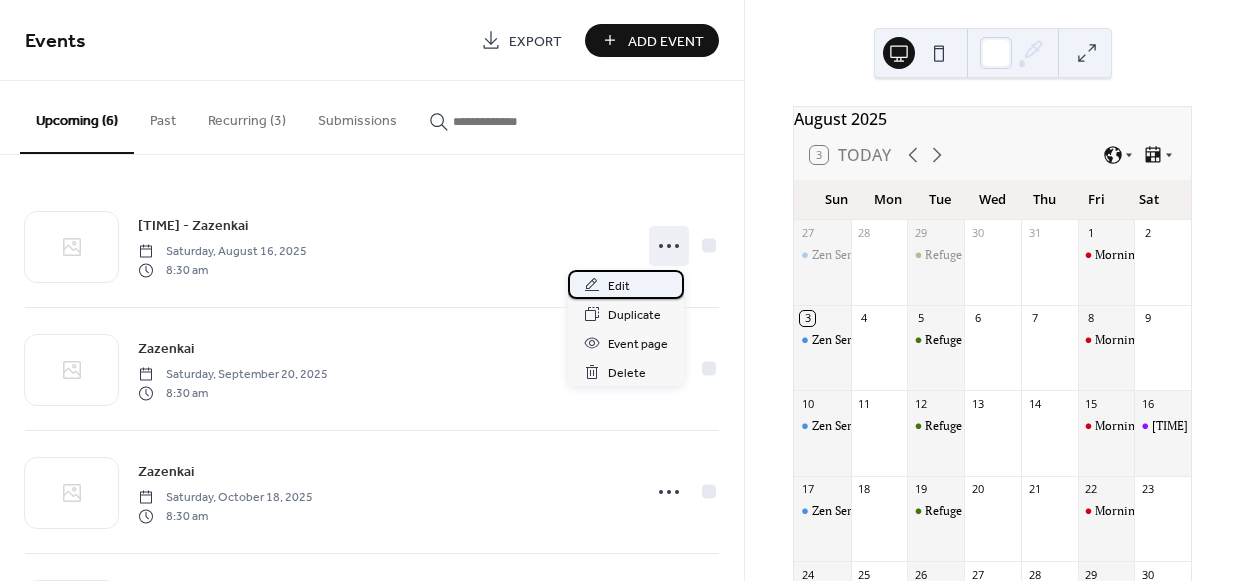 click on "Edit" at bounding box center (619, 286) 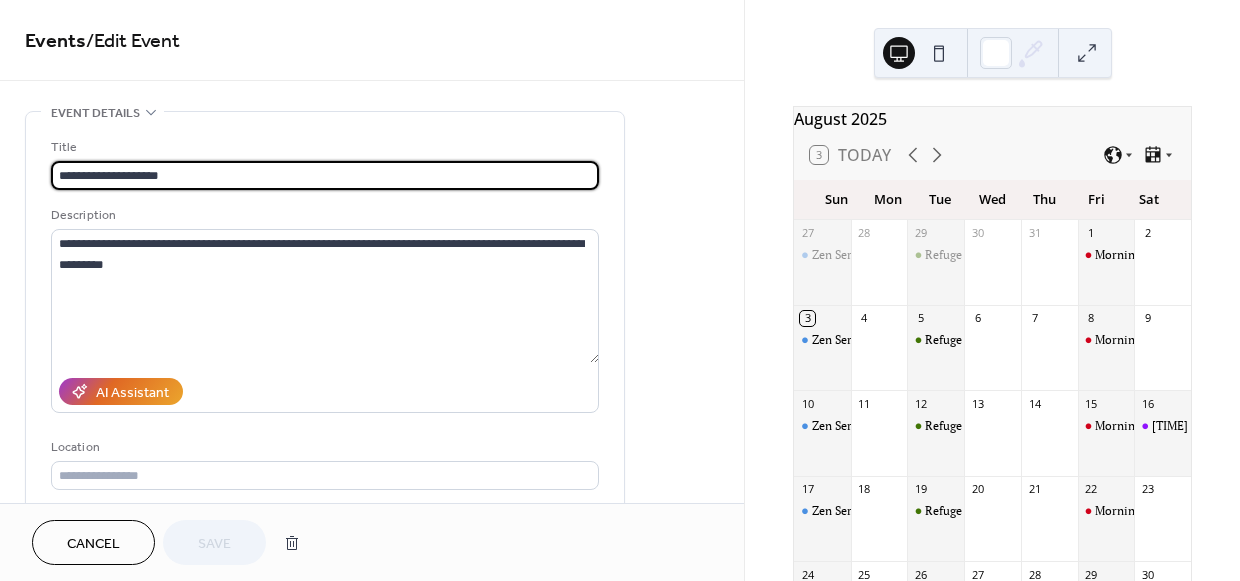 click on "**********" at bounding box center (325, 175) 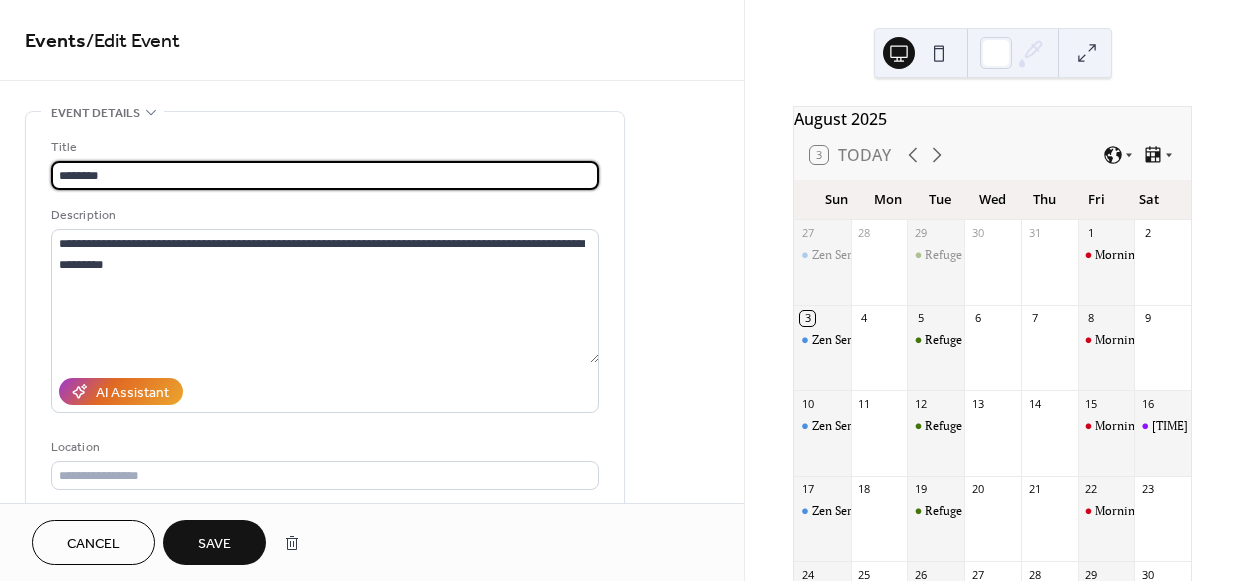 click on "********" at bounding box center [325, 175] 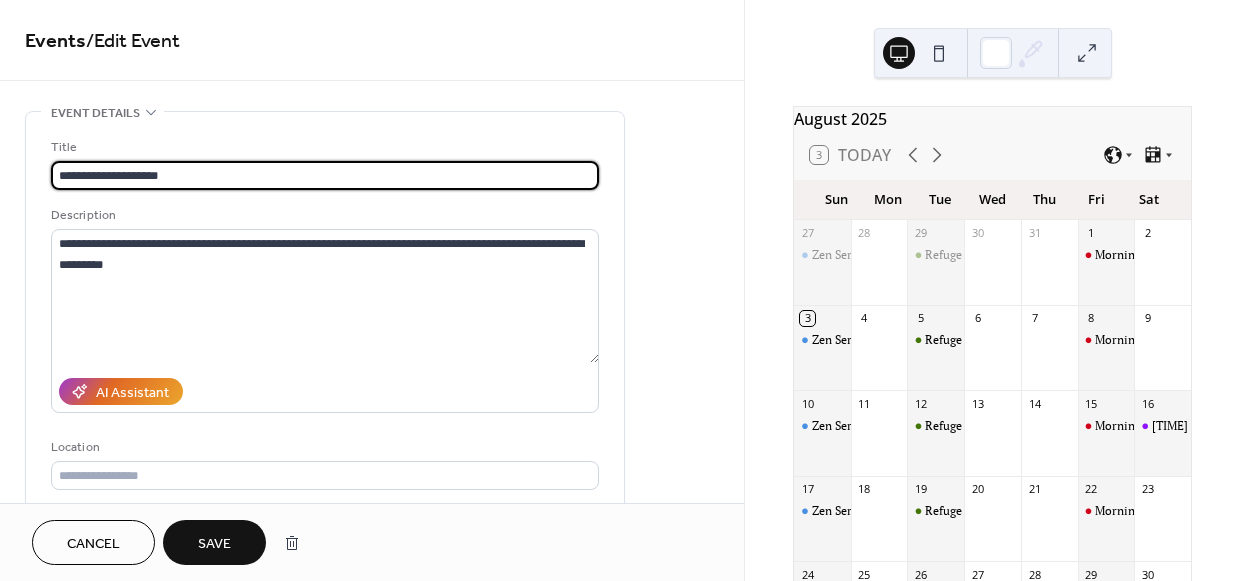 type on "**********" 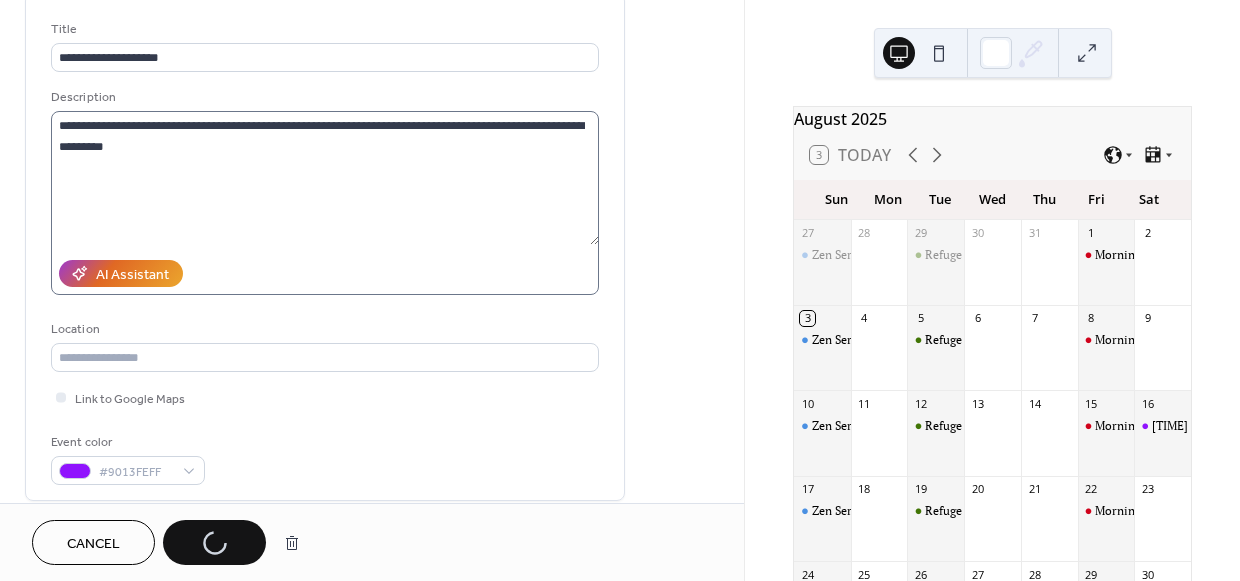 scroll, scrollTop: 134, scrollLeft: 0, axis: vertical 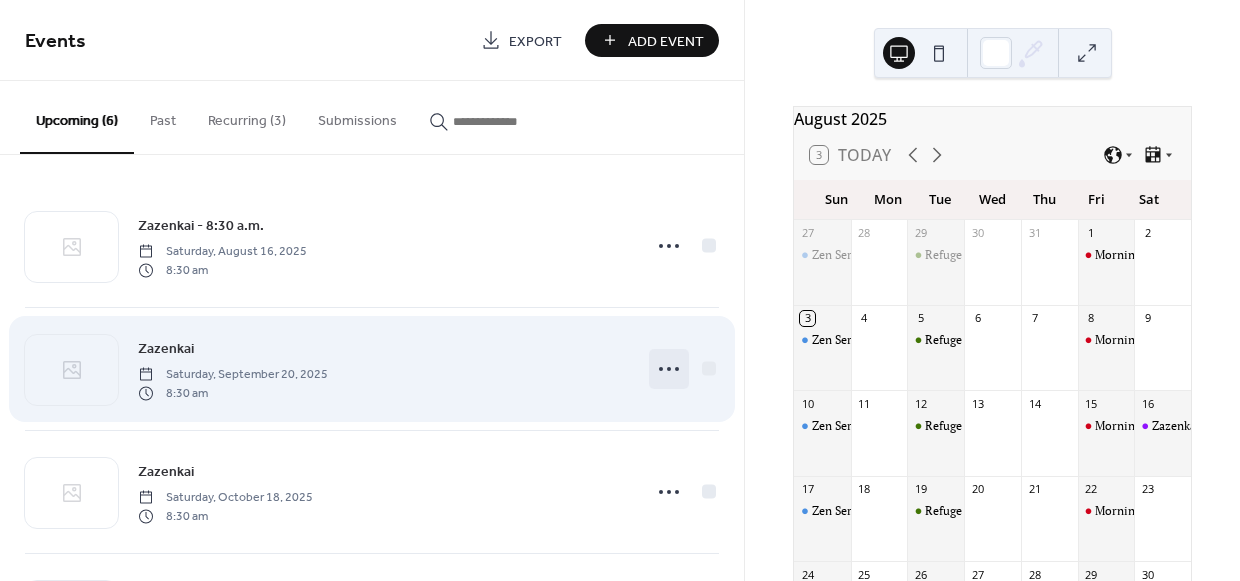 click 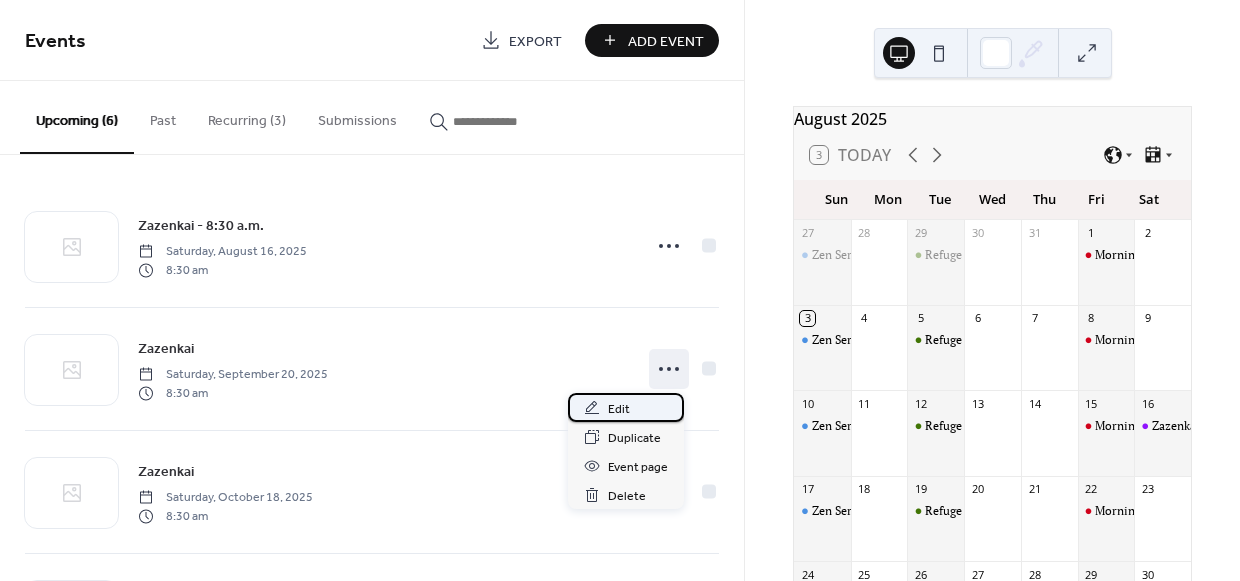 click on "Edit" at bounding box center [619, 409] 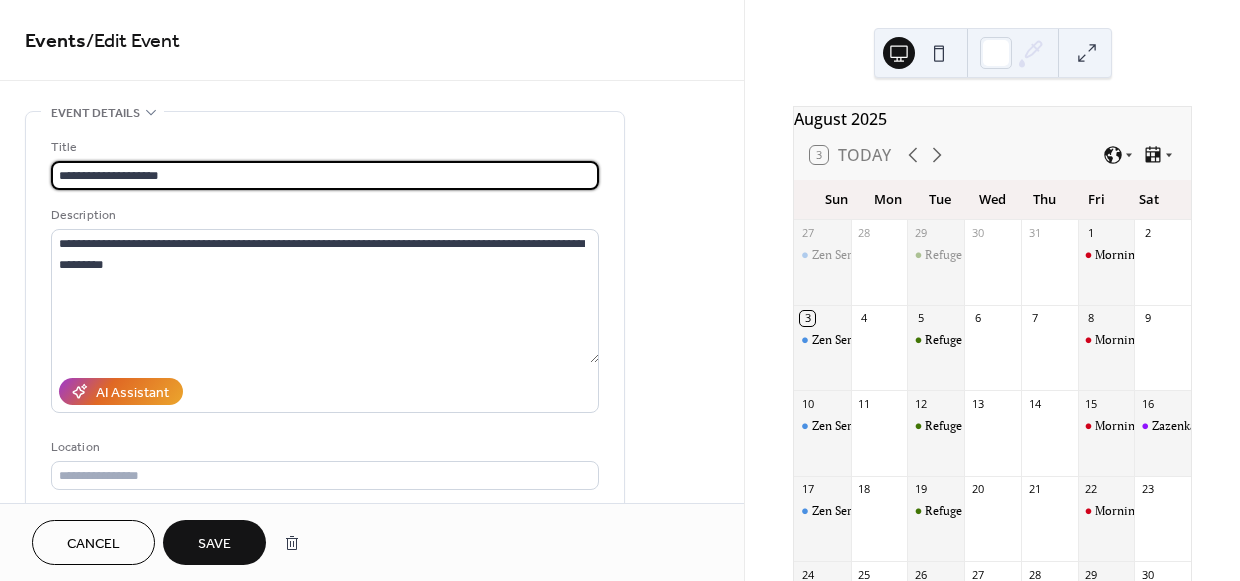 type on "**********" 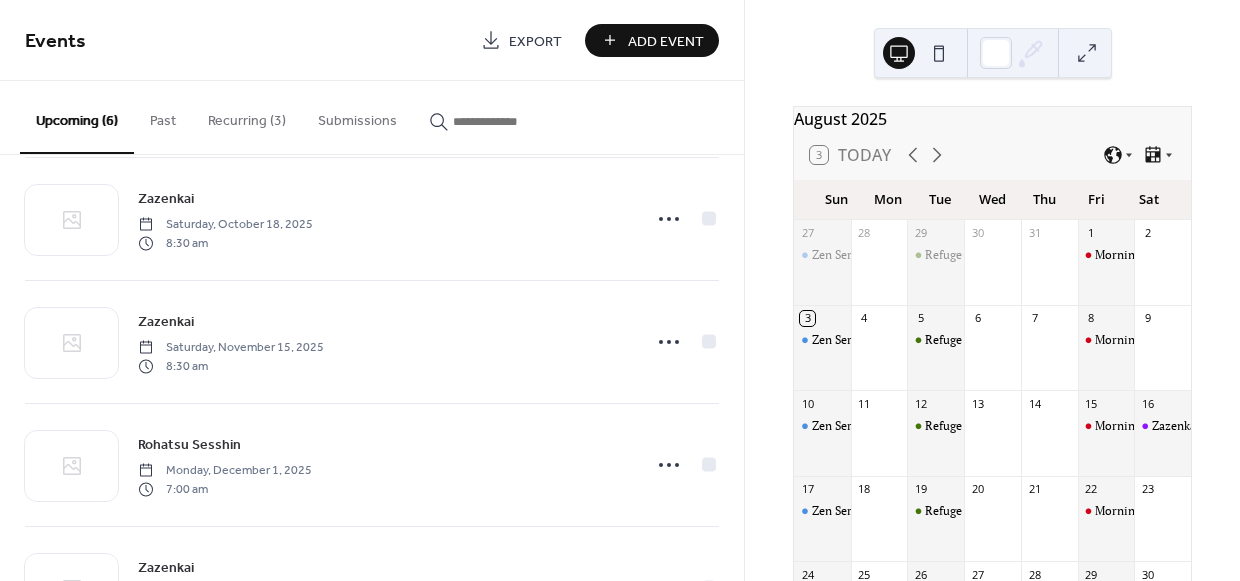 scroll, scrollTop: 272, scrollLeft: 0, axis: vertical 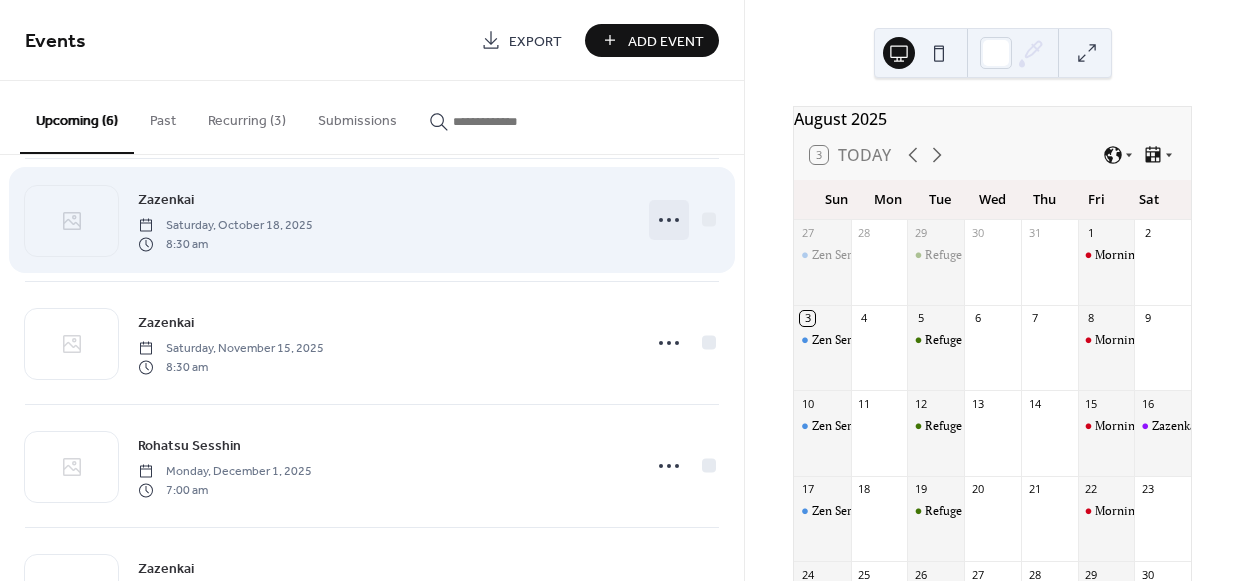 click 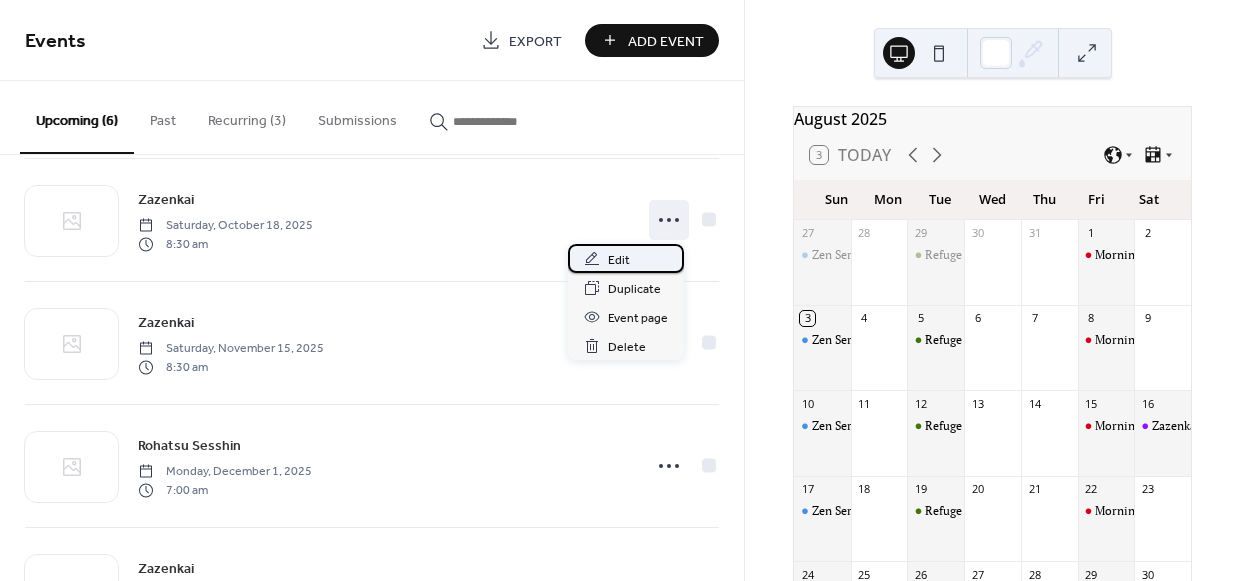 click on "Edit" at bounding box center (619, 260) 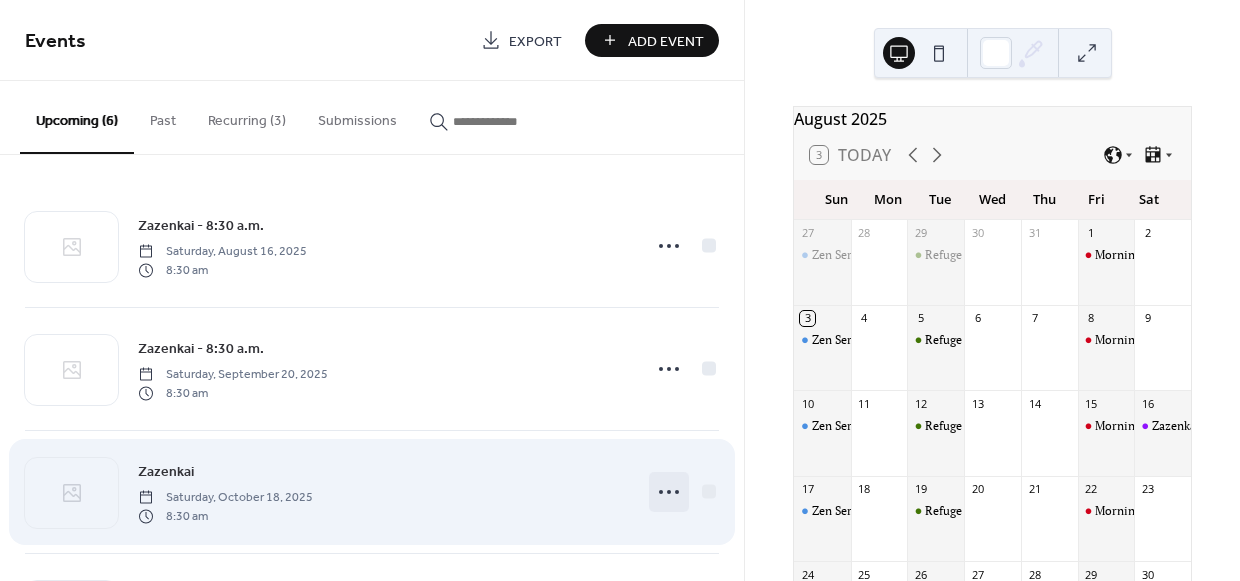 click 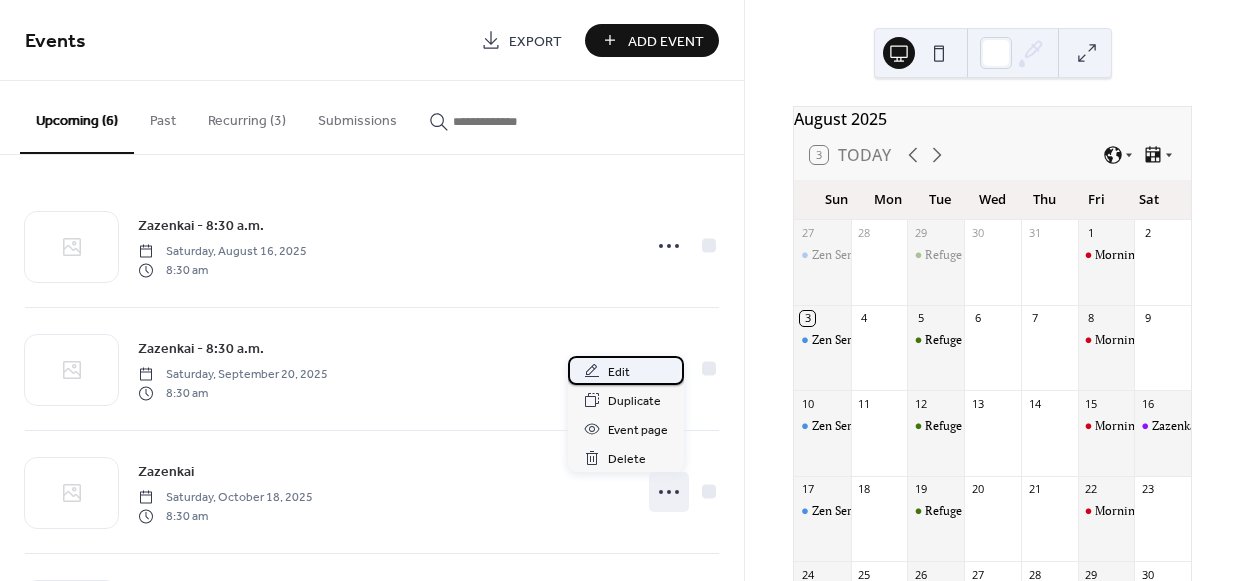 click on "Edit" at bounding box center [619, 372] 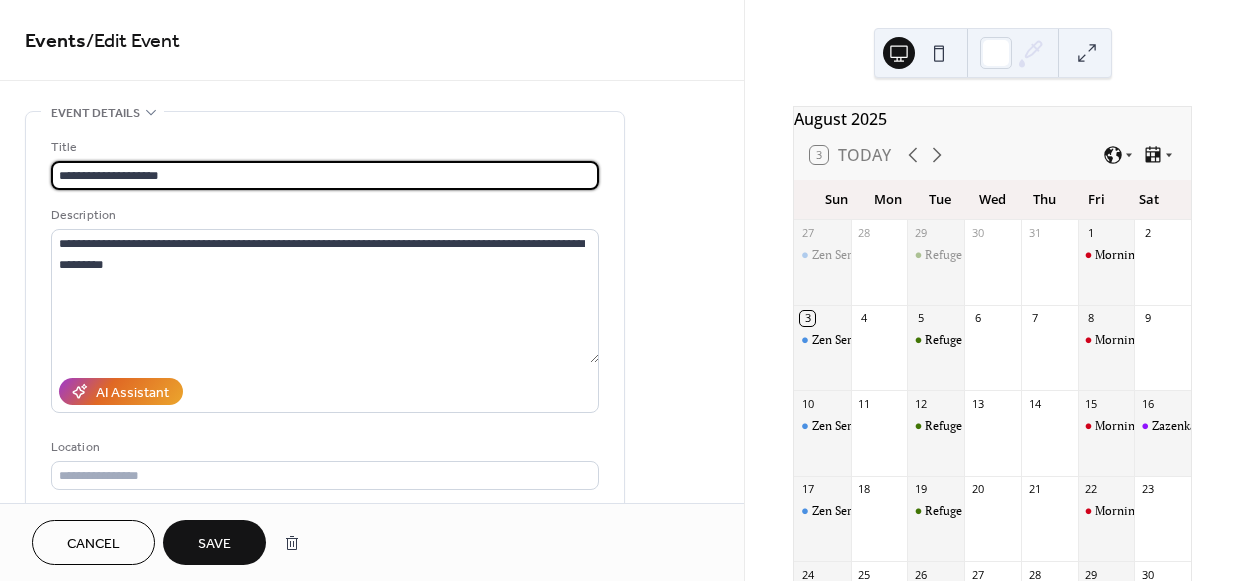 type on "**********" 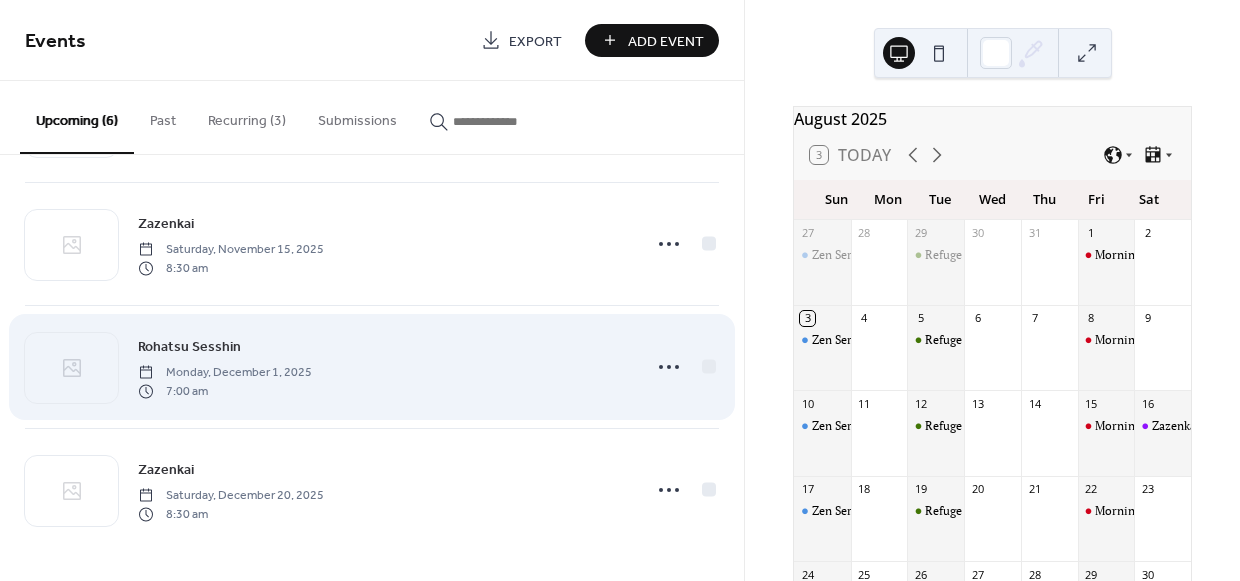 scroll, scrollTop: 370, scrollLeft: 0, axis: vertical 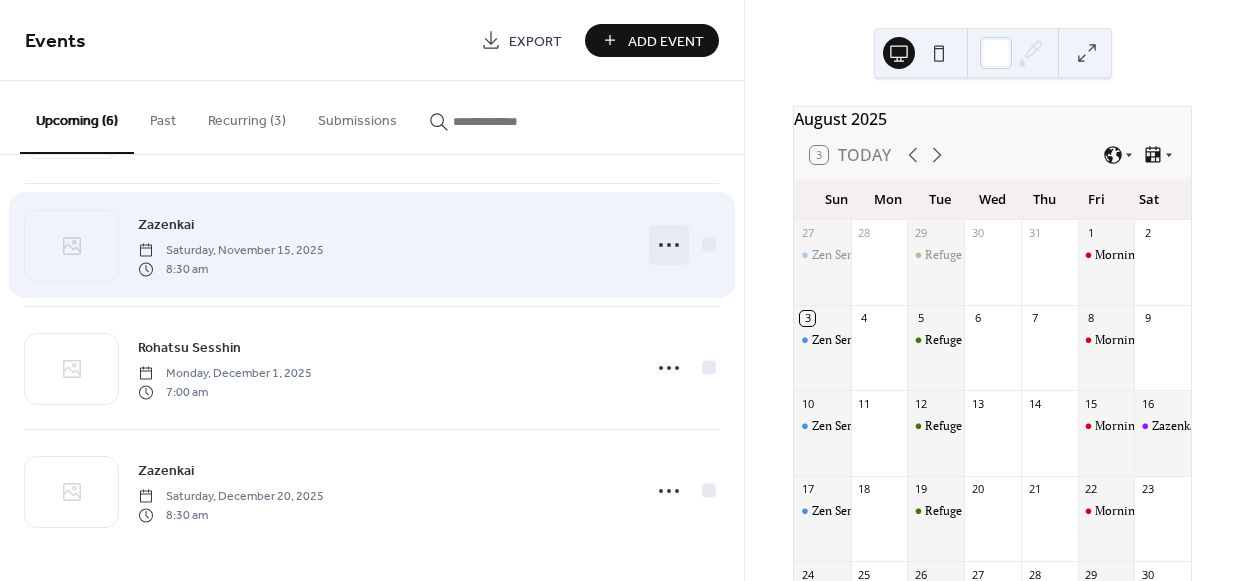 click 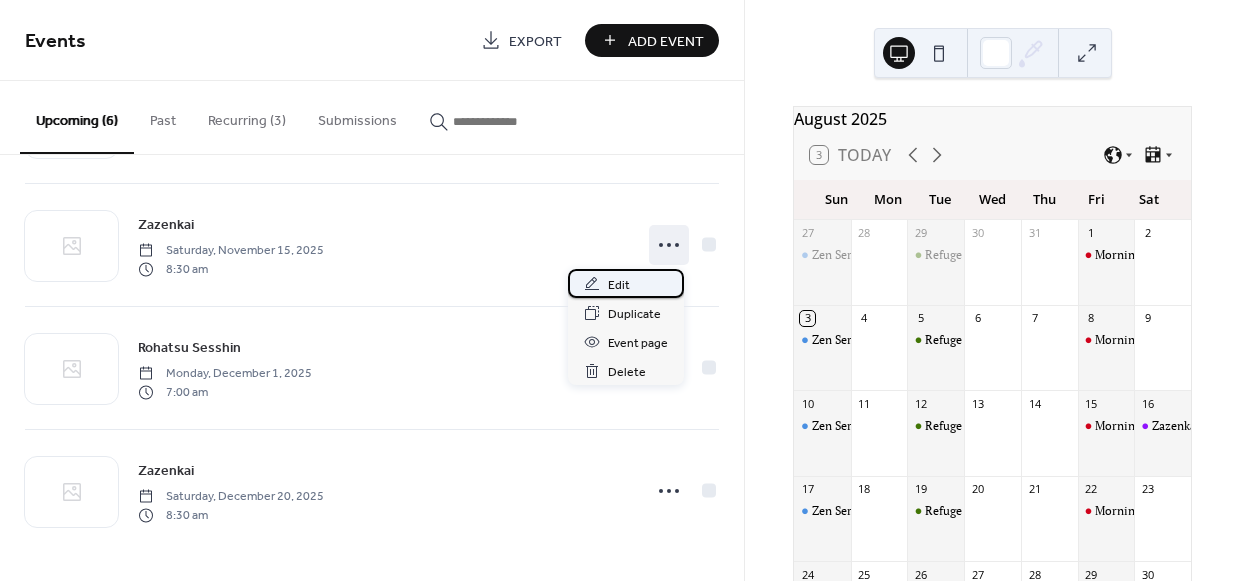 click on "Edit" at bounding box center (619, 285) 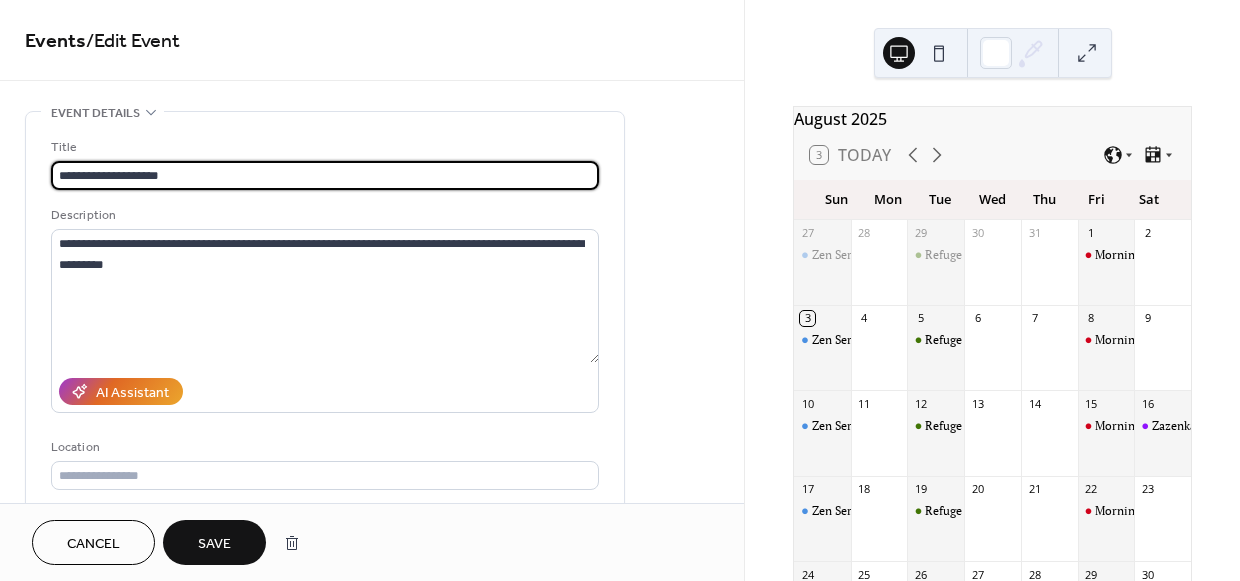 type on "**********" 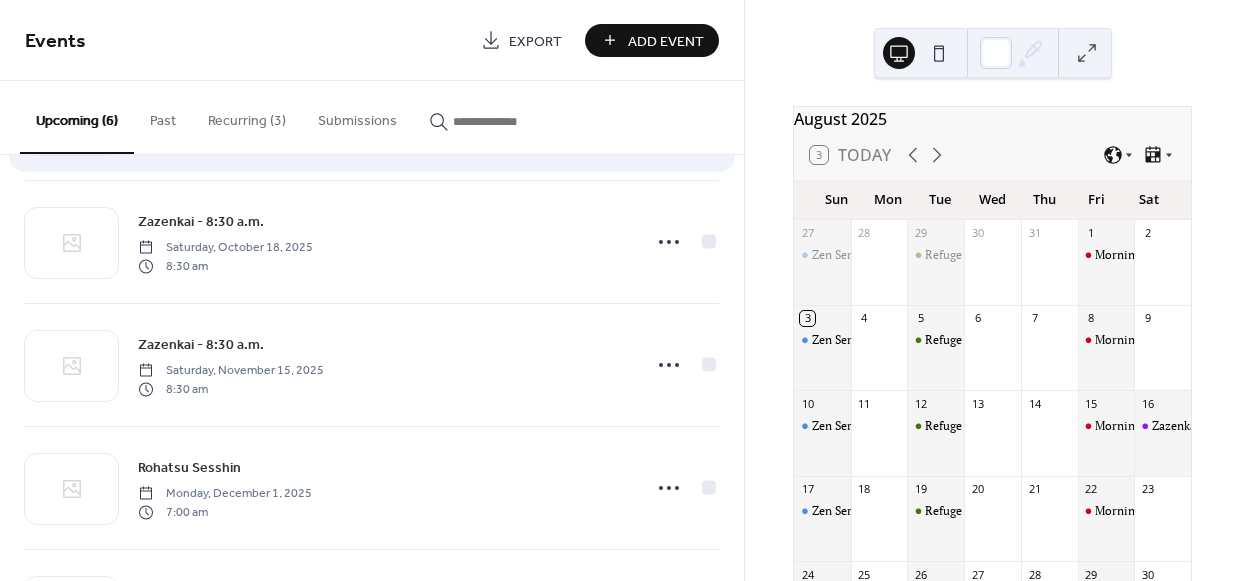 scroll, scrollTop: 371, scrollLeft: 0, axis: vertical 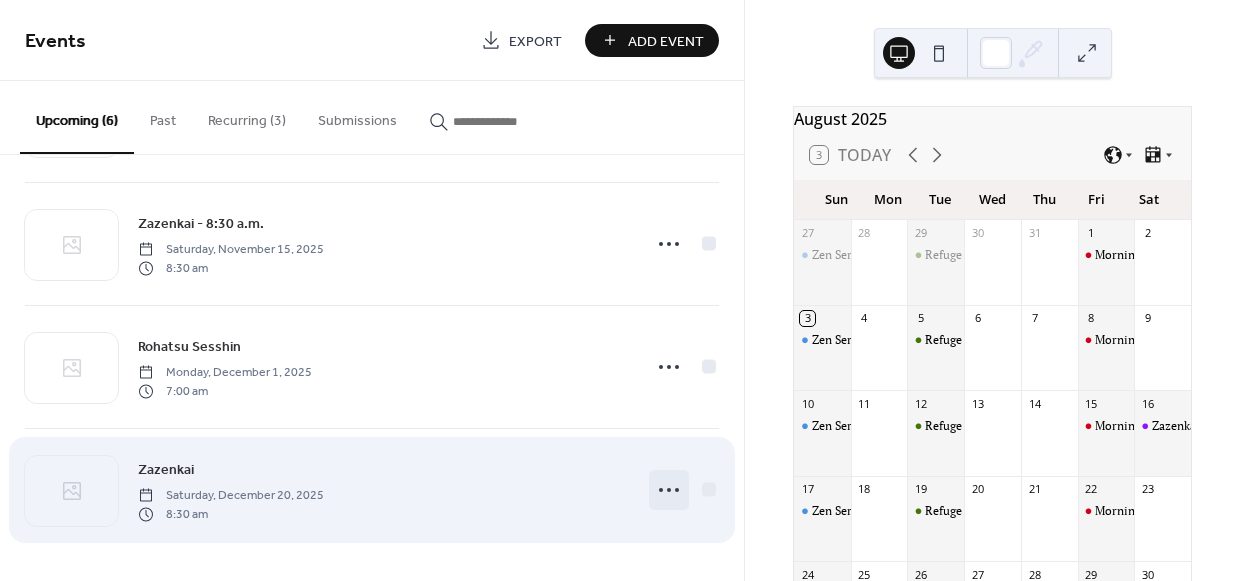 click at bounding box center (669, 490) 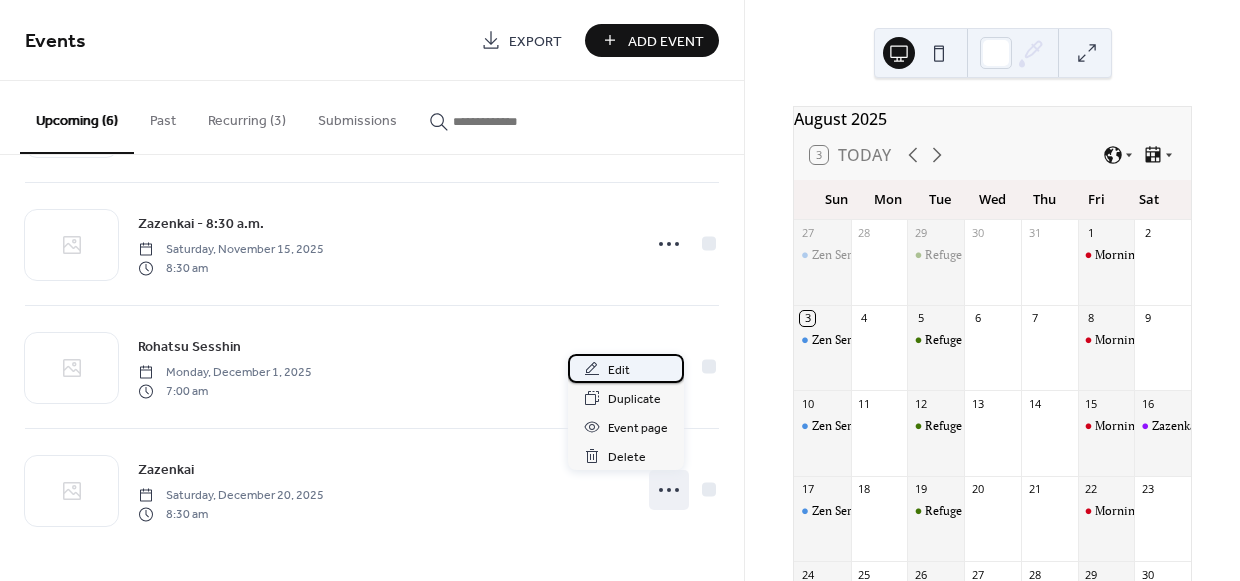 click on "Edit" at bounding box center [626, 368] 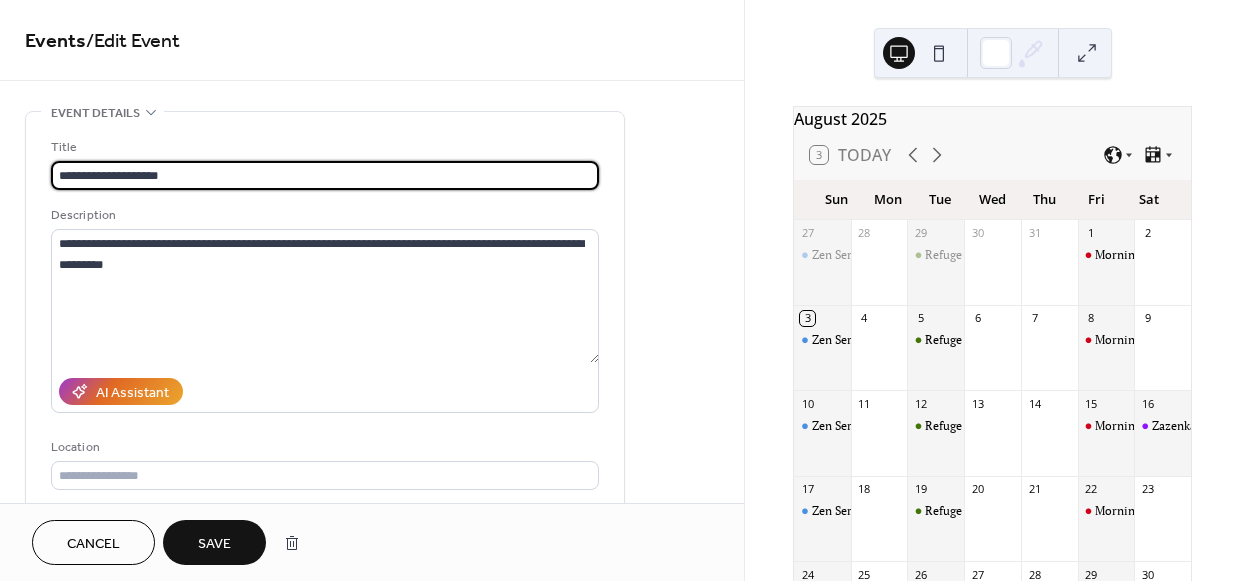 type on "**********" 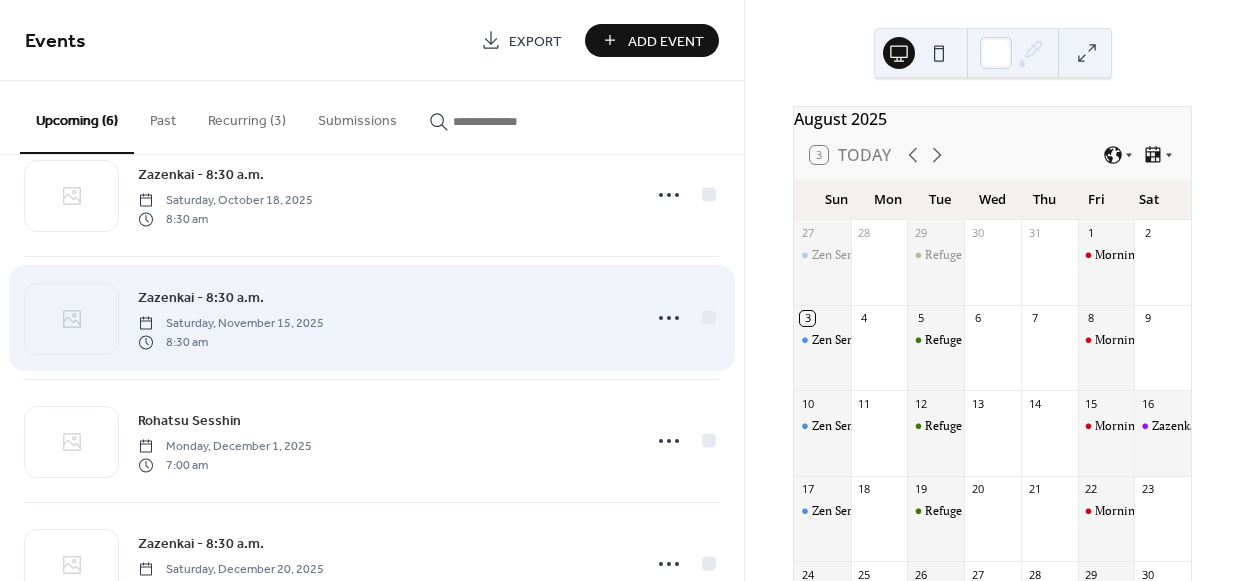 scroll, scrollTop: 0, scrollLeft: 0, axis: both 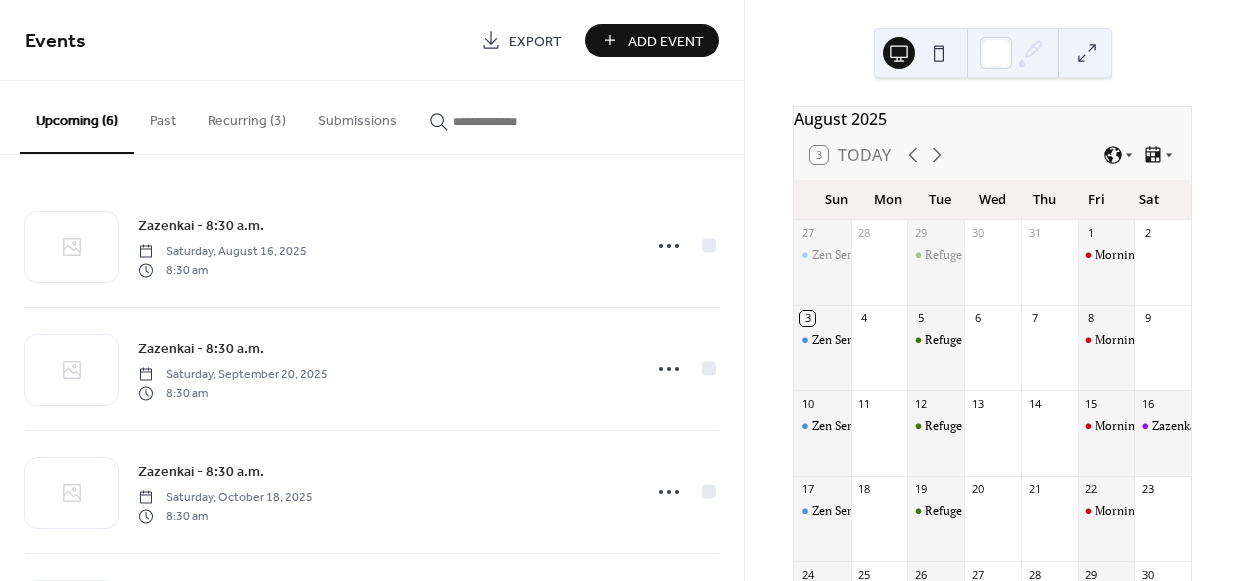 click on "Recurring (3)" at bounding box center [247, 116] 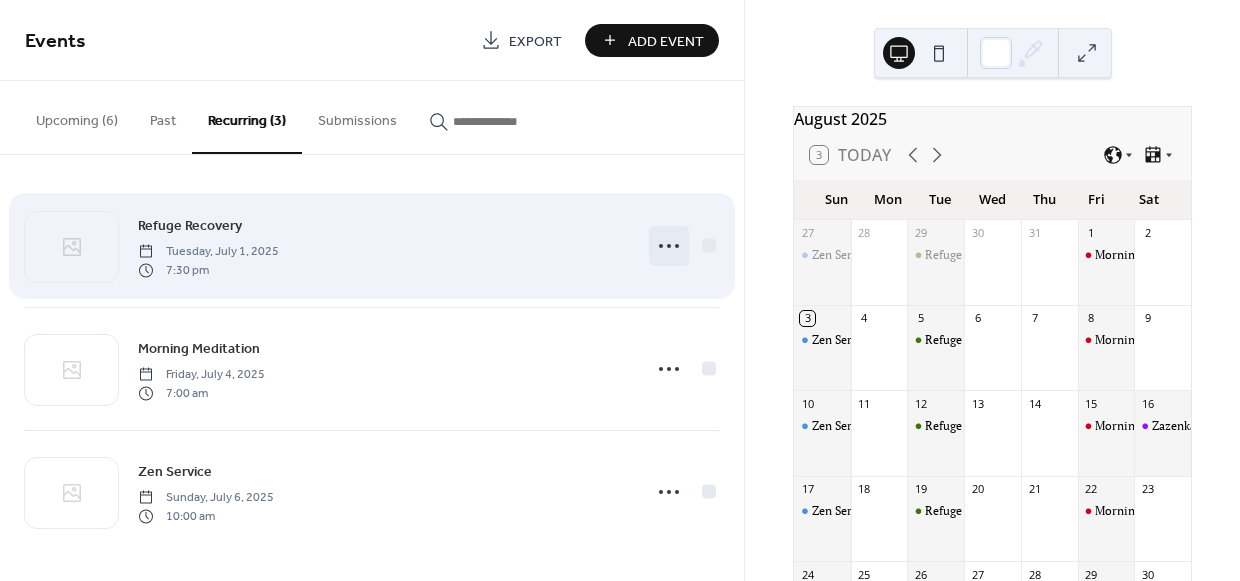 click 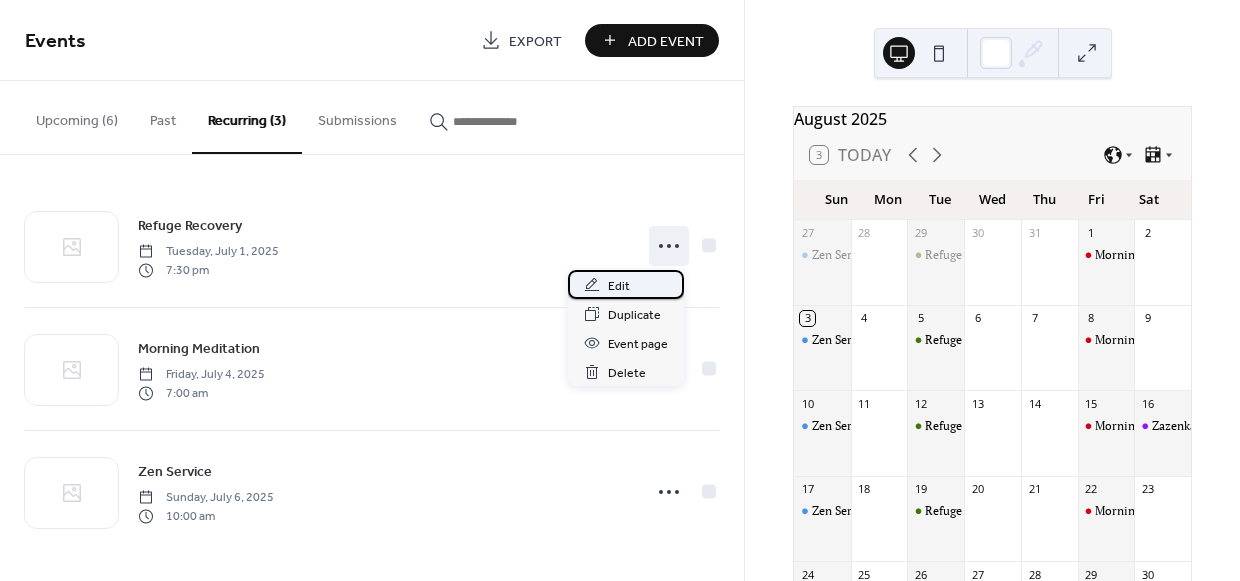click on "Edit" at bounding box center [619, 286] 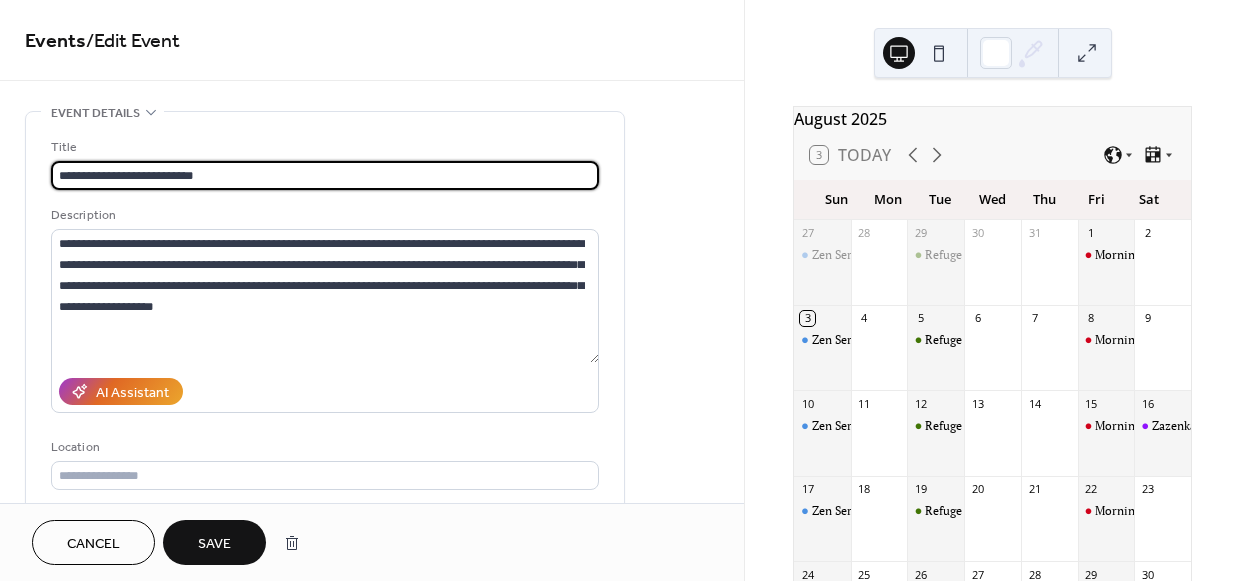 type on "**********" 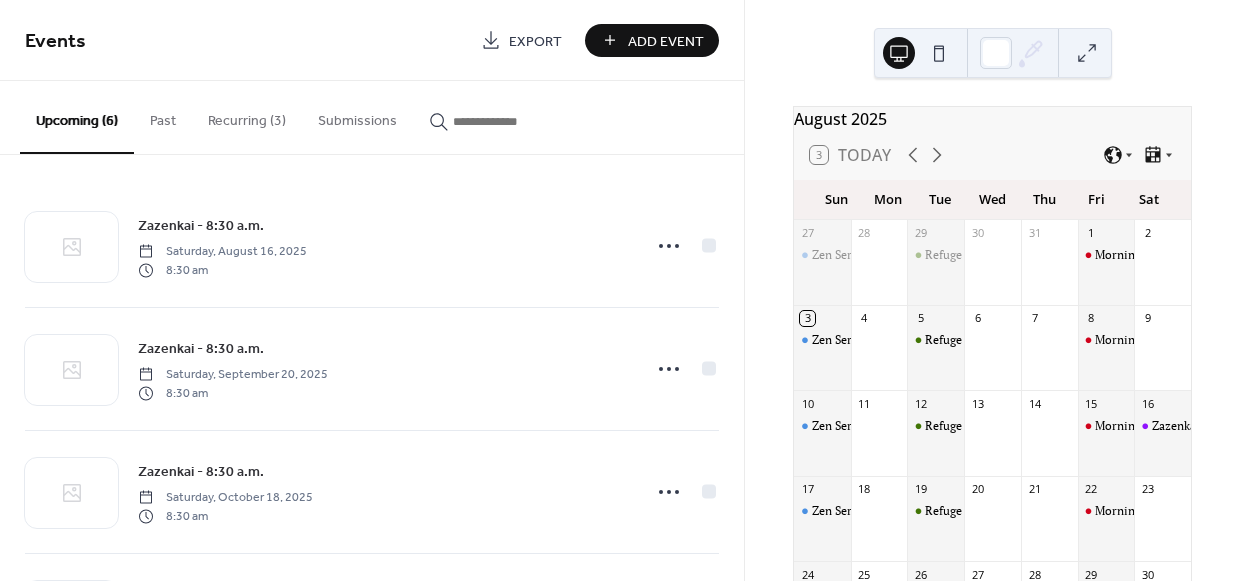 click on "Recurring (3)" at bounding box center [247, 116] 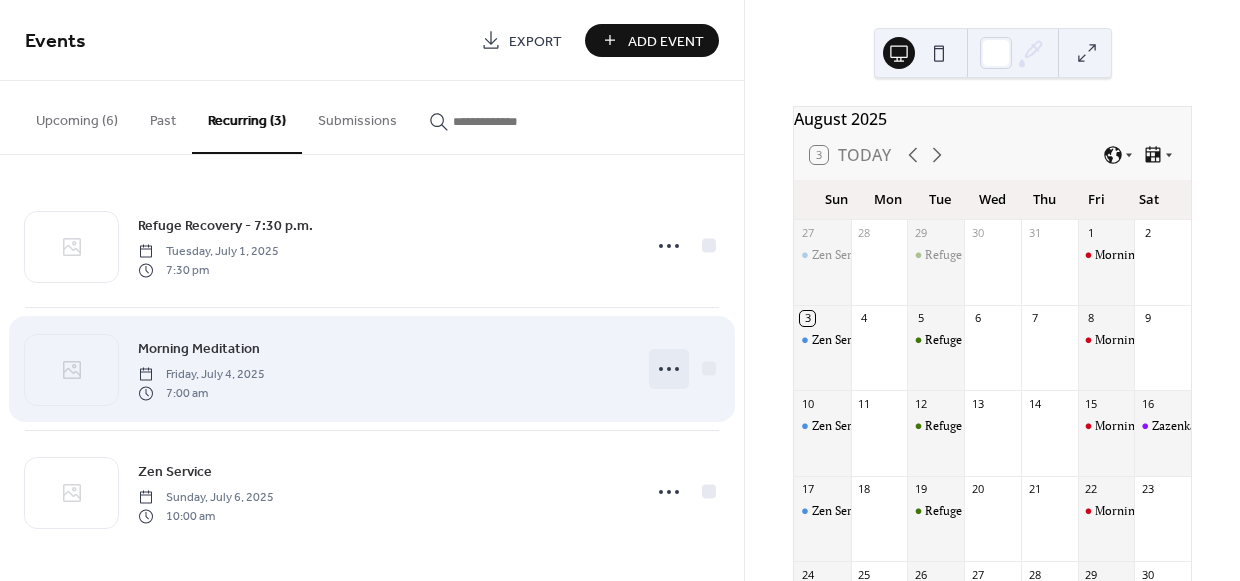 click 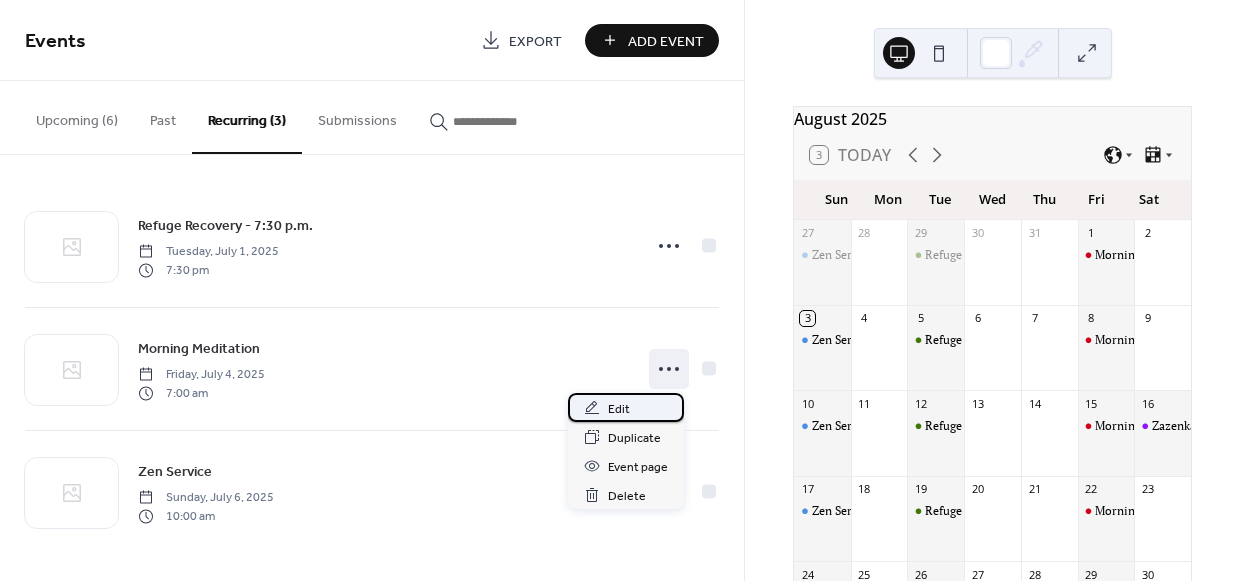click on "Edit" at bounding box center (626, 407) 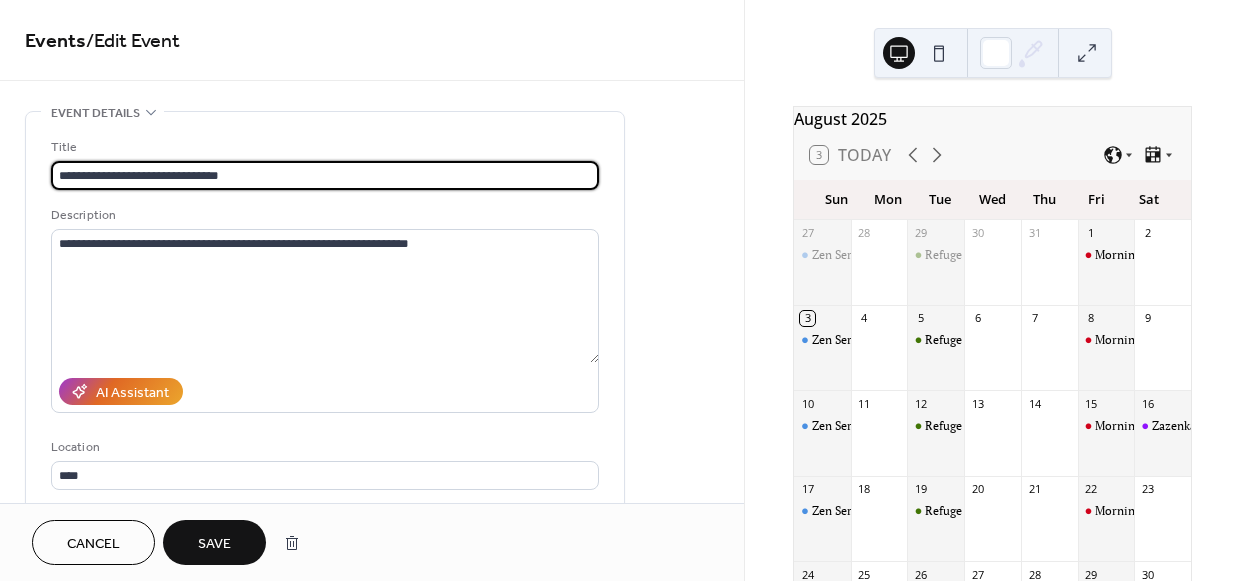 type on "**********" 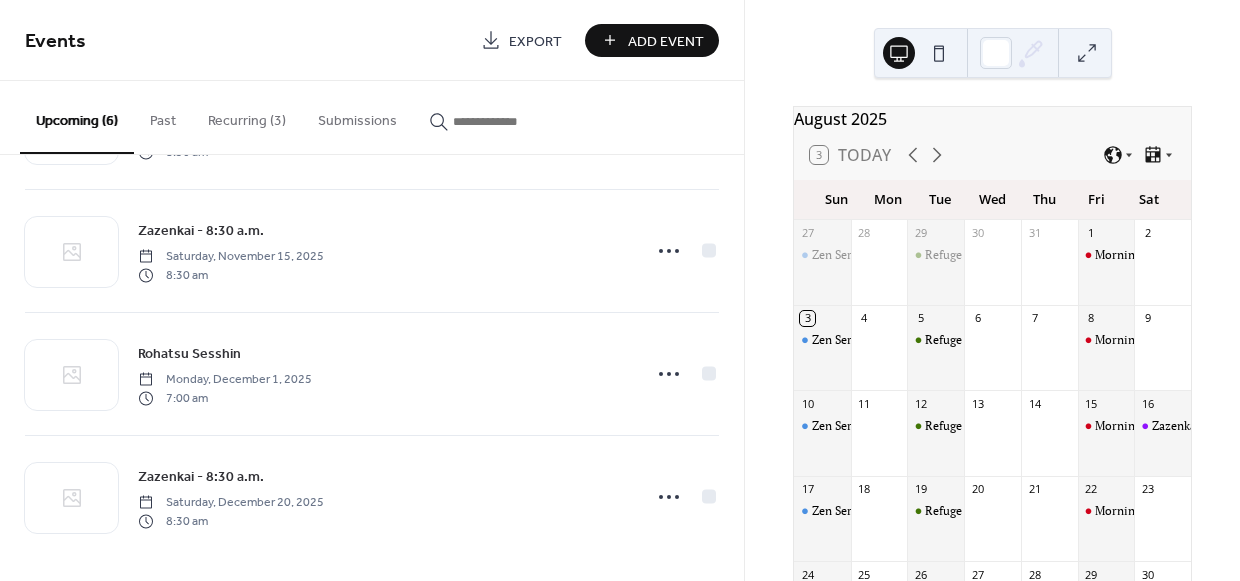 scroll, scrollTop: 371, scrollLeft: 0, axis: vertical 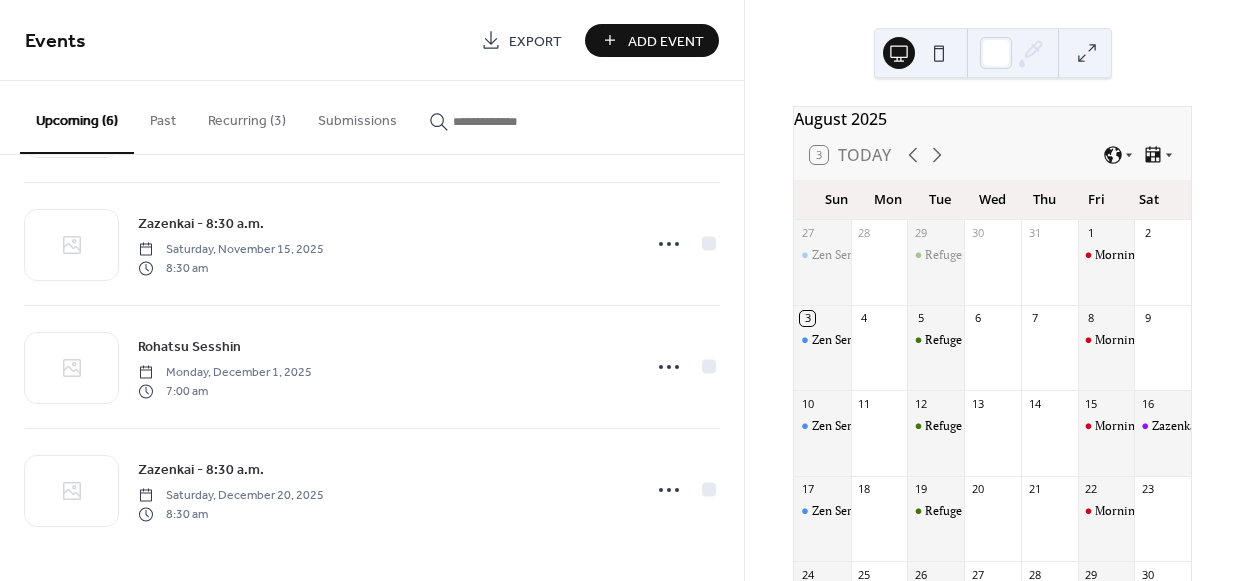 click on "Recurring (3)" at bounding box center (247, 116) 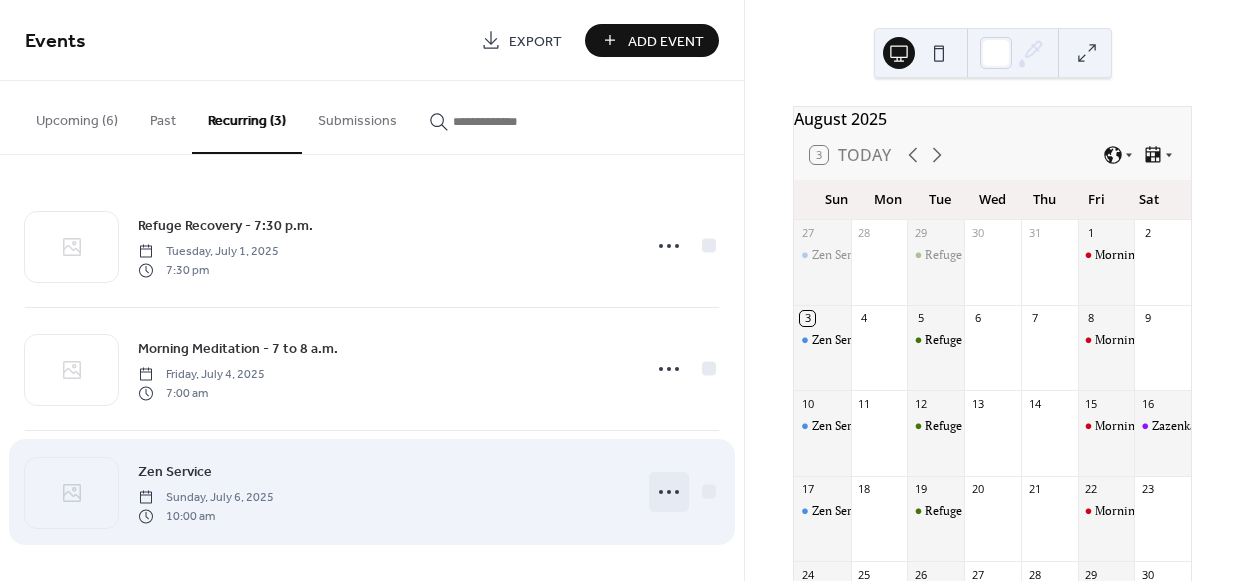 click 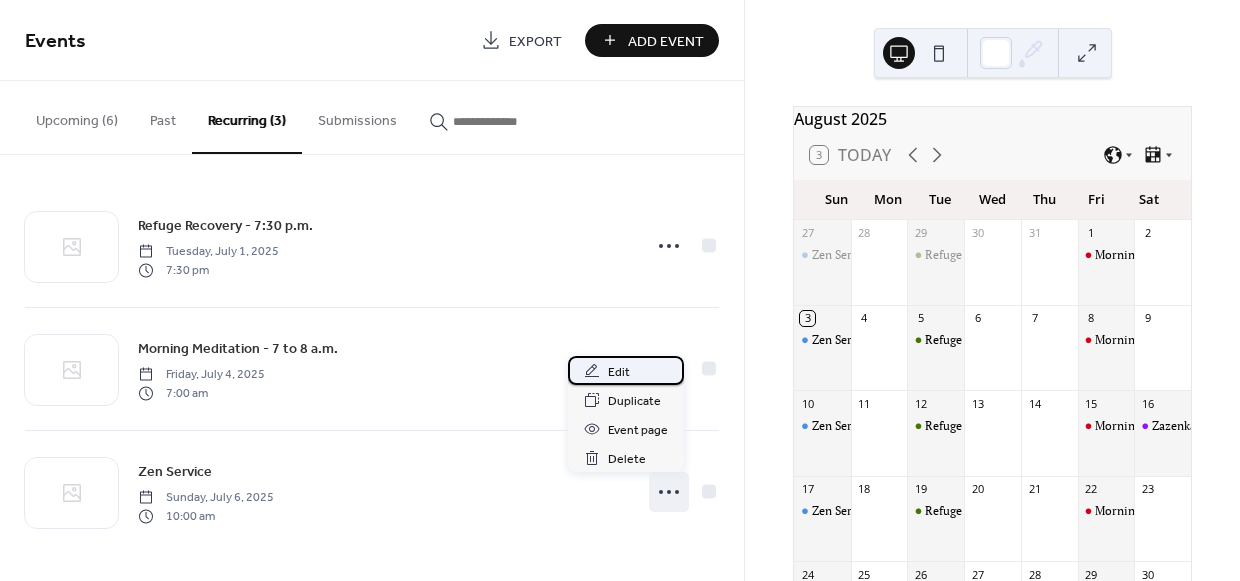 click on "Edit" at bounding box center [619, 372] 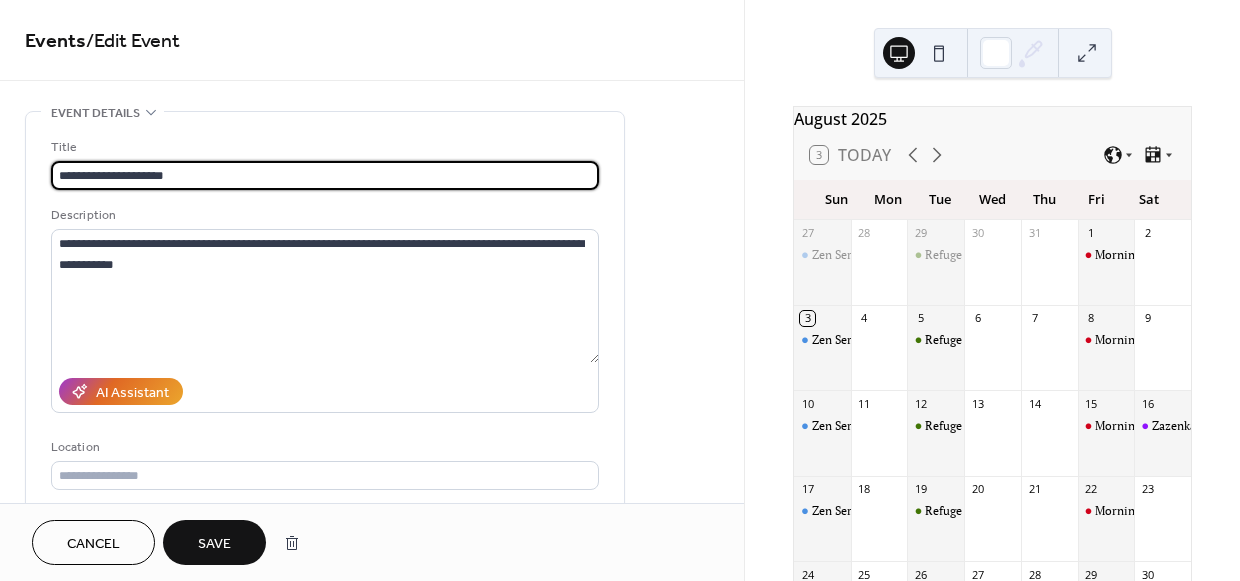 type on "**********" 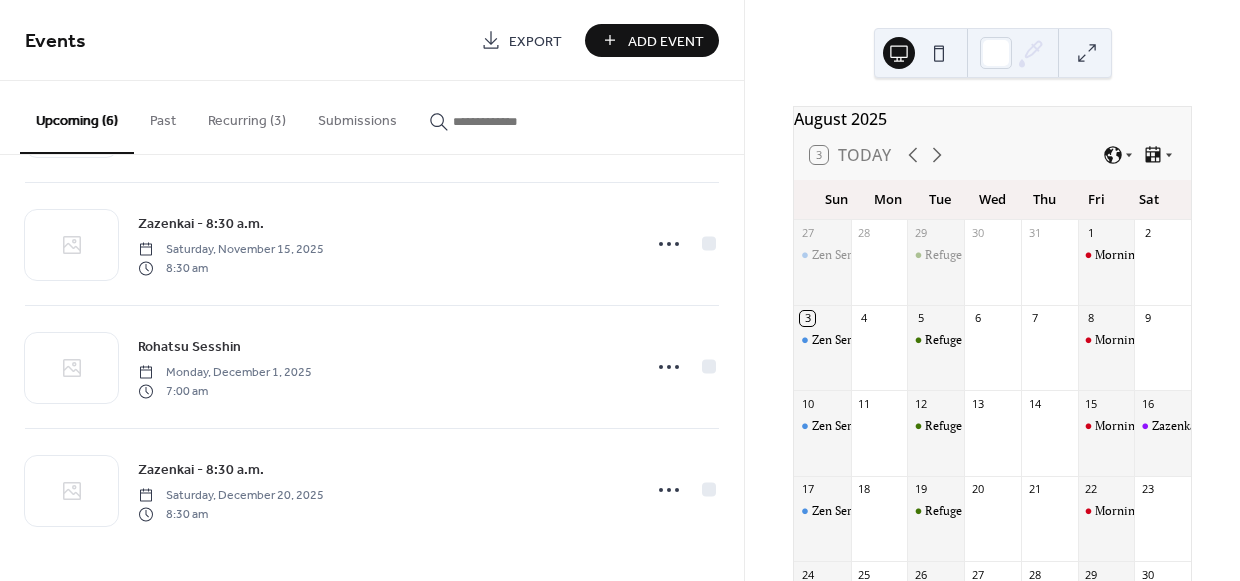 scroll, scrollTop: 0, scrollLeft: 0, axis: both 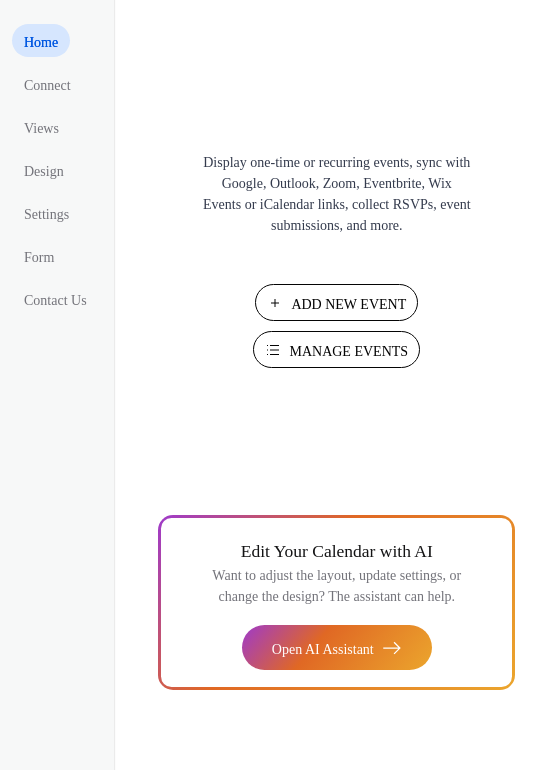 click on "Manage Events" at bounding box center [348, 351] 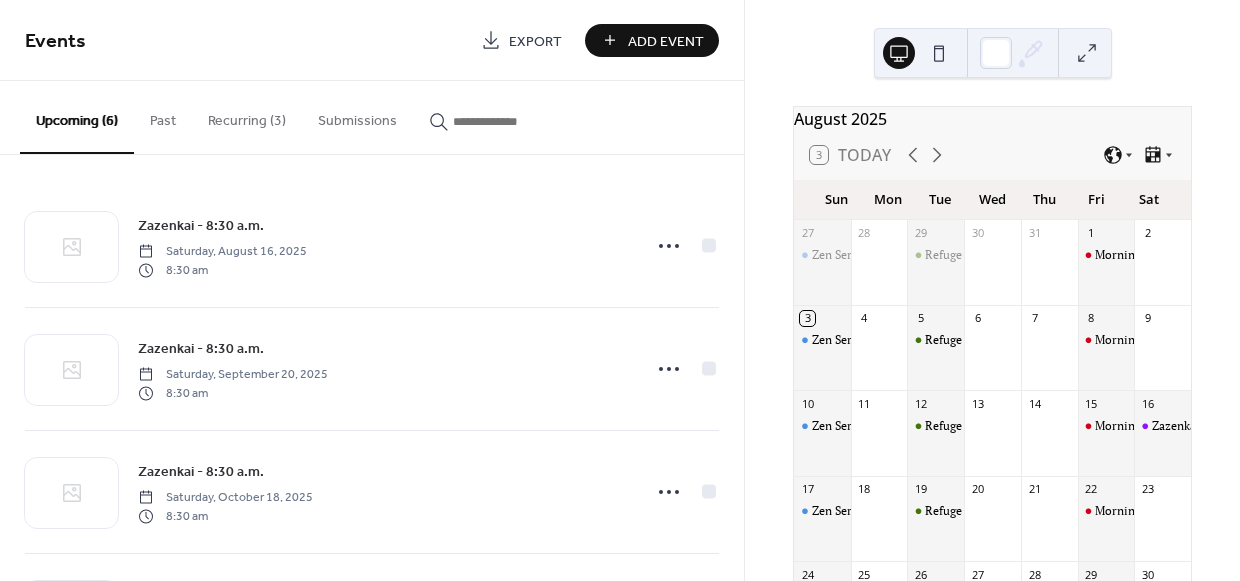 scroll, scrollTop: 0, scrollLeft: 0, axis: both 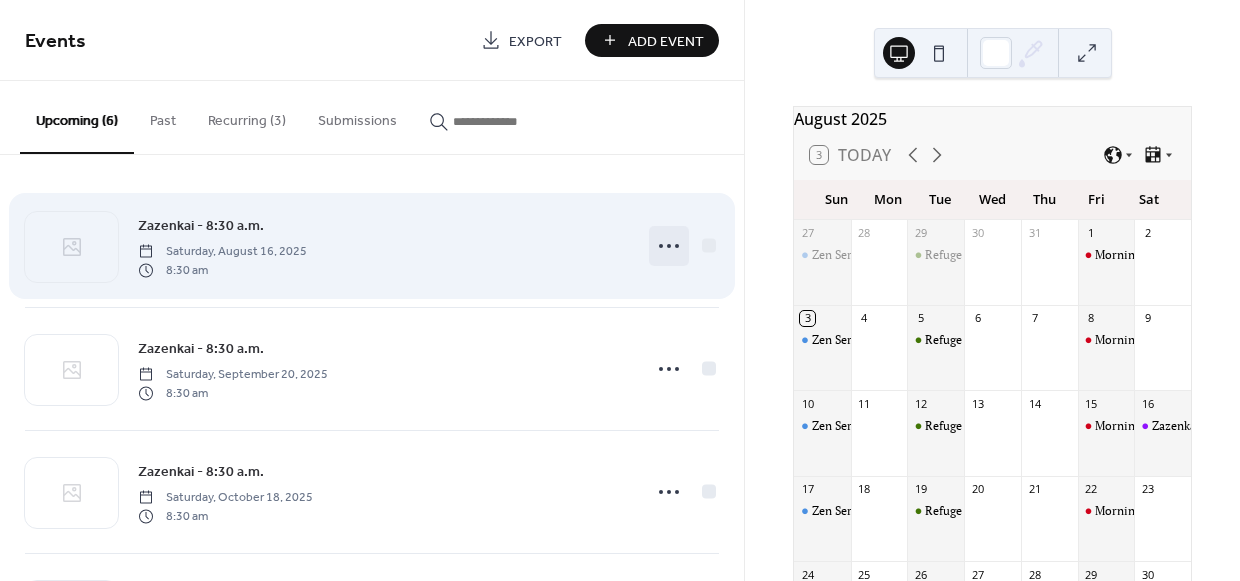 click 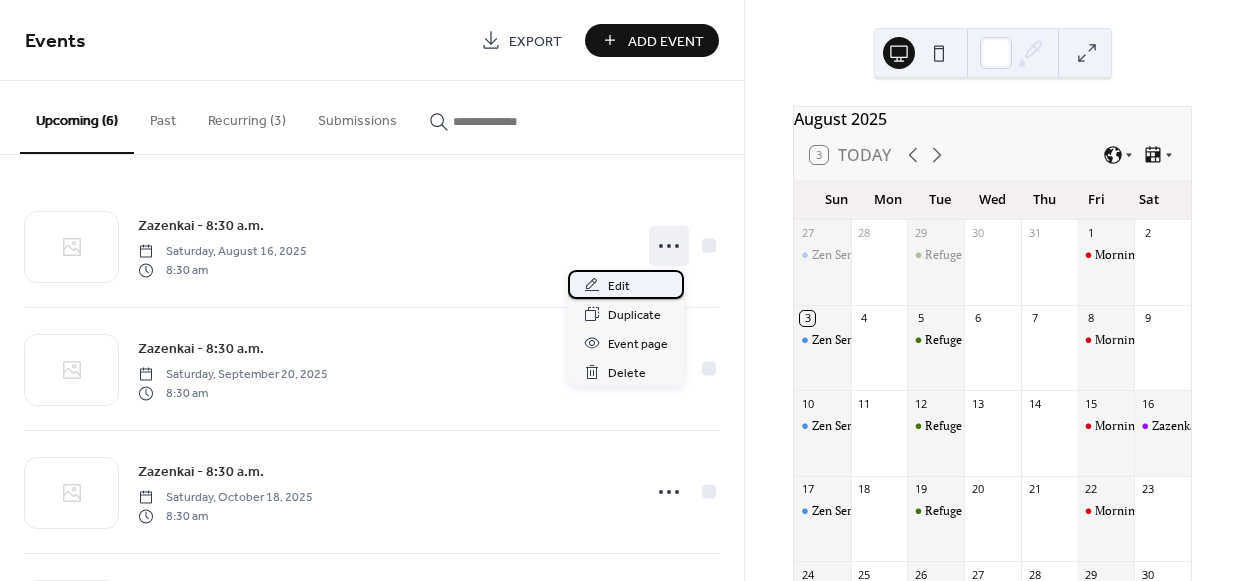 click on "Edit" at bounding box center (619, 286) 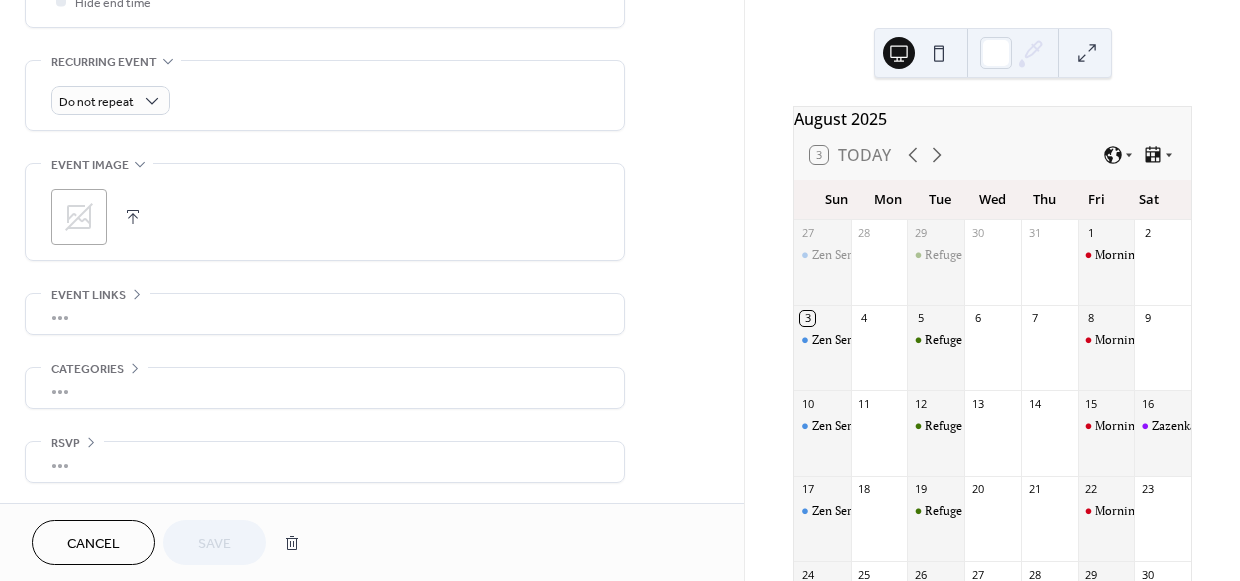 scroll, scrollTop: 696, scrollLeft: 0, axis: vertical 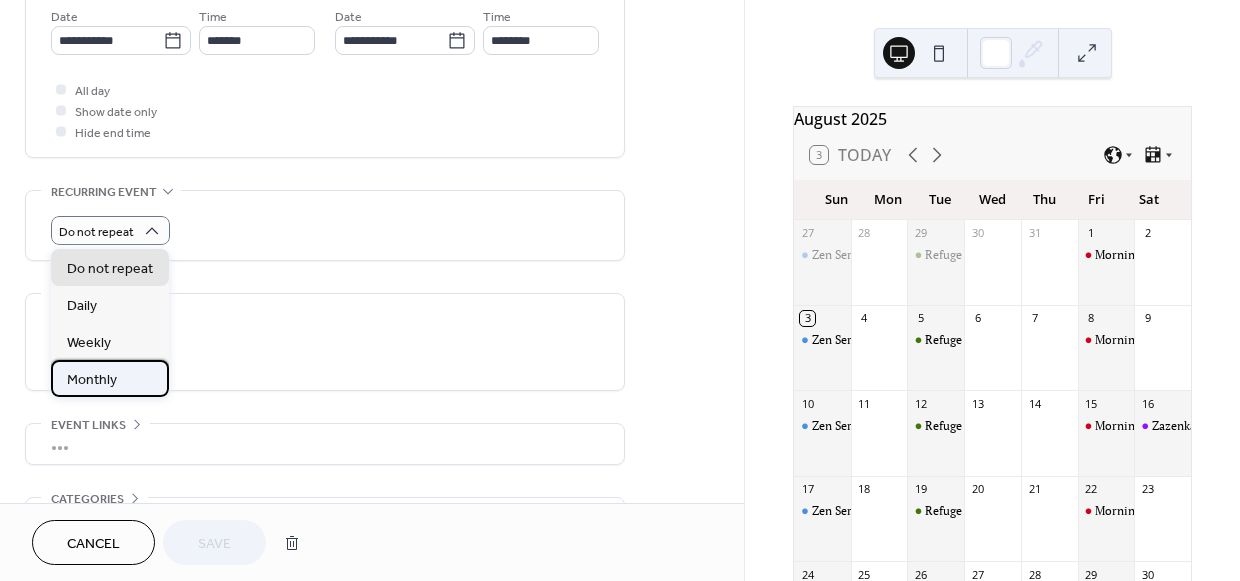 click on "Monthly" at bounding box center [92, 380] 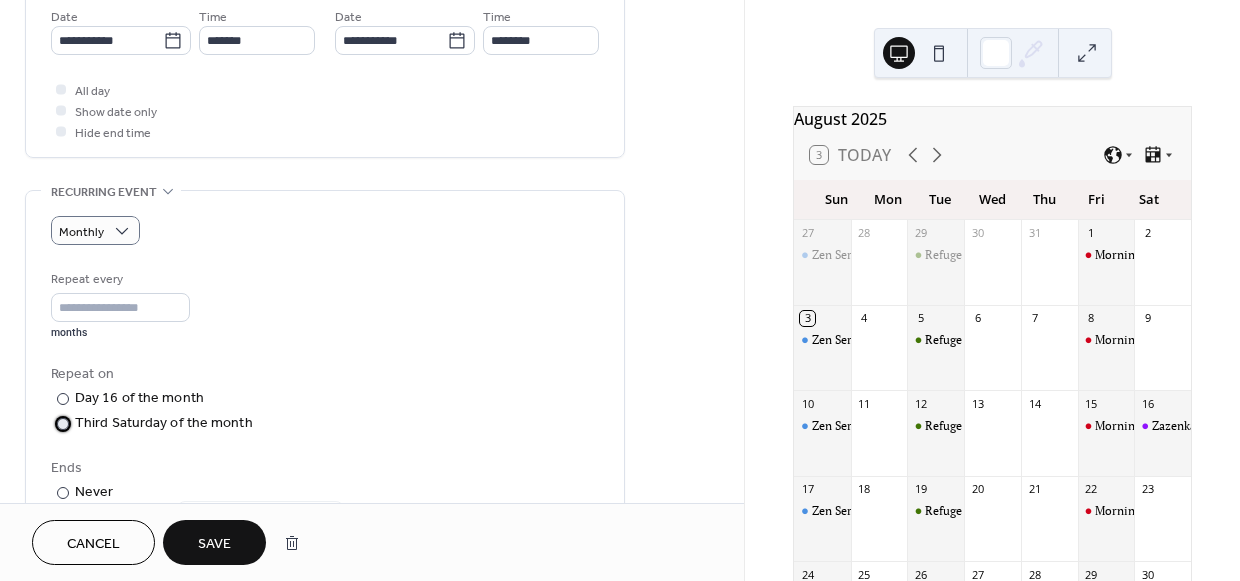 click at bounding box center [63, 424] 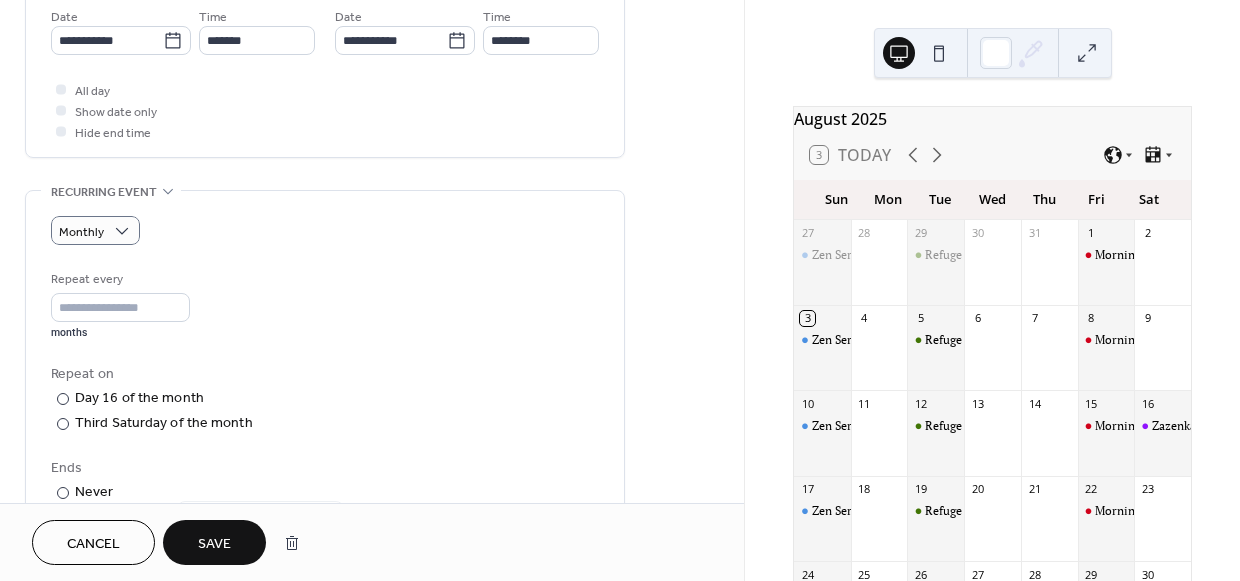 click on "Save" at bounding box center (214, 544) 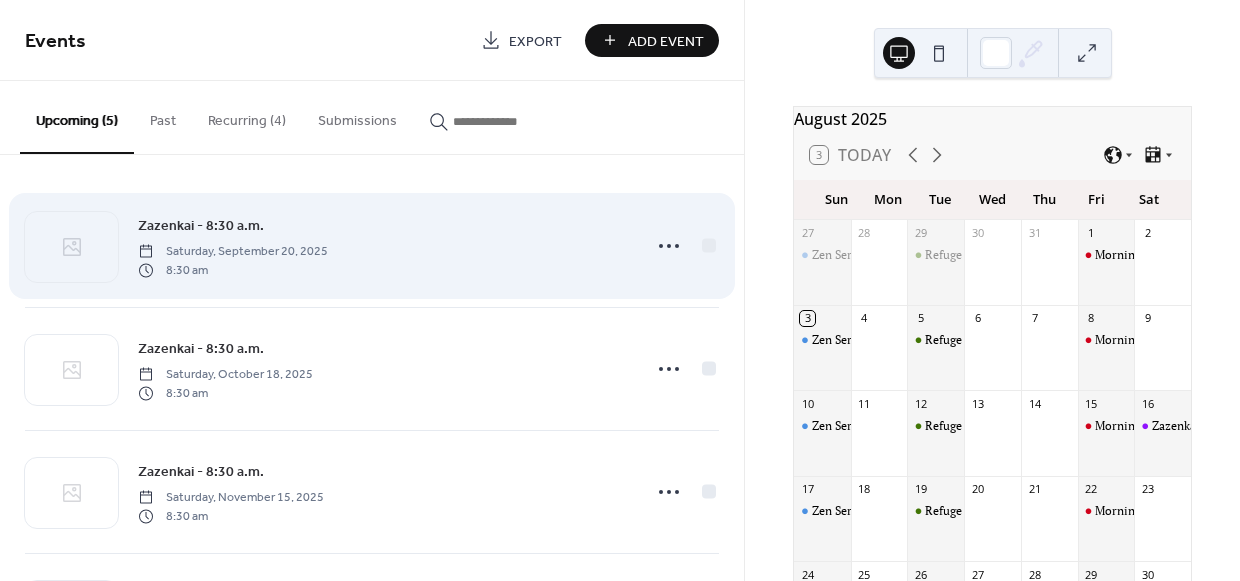 click on "Zazenkai - 8:30 a.m." at bounding box center (201, 226) 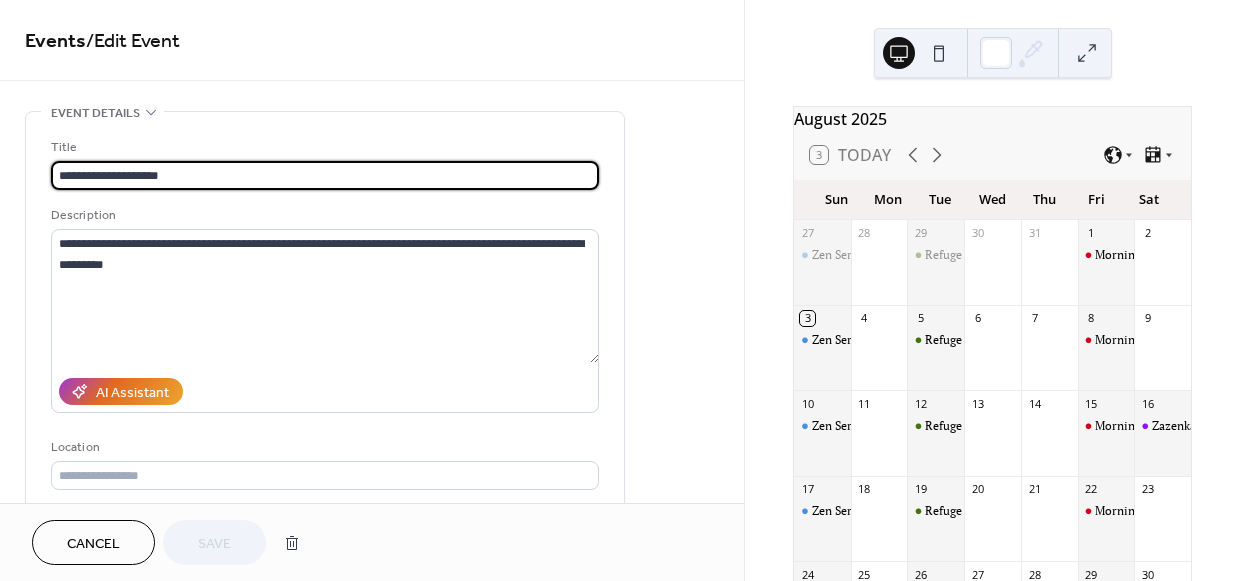 click on "Save" at bounding box center [214, 542] 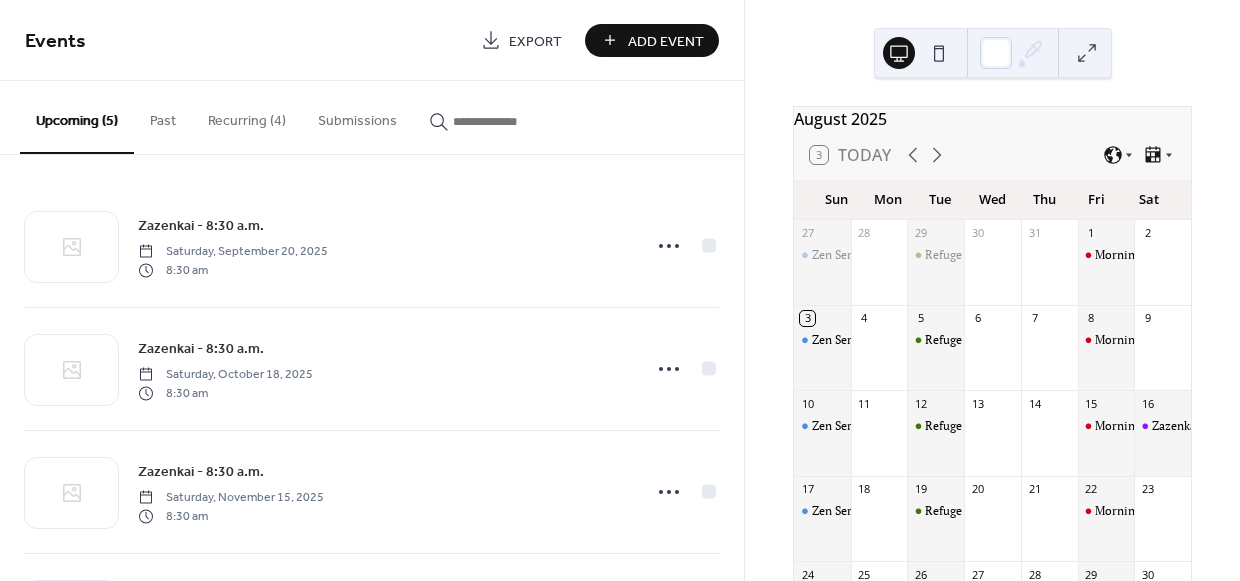 click on "Zazenkai - 8:30 a.m. Saturday, September 20, 2025 8:30 am Zazenkai - 8:30 a.m. Saturday, October 18, 2025 8:30 am Zazenkai - 8:30 a.m. Saturday, November 15, 2025 8:30 am Rohatsu Sesshin Monday, December 1, 2025 7:00 am Zazenkai - 8:30 a.m. Saturday, December 20, 2025 8:30 am" at bounding box center [372, 368] 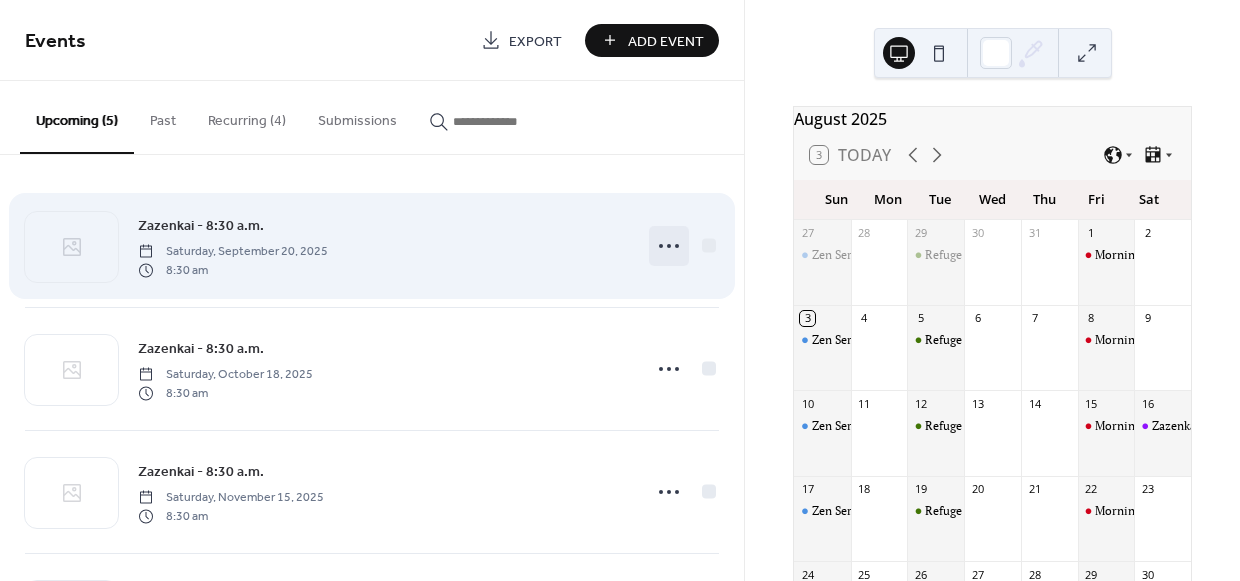 click 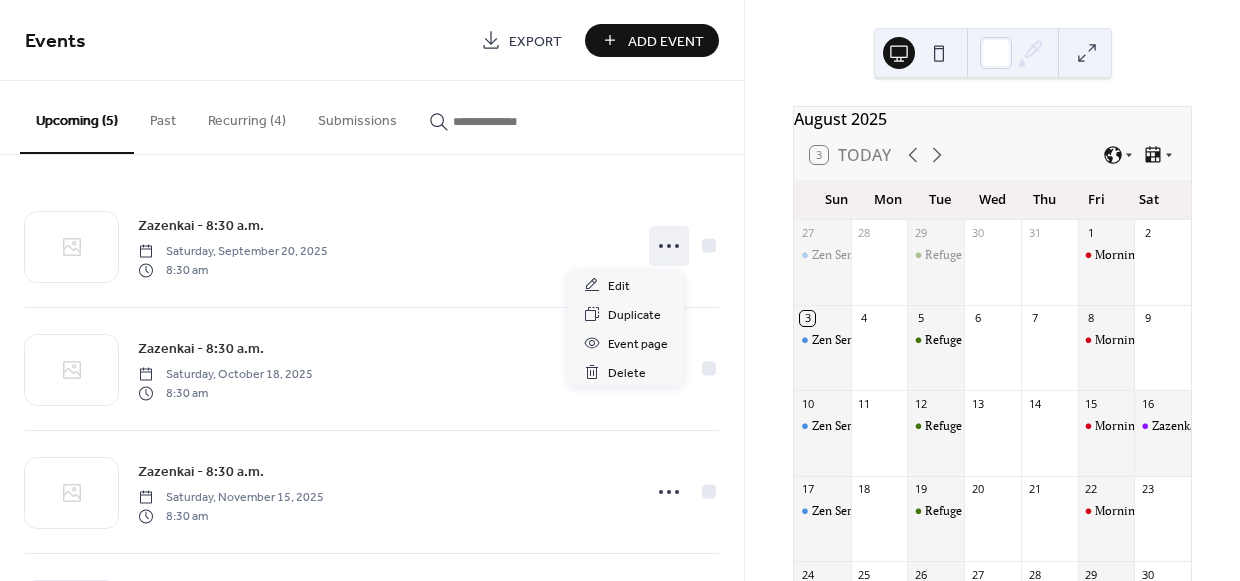 click on "Recurring (4)" at bounding box center (247, 116) 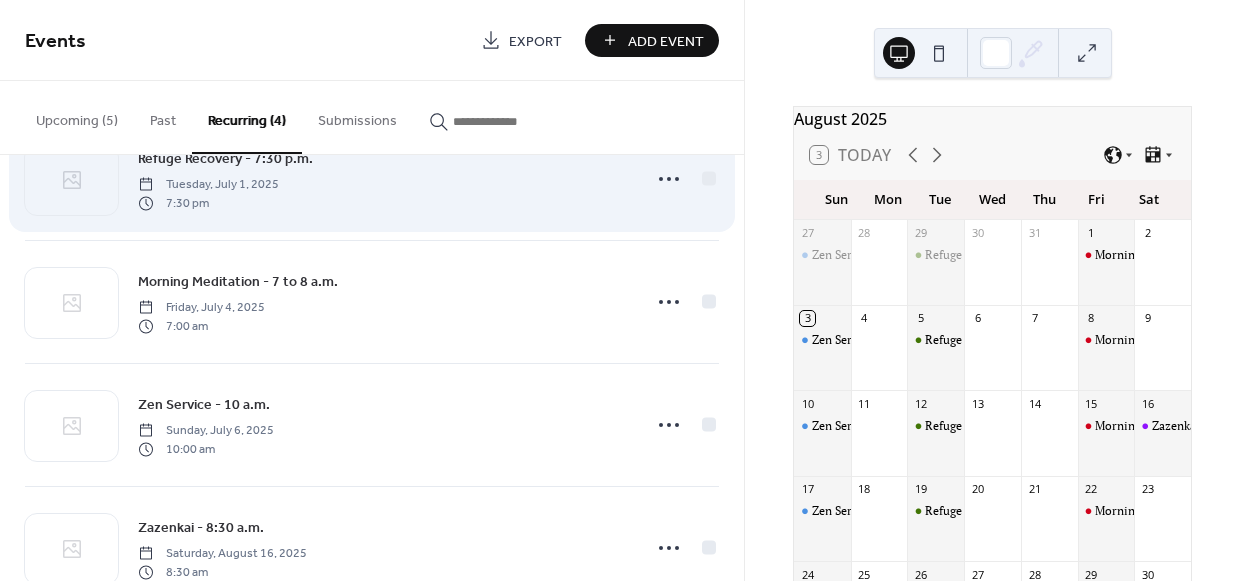 scroll, scrollTop: 125, scrollLeft: 0, axis: vertical 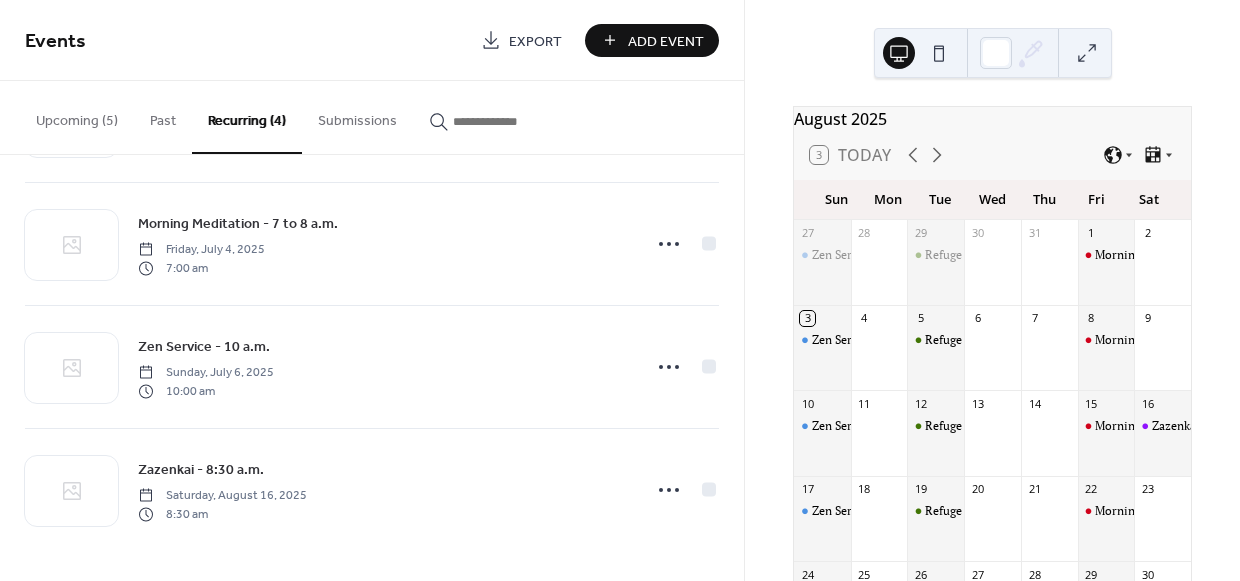 click on "Upcoming (5)" at bounding box center [77, 116] 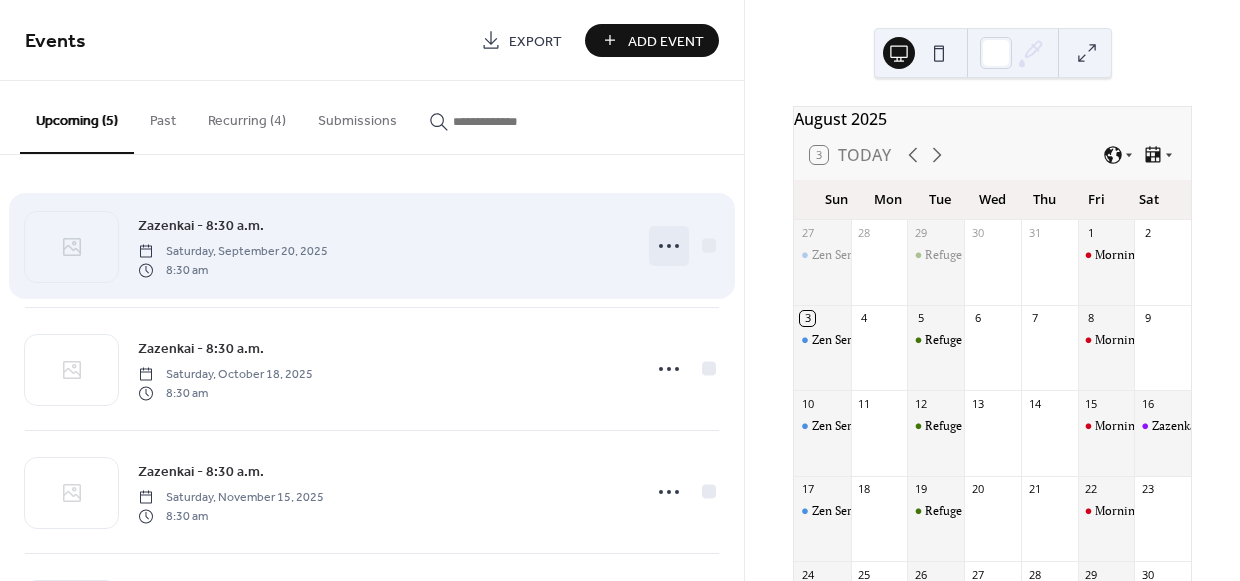 click 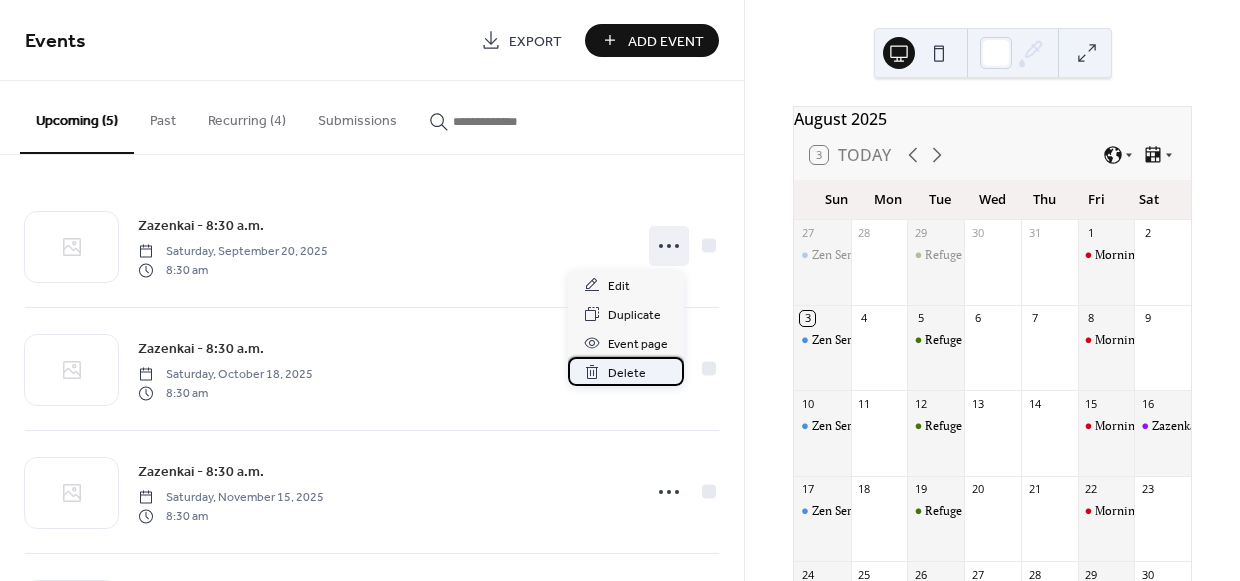 click on "Delete" at bounding box center [627, 373] 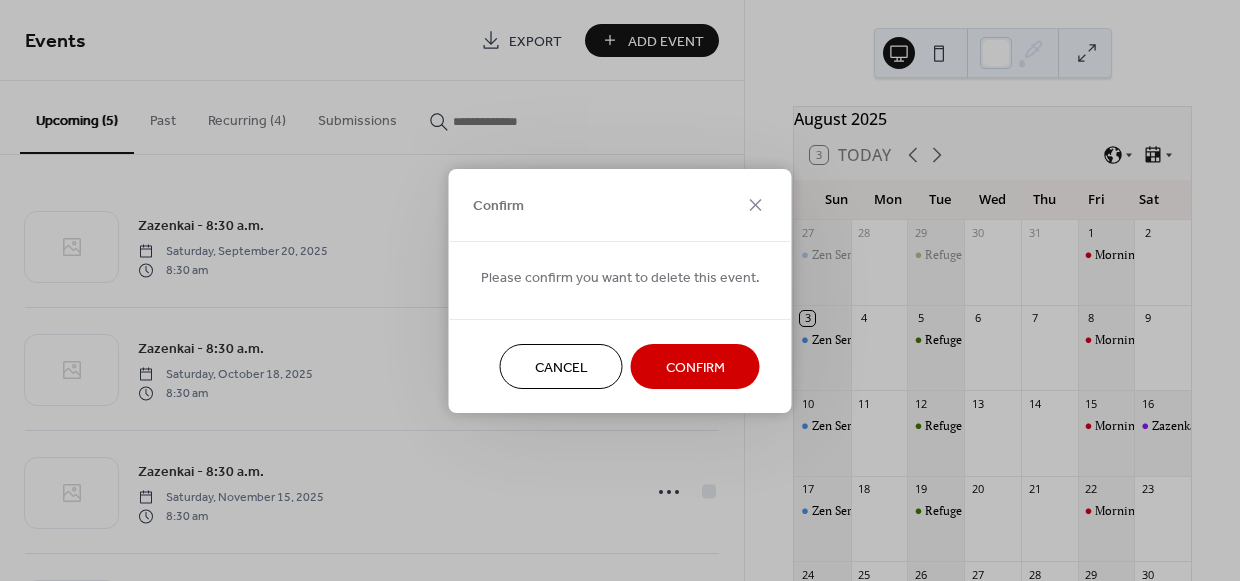click on "Confirm" at bounding box center [695, 367] 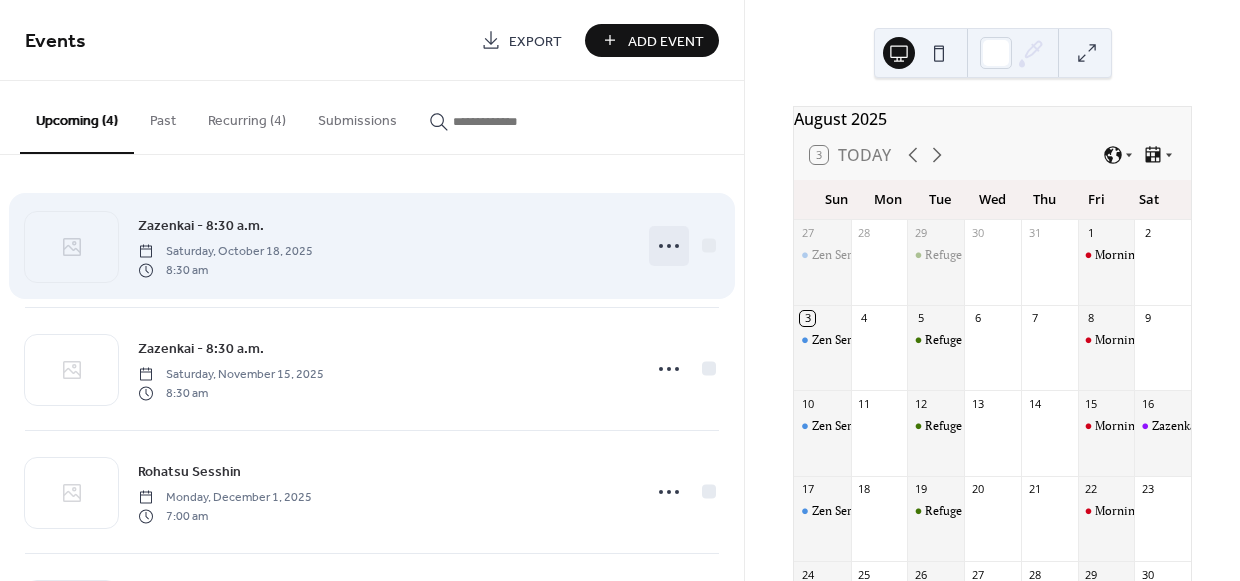 click 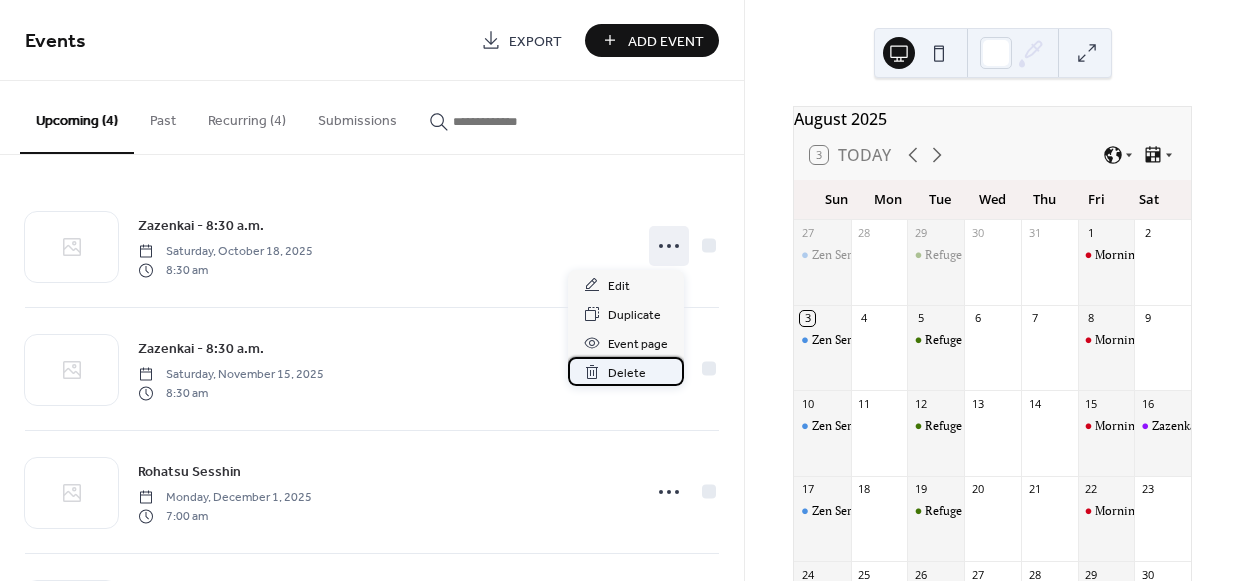 click on "Delete" at bounding box center (627, 373) 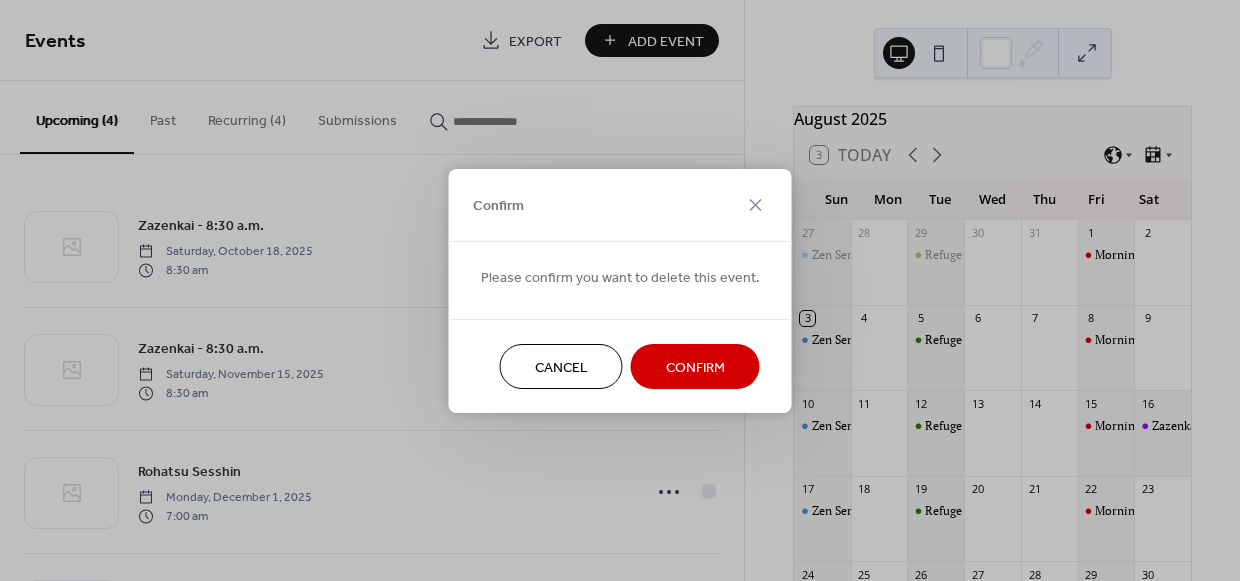 click on "Confirm" at bounding box center [695, 367] 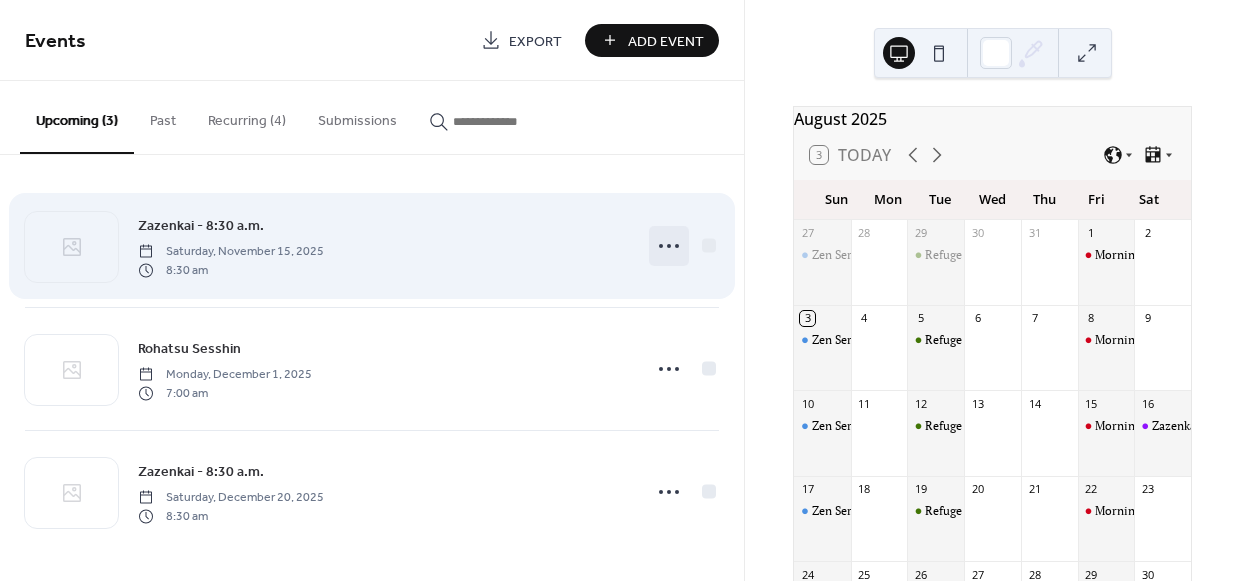 click 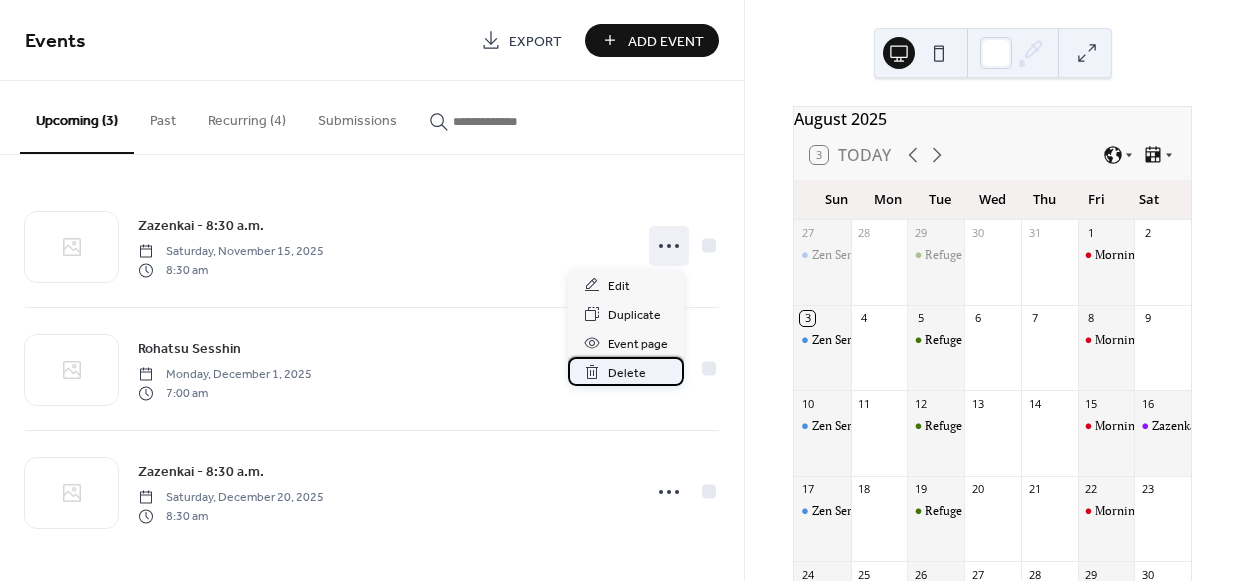 click on "Delete" at bounding box center (627, 373) 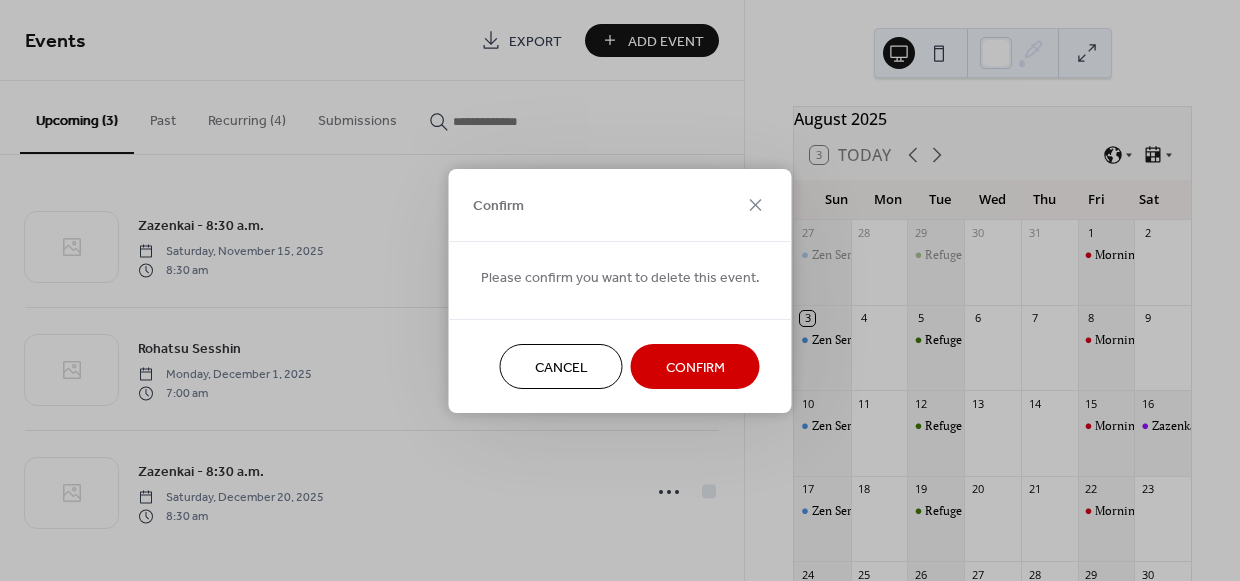 click on "Confirm" at bounding box center (695, 367) 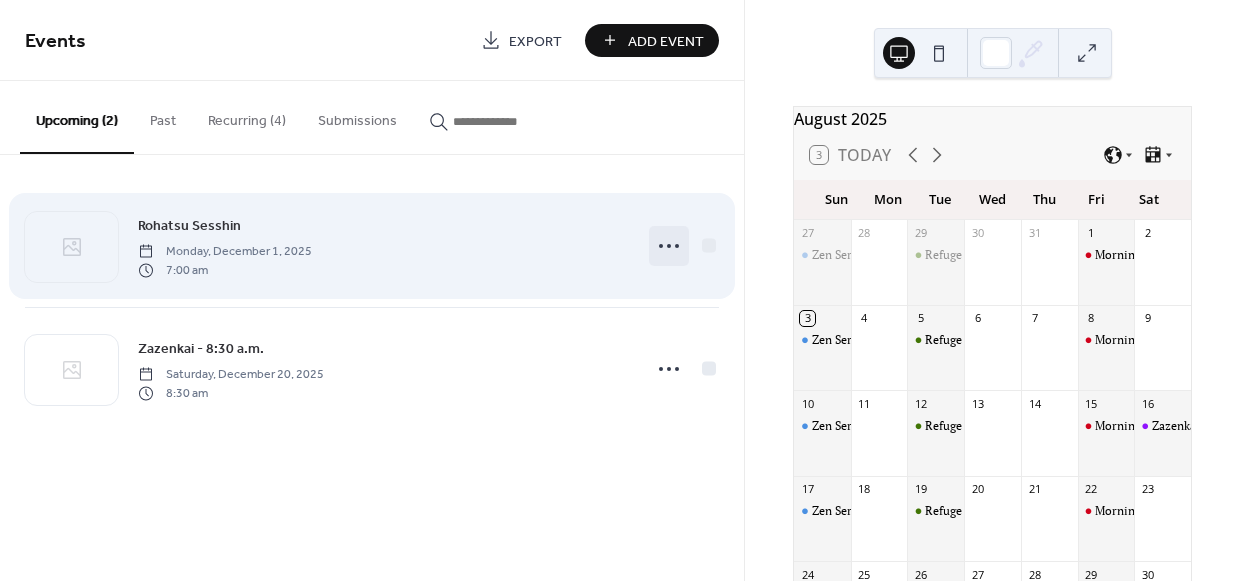 click 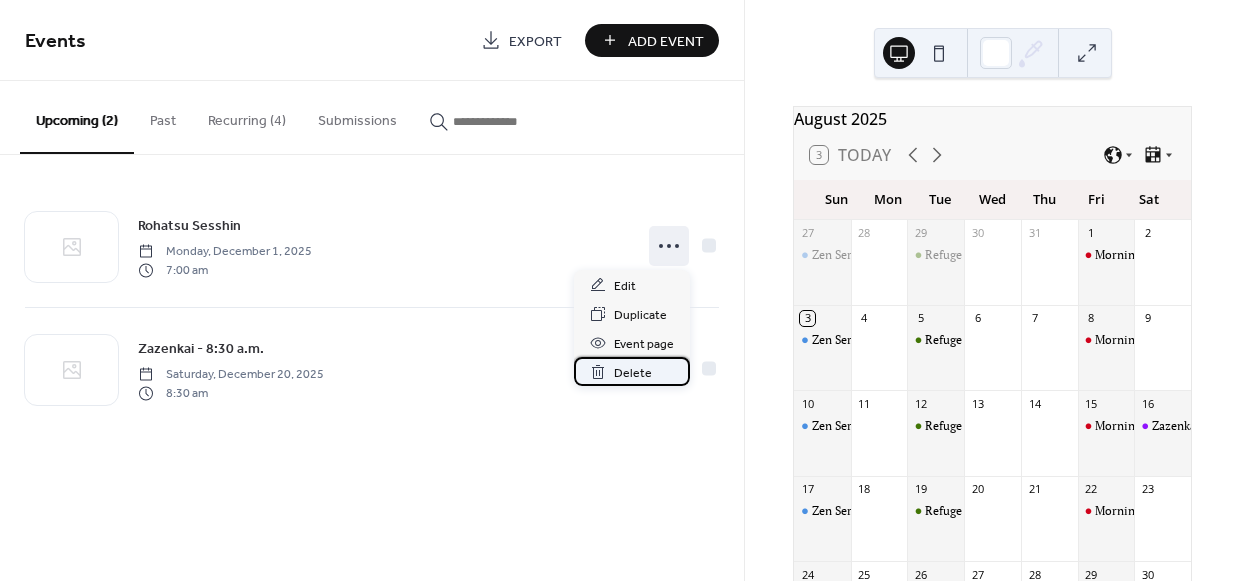 click on "Delete" at bounding box center [633, 373] 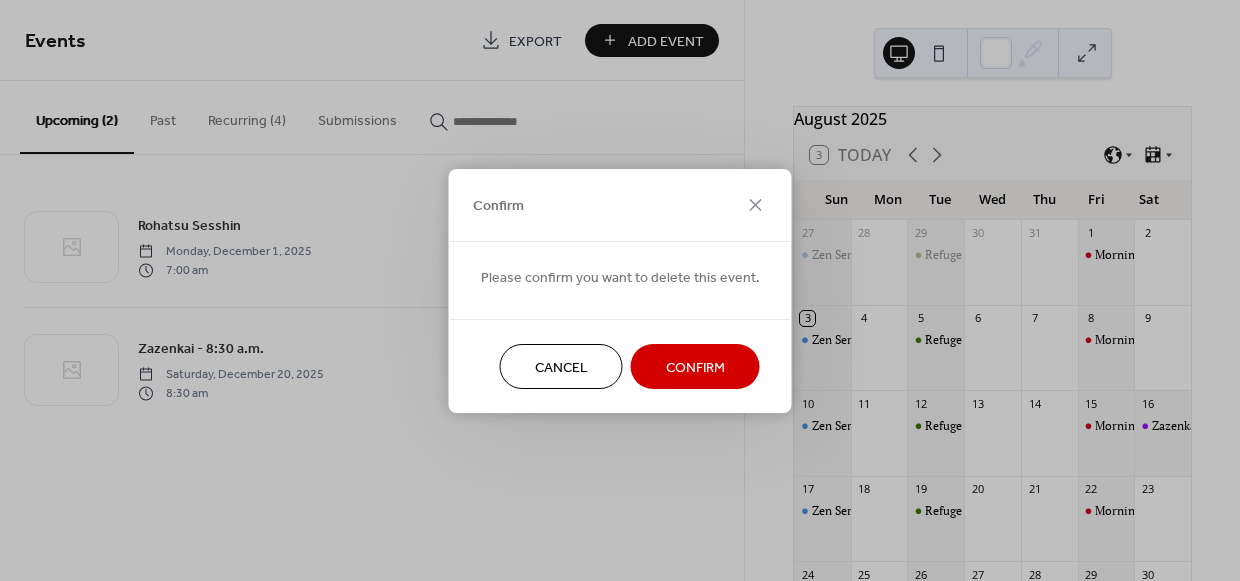 click on "Confirm" at bounding box center (695, 367) 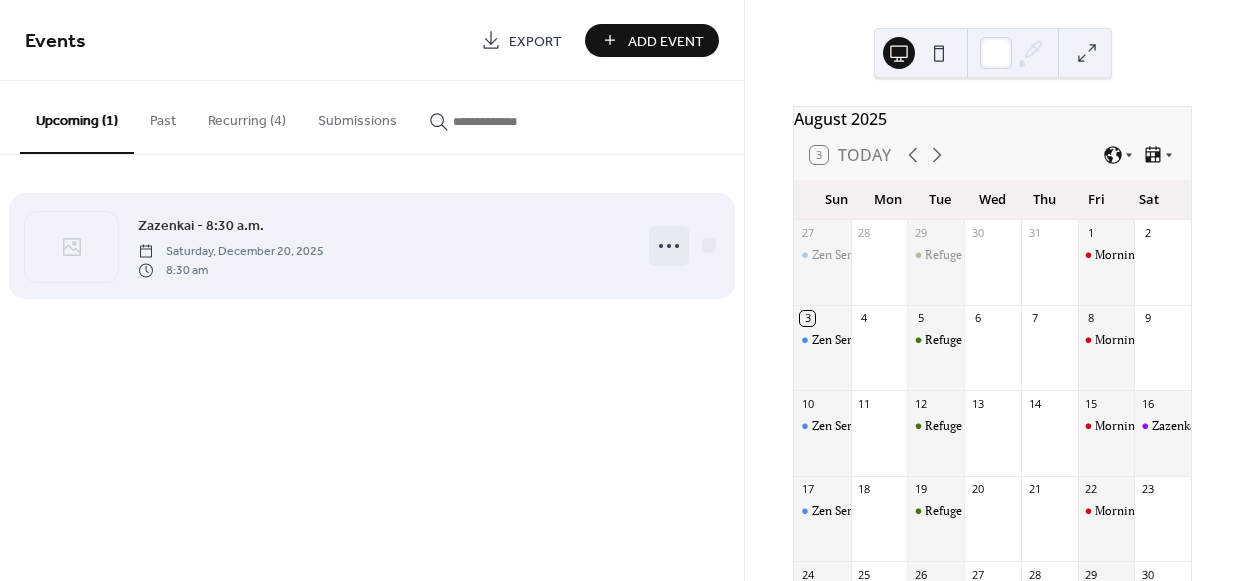 click 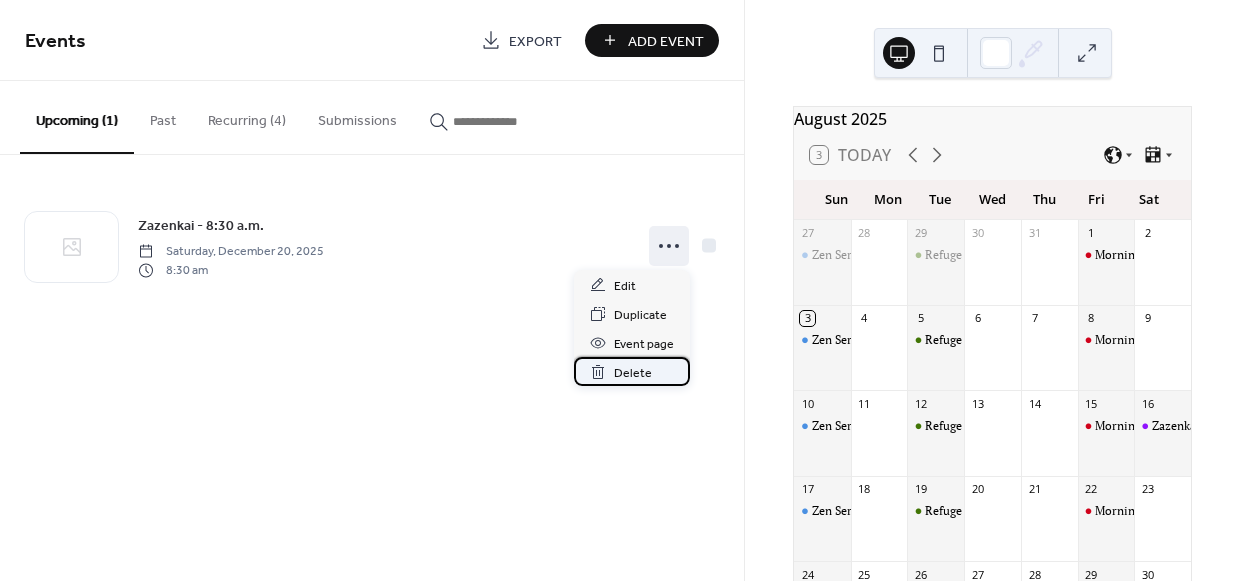 click on "Delete" at bounding box center (633, 373) 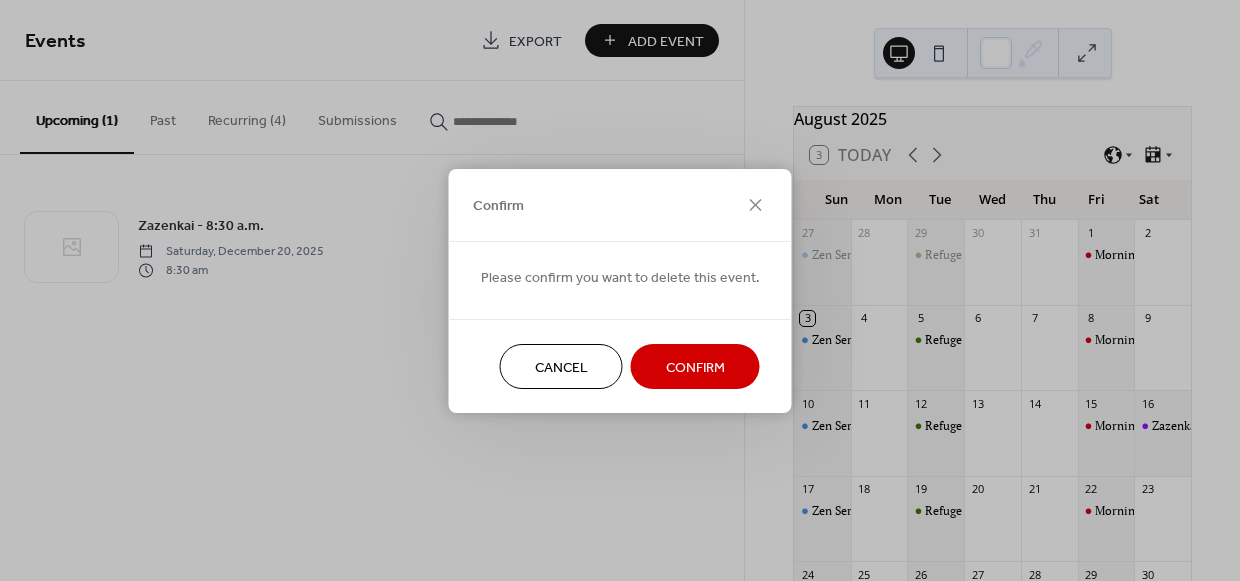 click on "Confirm" at bounding box center (695, 367) 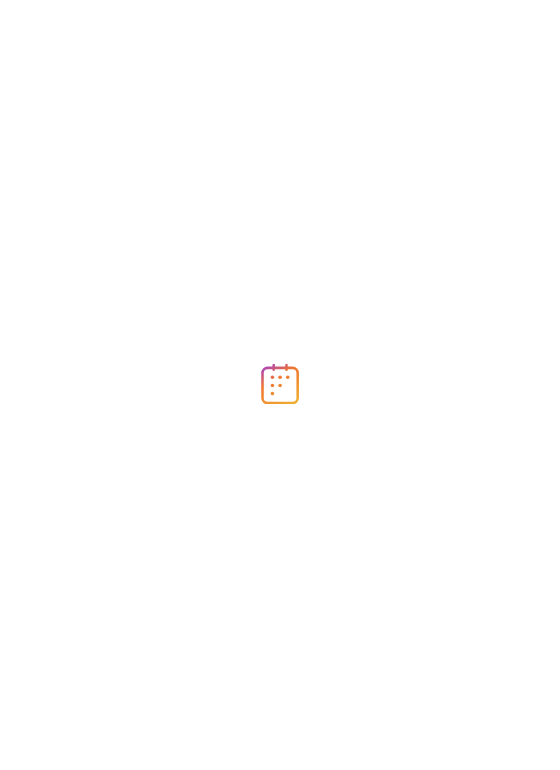 scroll, scrollTop: 0, scrollLeft: 0, axis: both 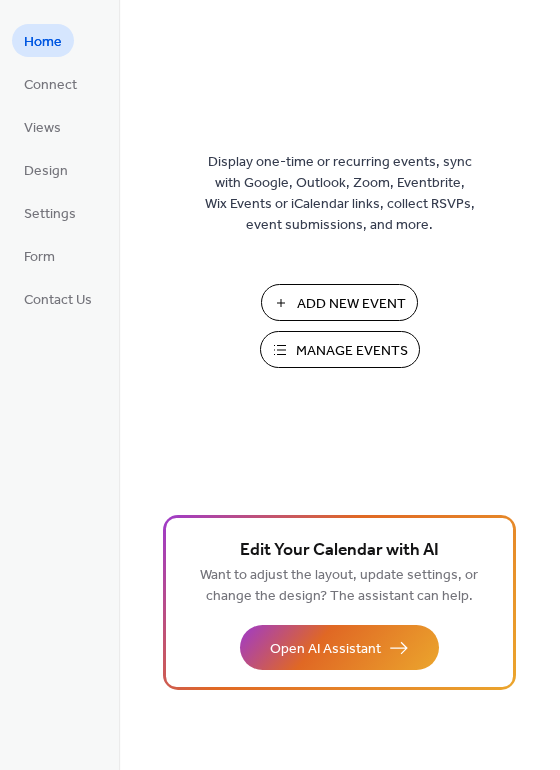 click on "Manage Events" at bounding box center (352, 351) 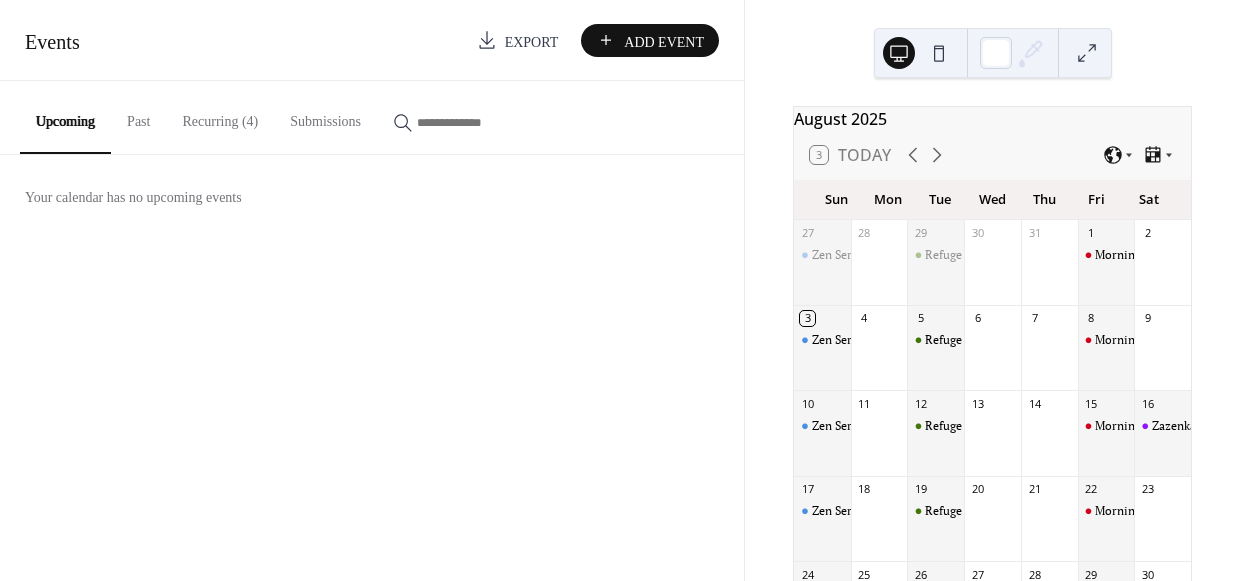 scroll, scrollTop: 0, scrollLeft: 0, axis: both 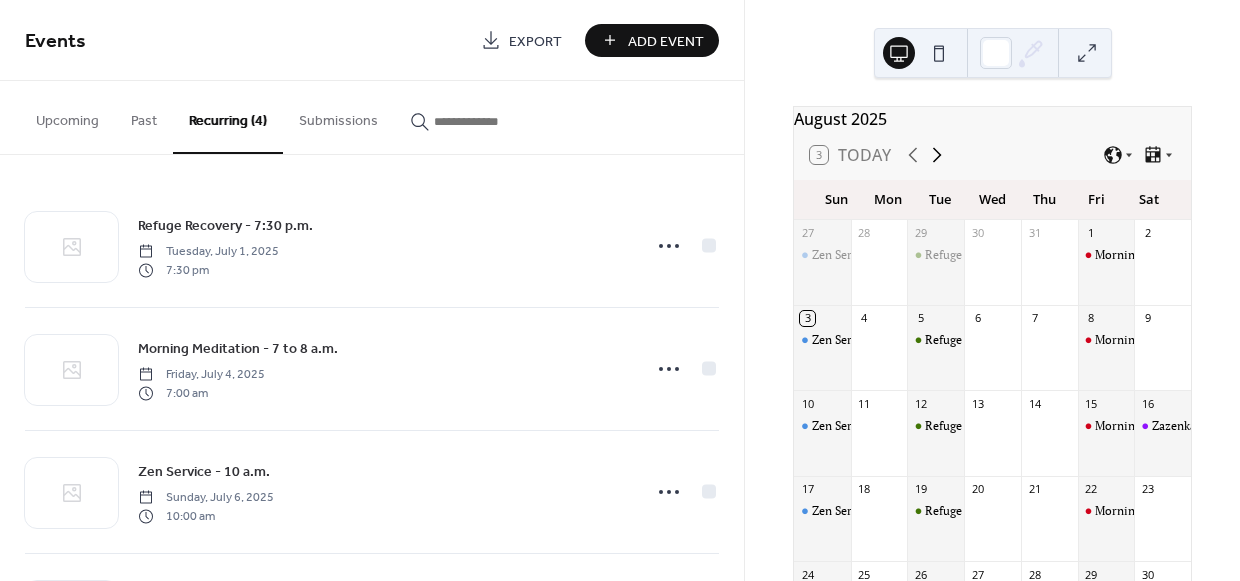 click 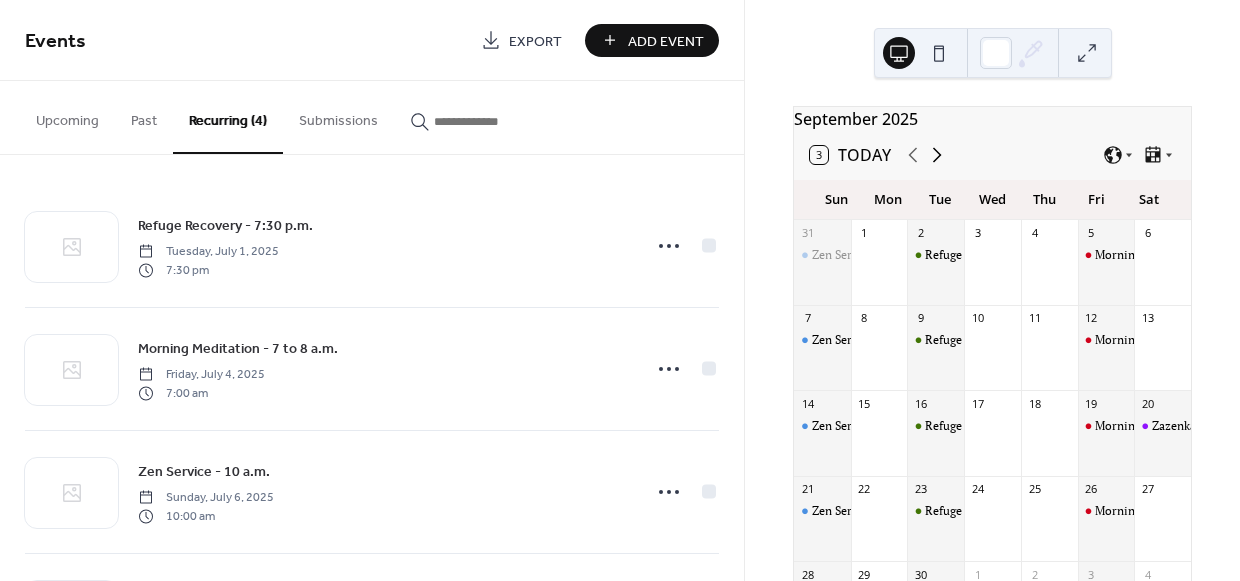 click 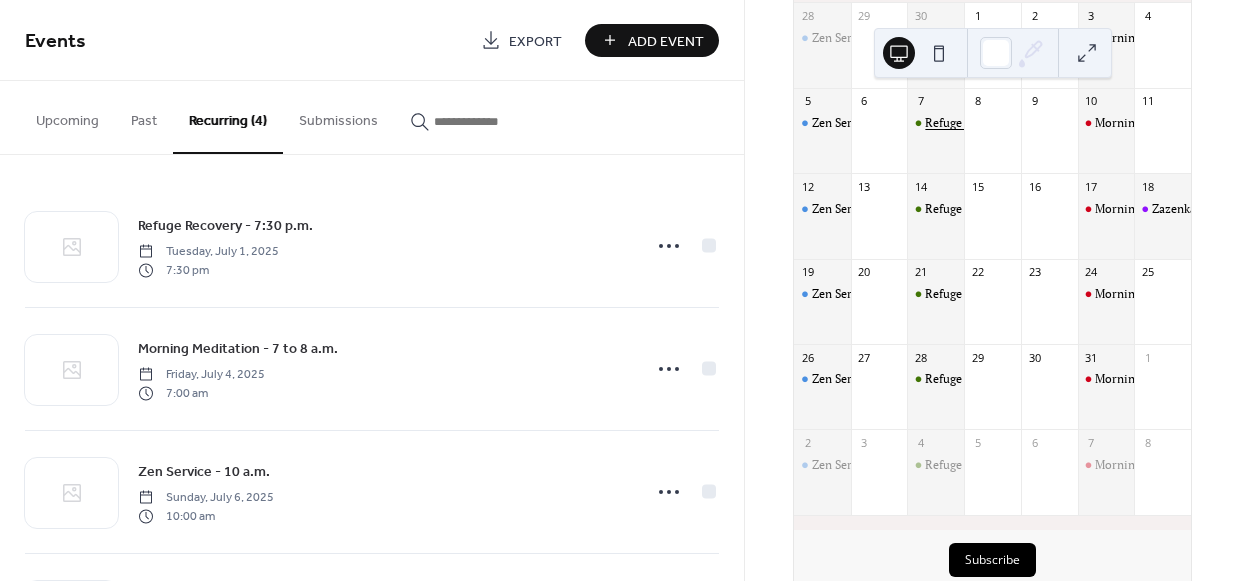 scroll, scrollTop: 270, scrollLeft: 0, axis: vertical 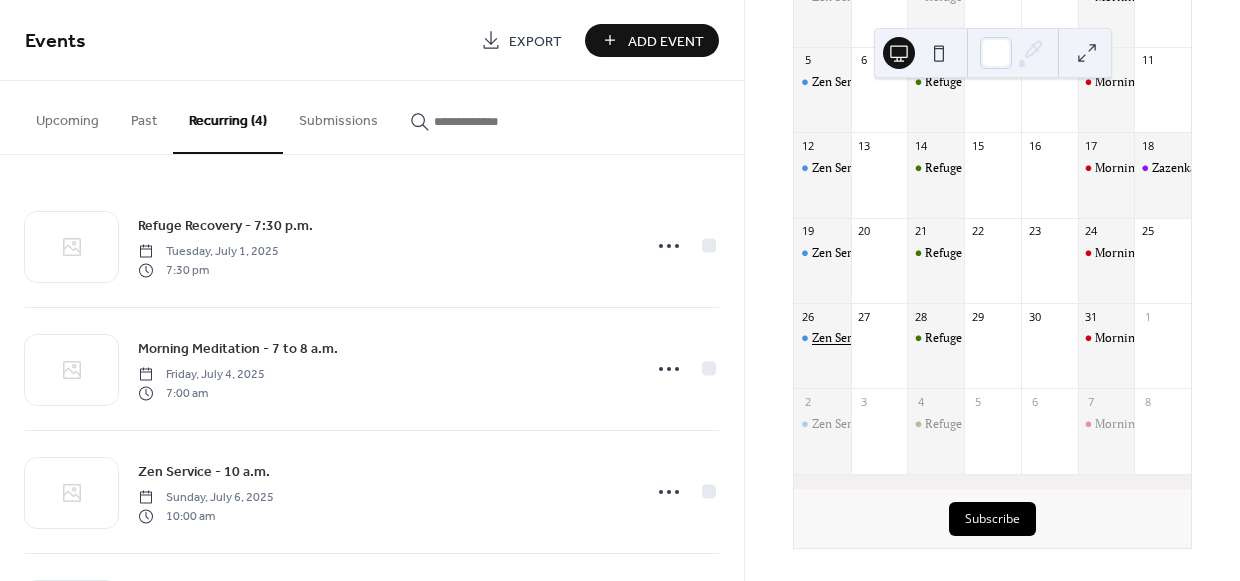 click on "Zen Service - 10 a.m." at bounding box center (867, 338) 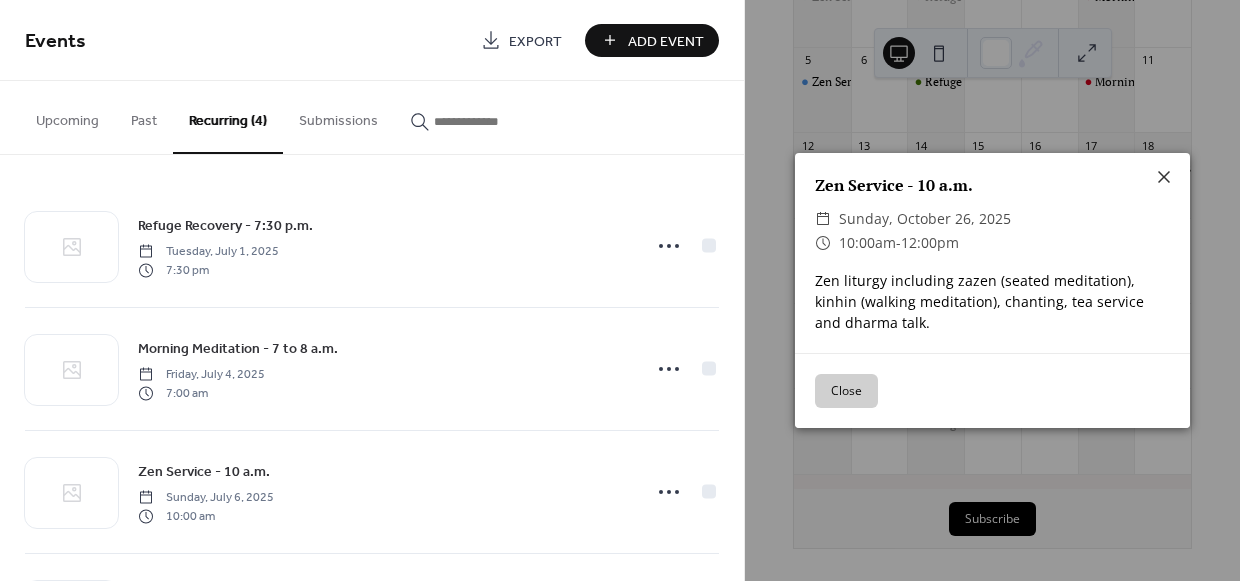 click on "Zen Service - 10 a.m." at bounding box center (992, 185) 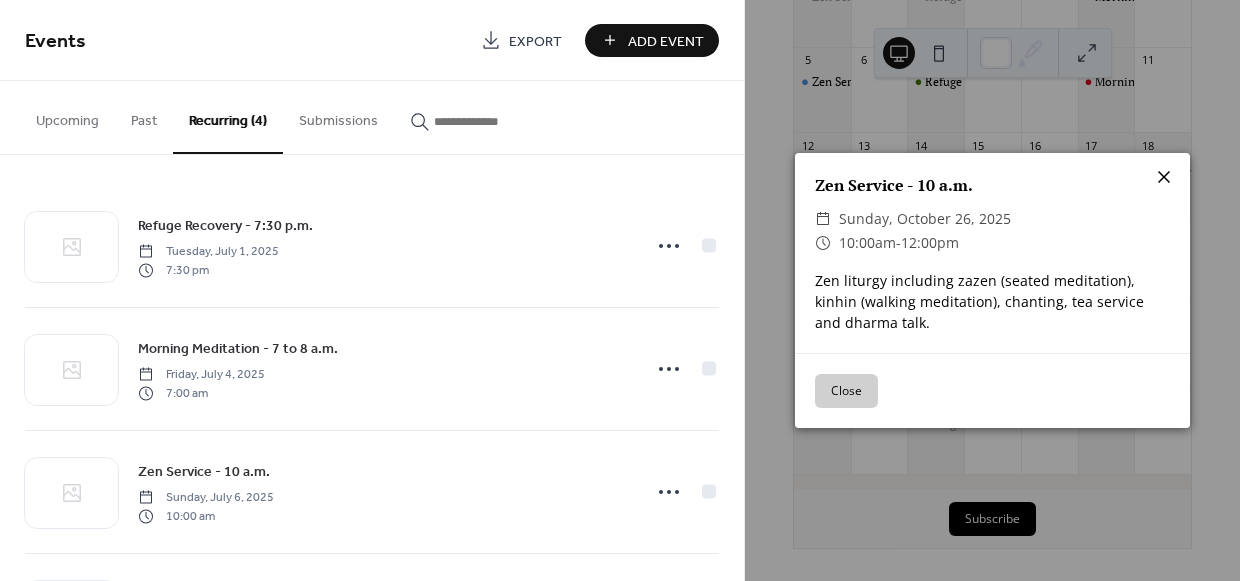 click 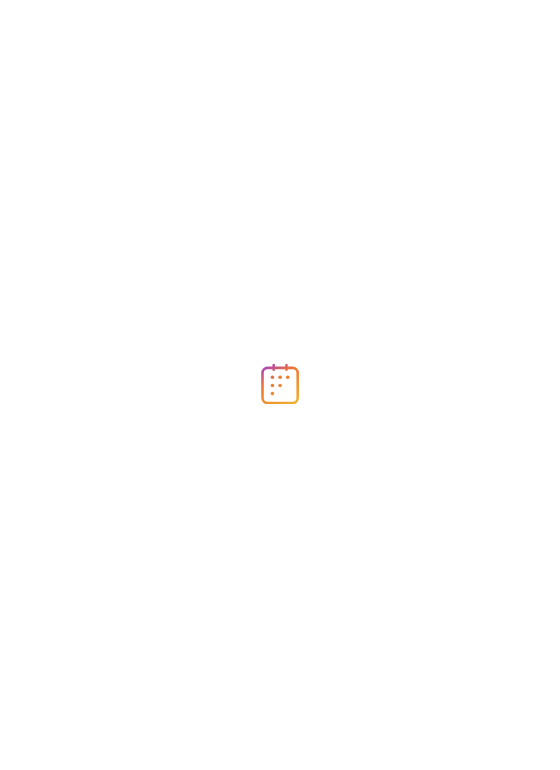 scroll, scrollTop: 0, scrollLeft: 0, axis: both 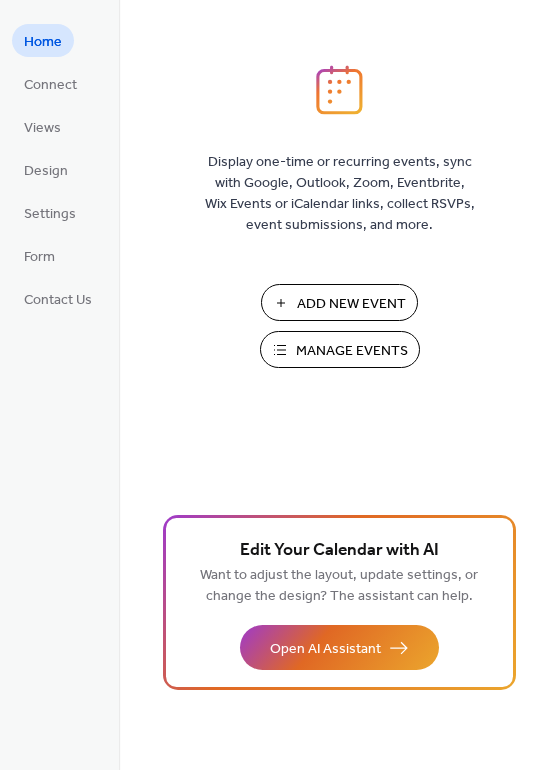 click on "Add New Event" at bounding box center [351, 304] 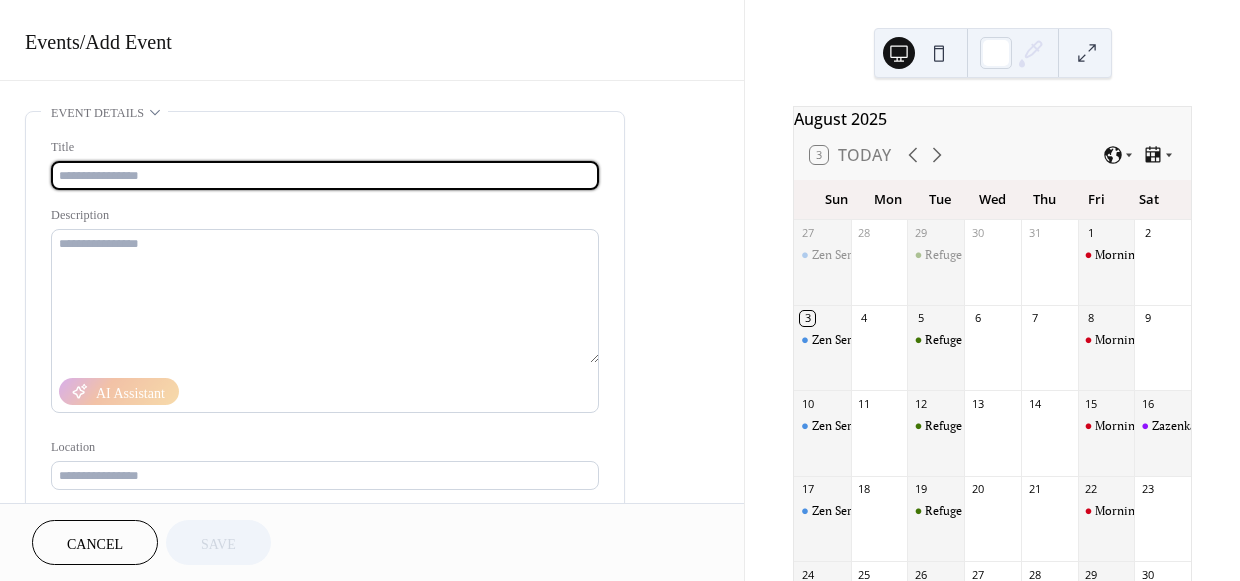scroll, scrollTop: 0, scrollLeft: 0, axis: both 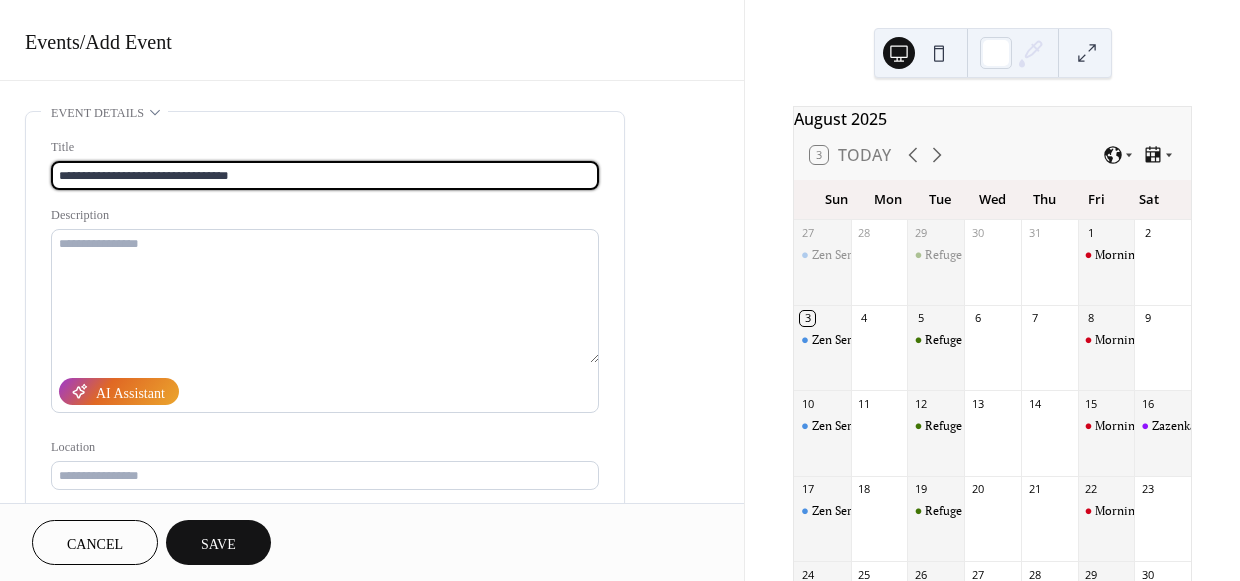type on "**********" 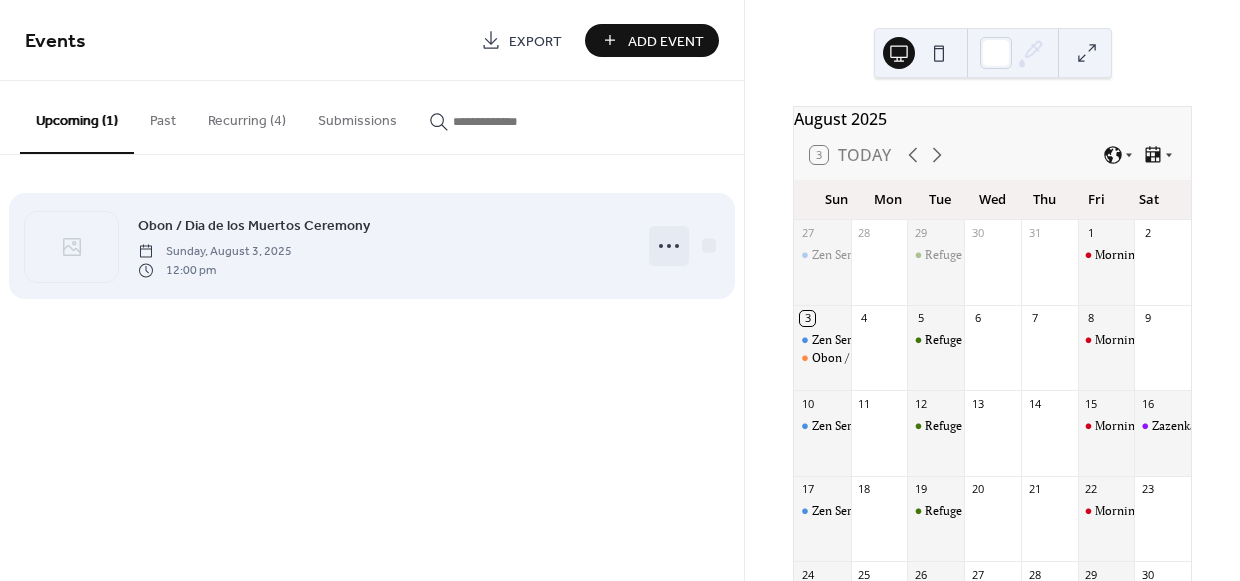 click 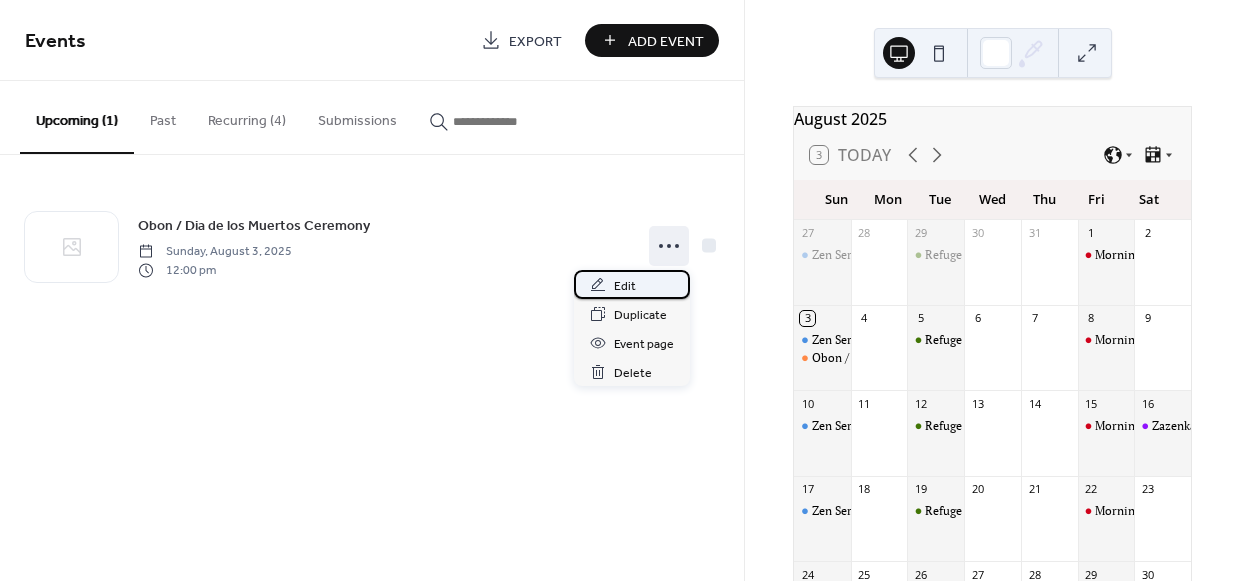 click on "Edit" at bounding box center [625, 286] 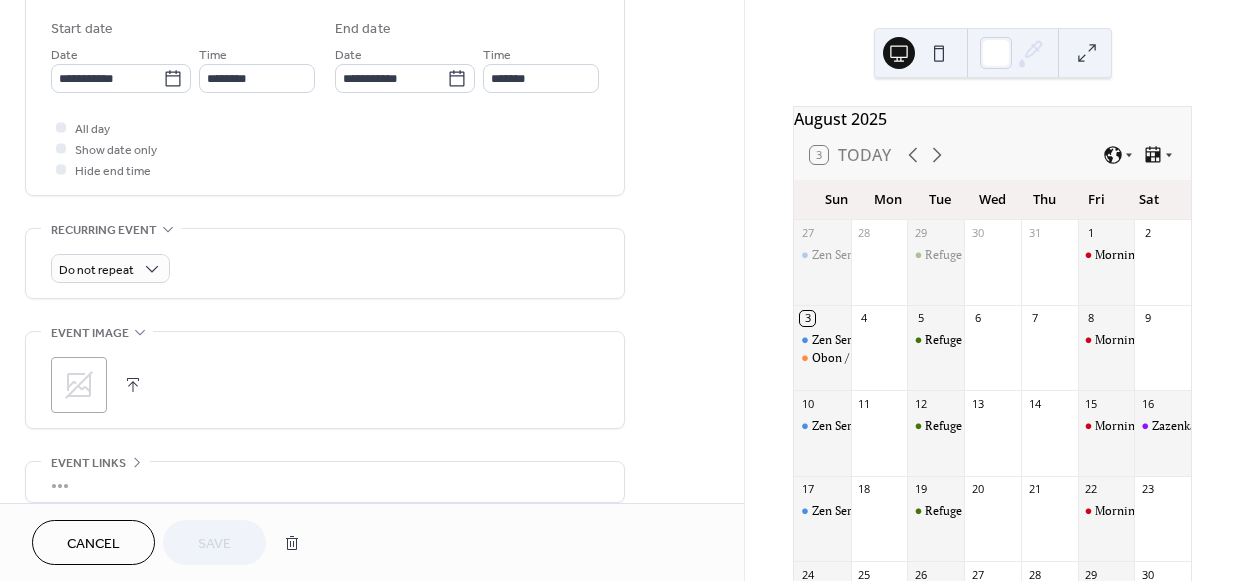 scroll, scrollTop: 661, scrollLeft: 0, axis: vertical 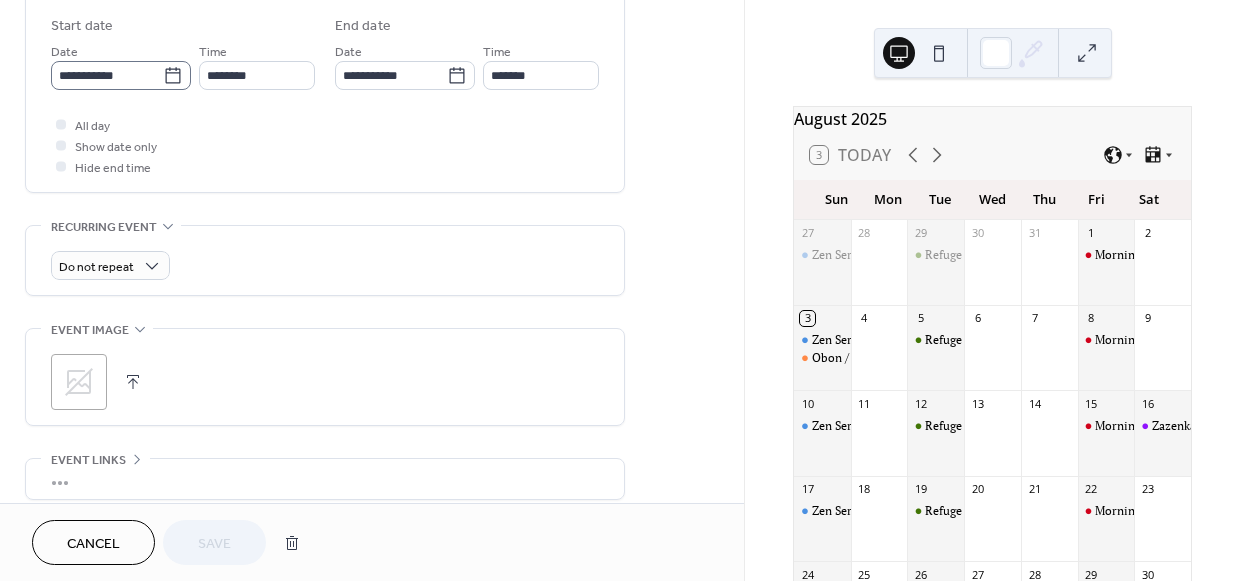 click 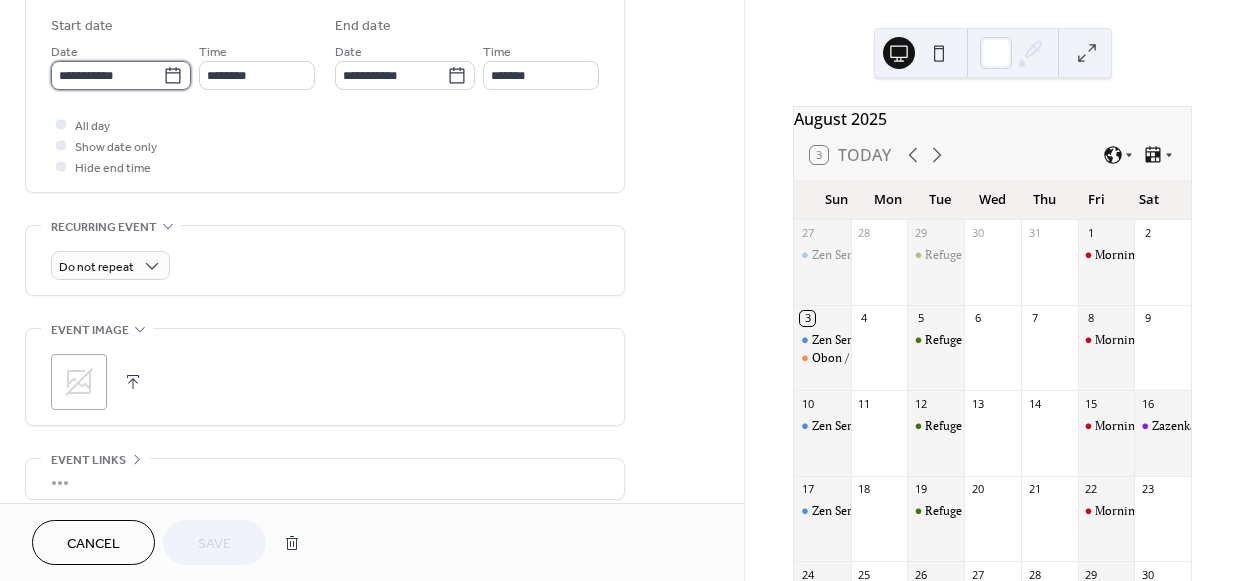click on "**********" at bounding box center (107, 75) 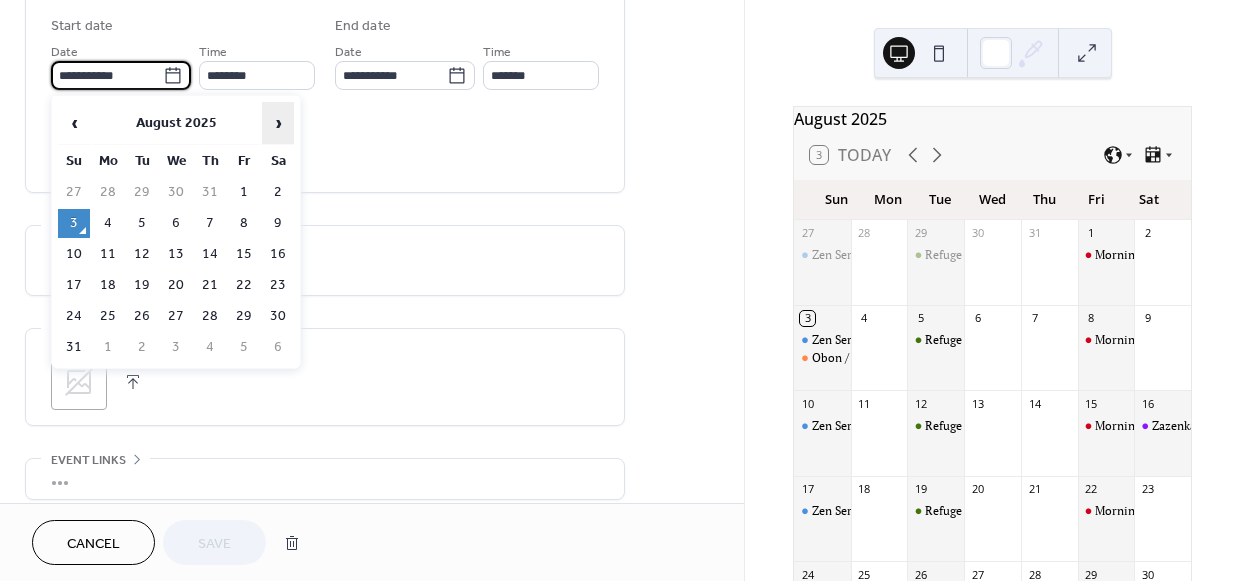 click on "›" at bounding box center [278, 123] 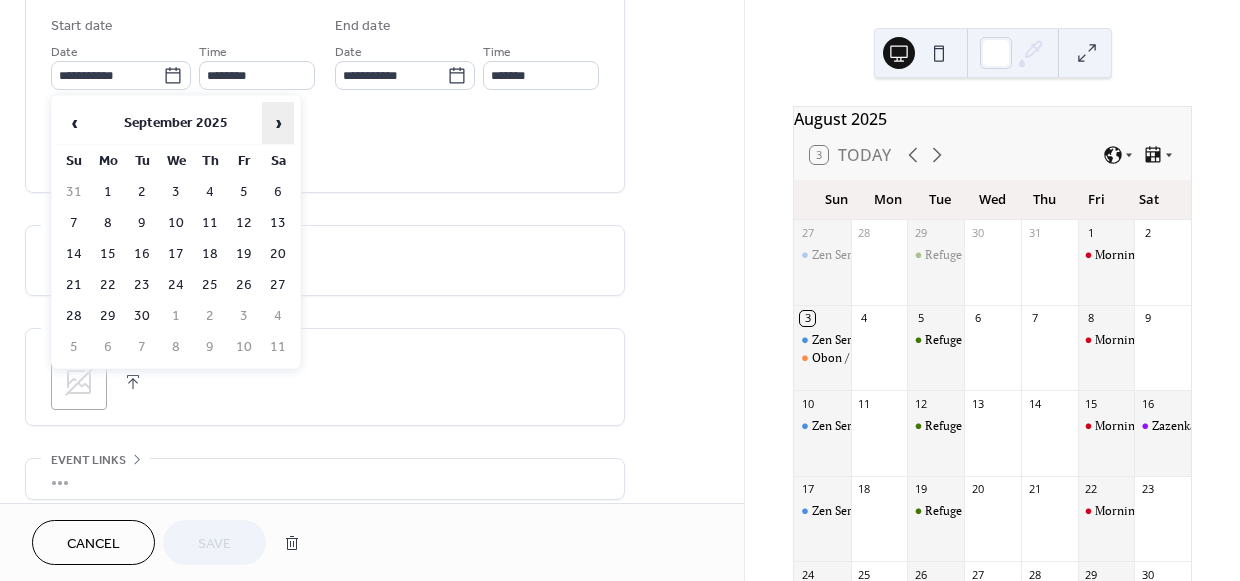 click on "›" at bounding box center [278, 123] 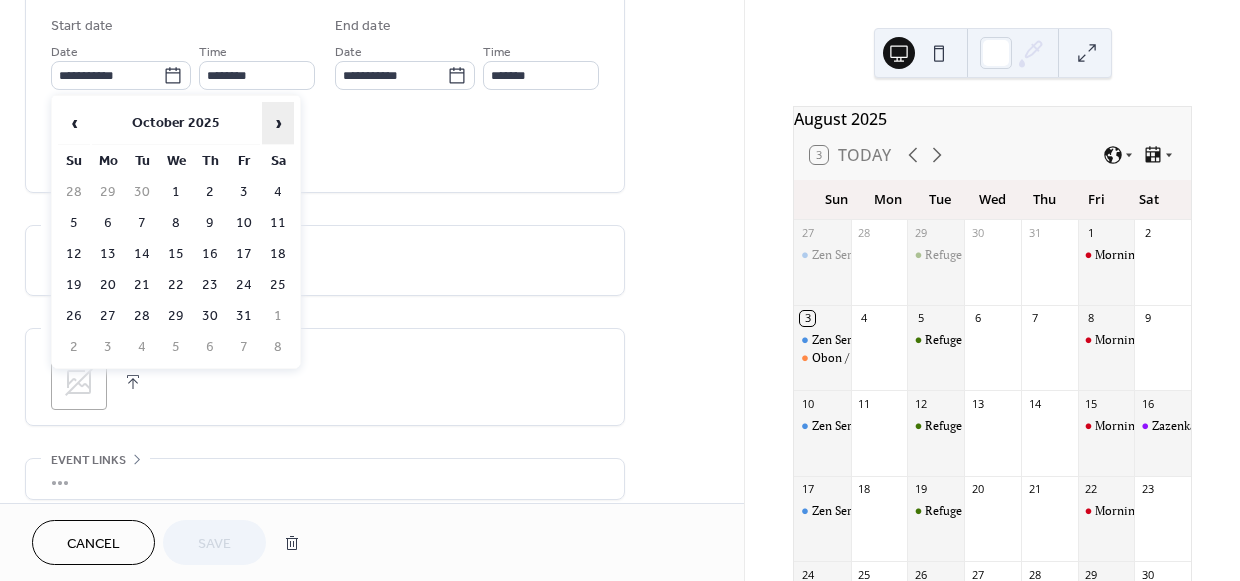 click on "›" at bounding box center [278, 123] 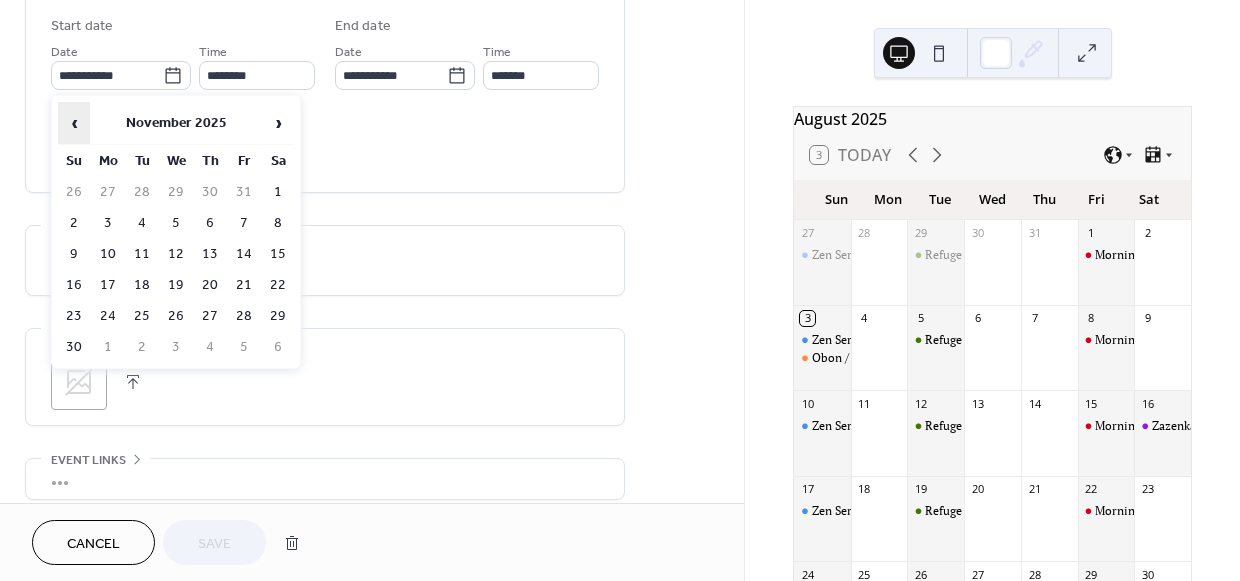 click on "‹" at bounding box center [74, 123] 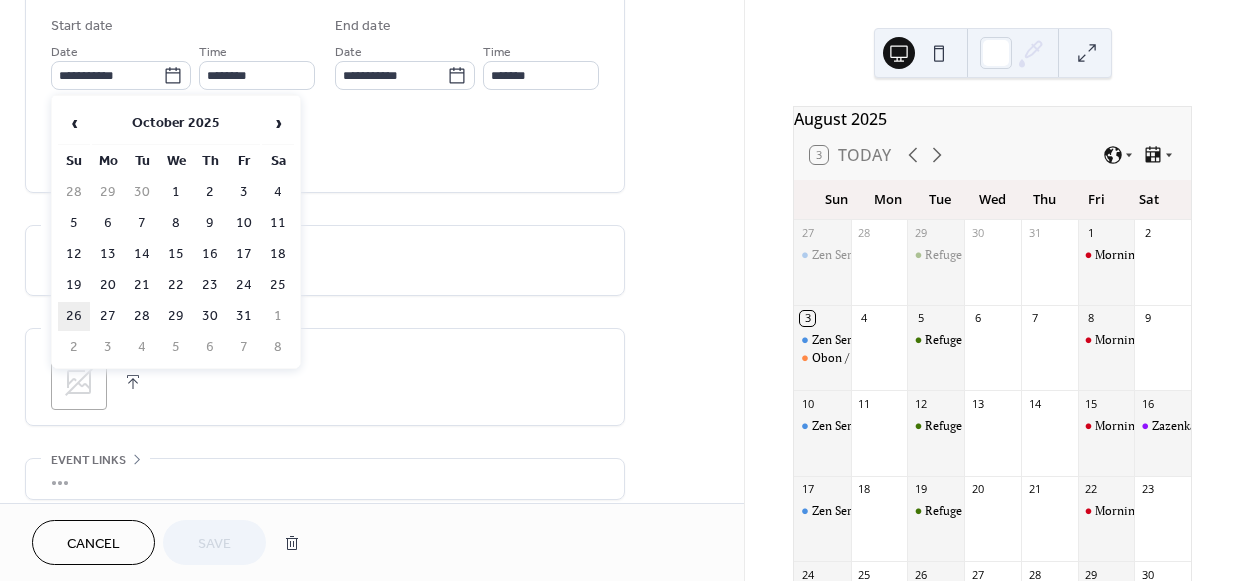 click on "26" at bounding box center [74, 316] 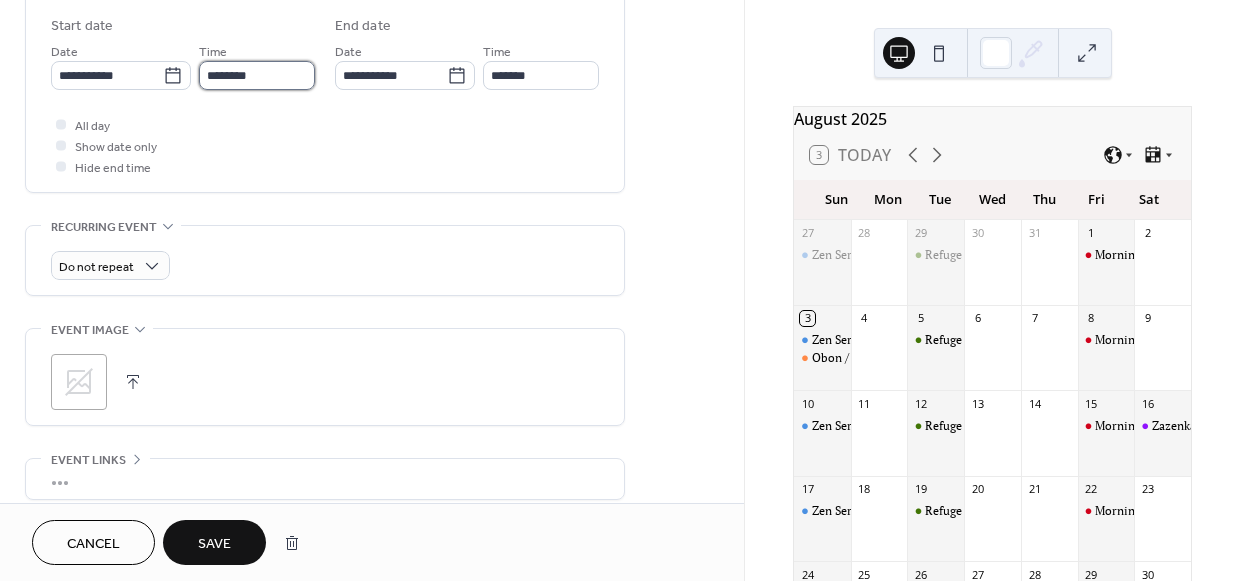 click on "********" at bounding box center [257, 75] 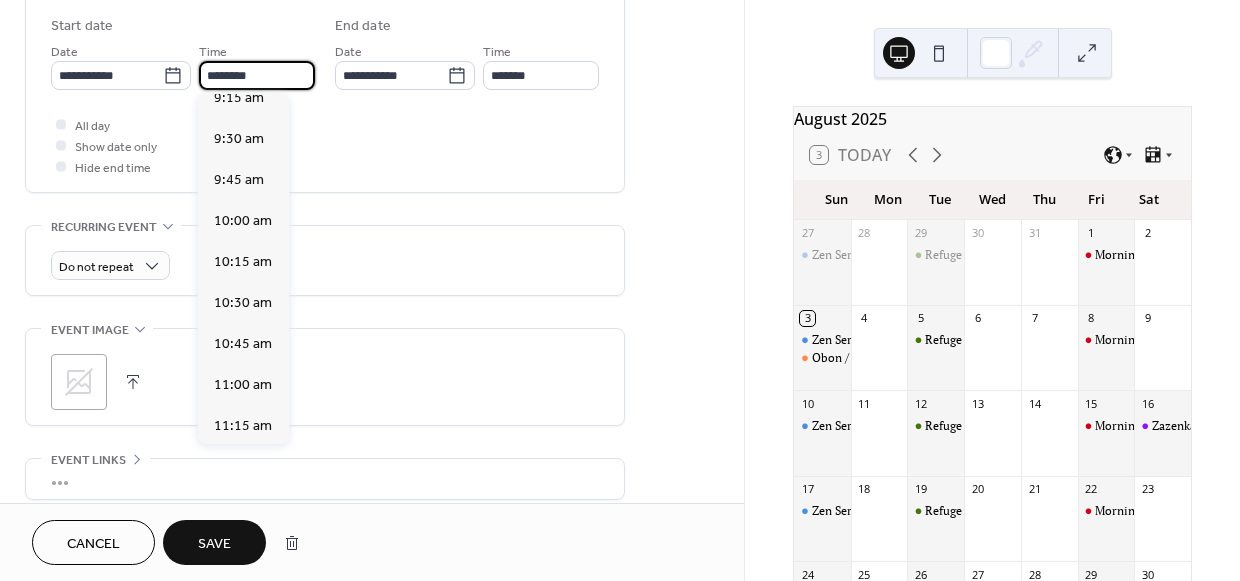 scroll, scrollTop: 1534, scrollLeft: 0, axis: vertical 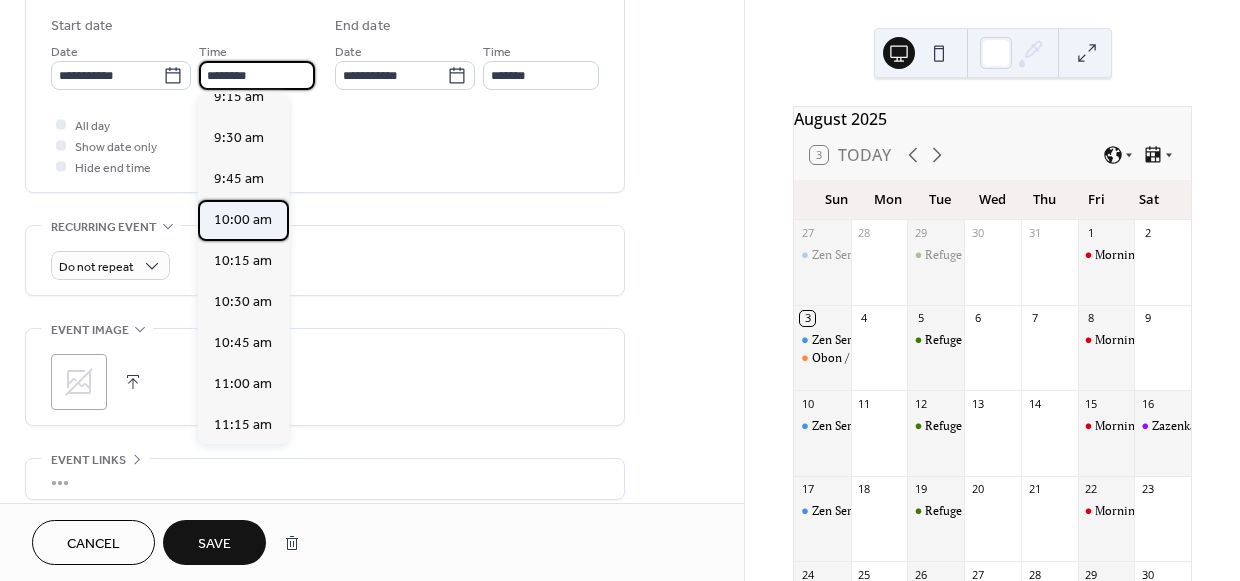 click on "10:00 am" at bounding box center (243, 220) 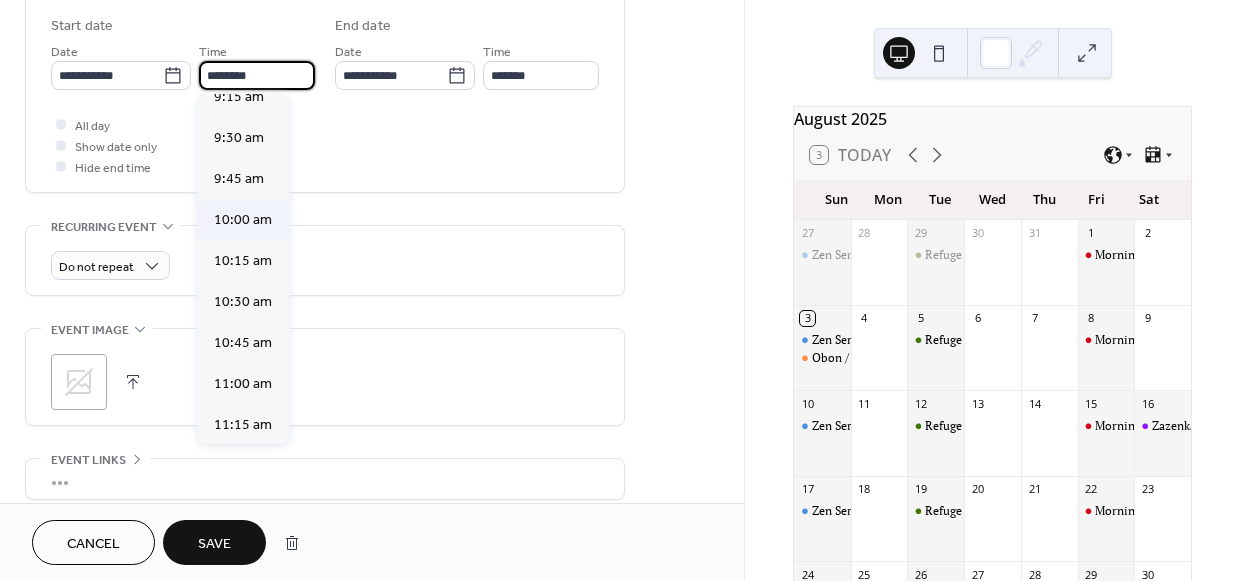 type on "********" 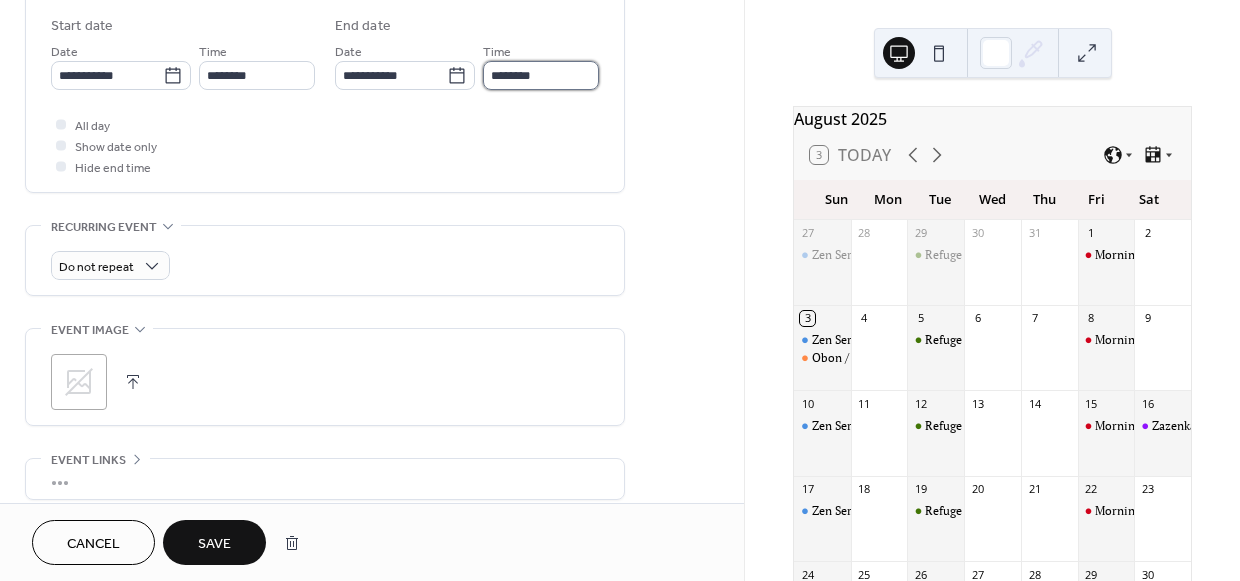 click on "********" at bounding box center (541, 75) 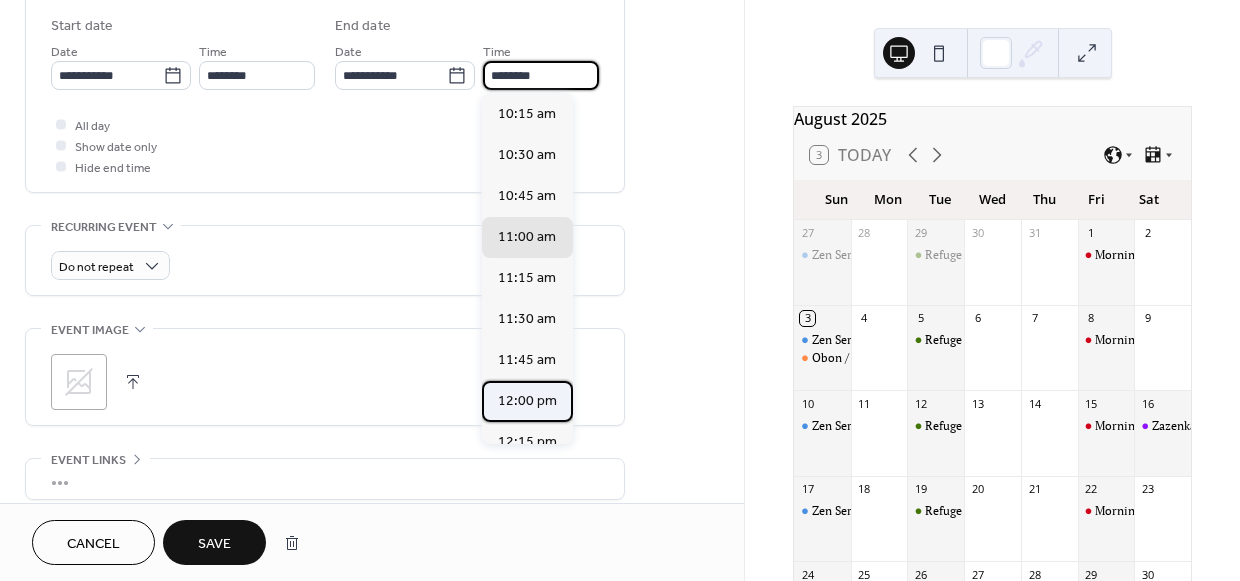 click on "12:00 pm" at bounding box center (527, 401) 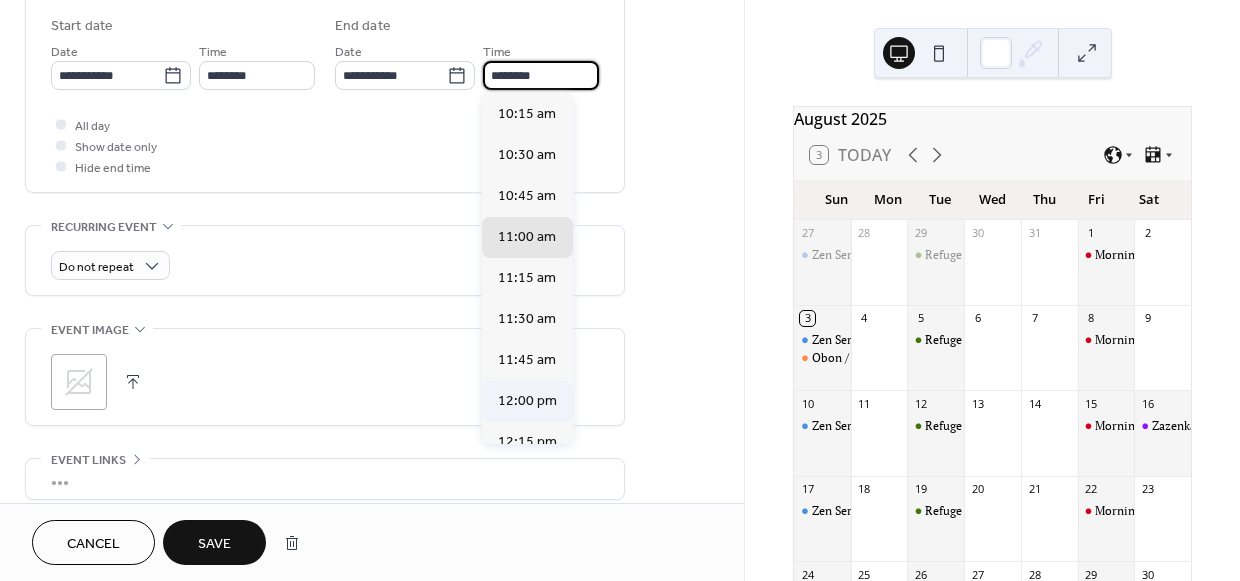 type on "********" 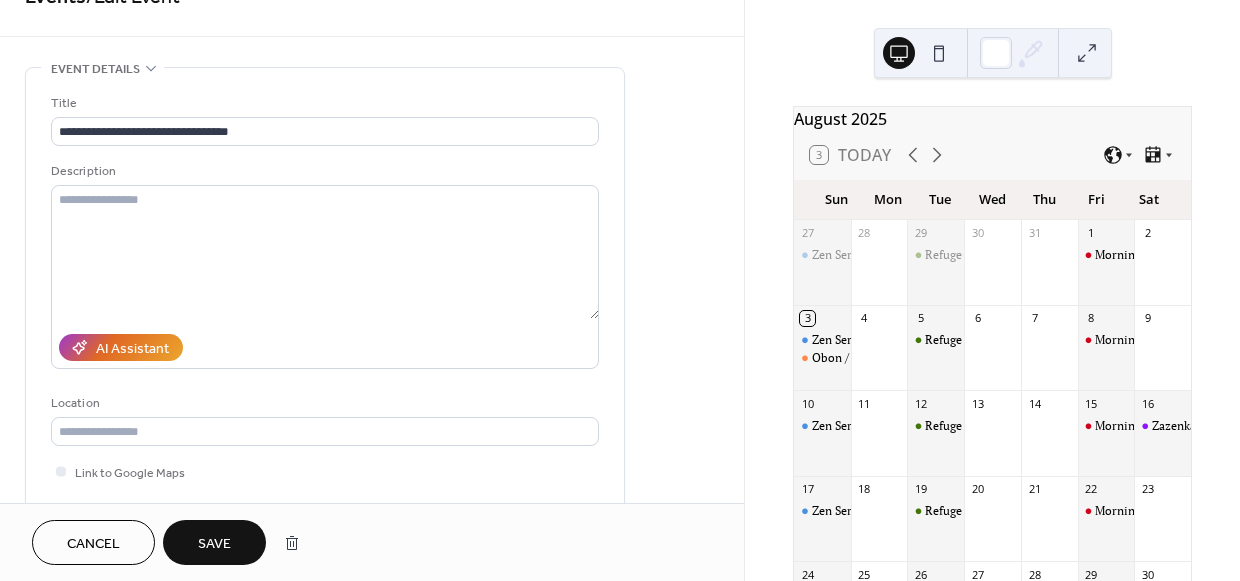 scroll, scrollTop: 0, scrollLeft: 0, axis: both 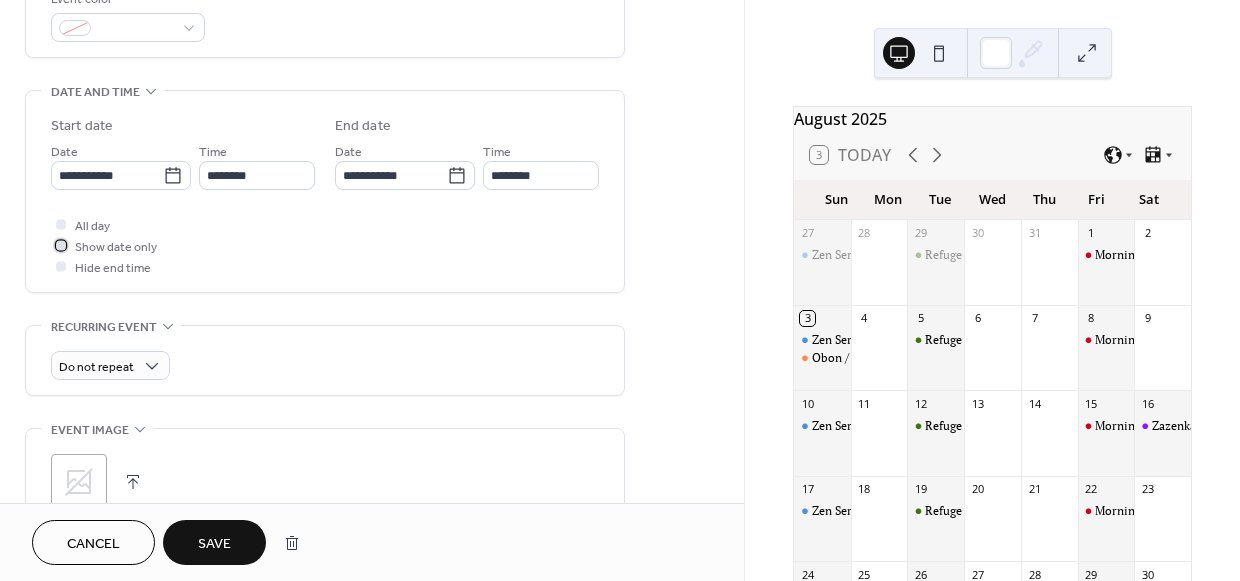 click at bounding box center [61, 245] 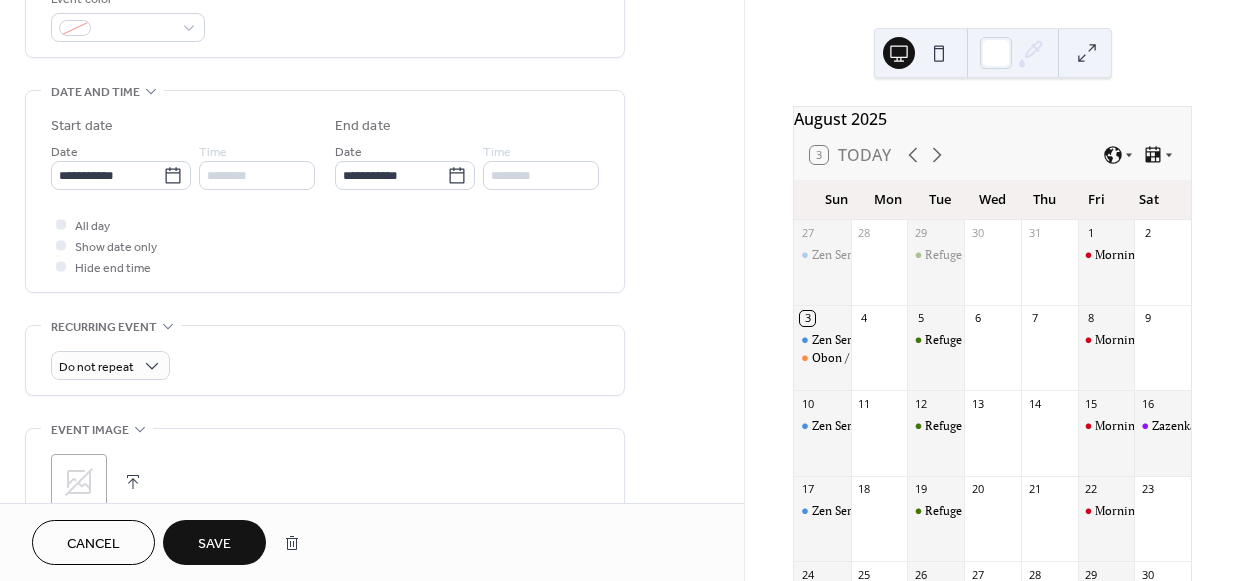 click on "Save" at bounding box center (214, 542) 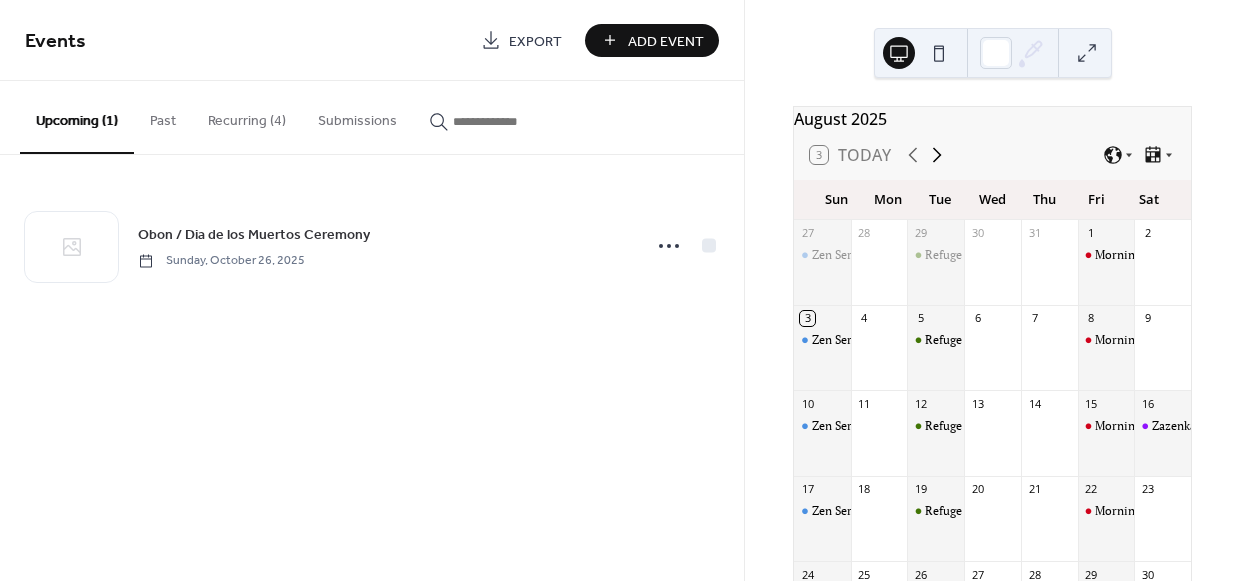 click 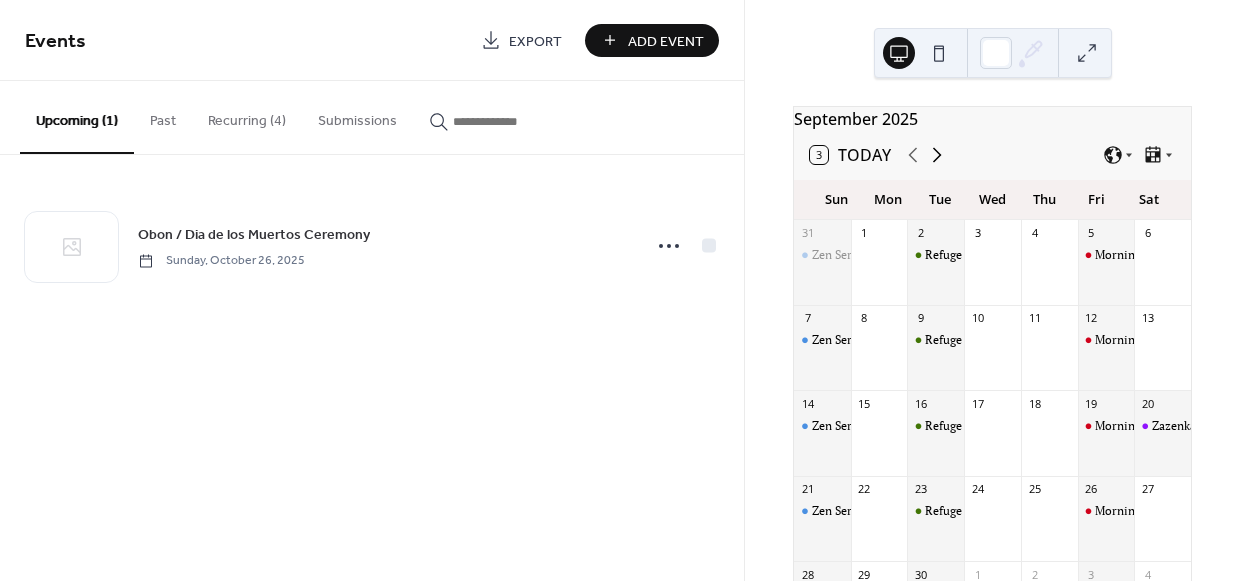 click 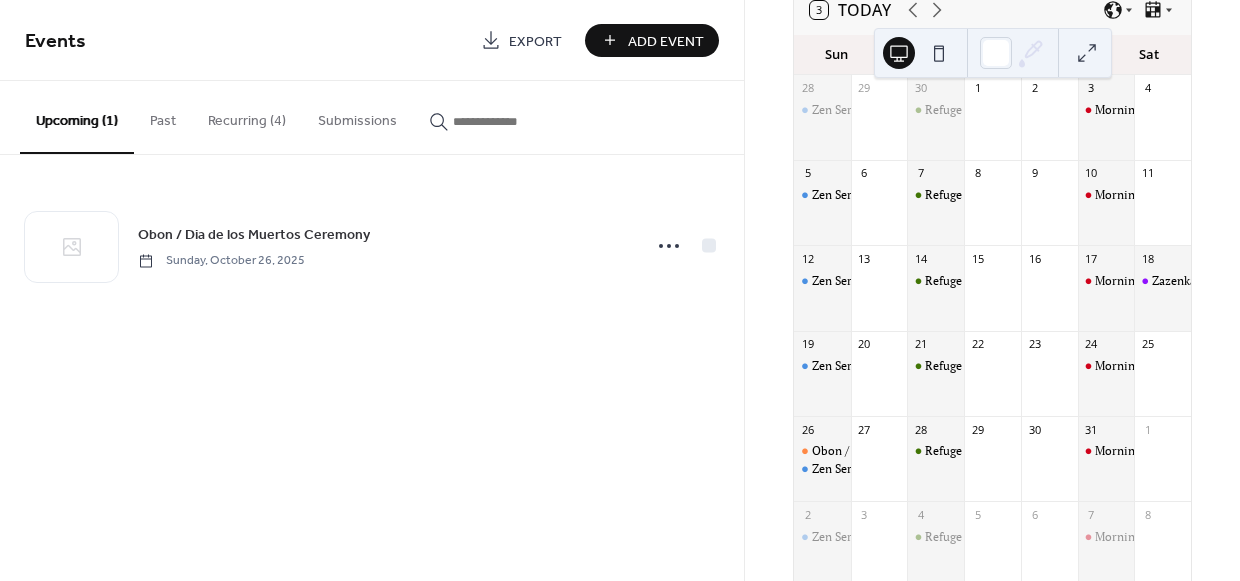 scroll, scrollTop: 144, scrollLeft: 0, axis: vertical 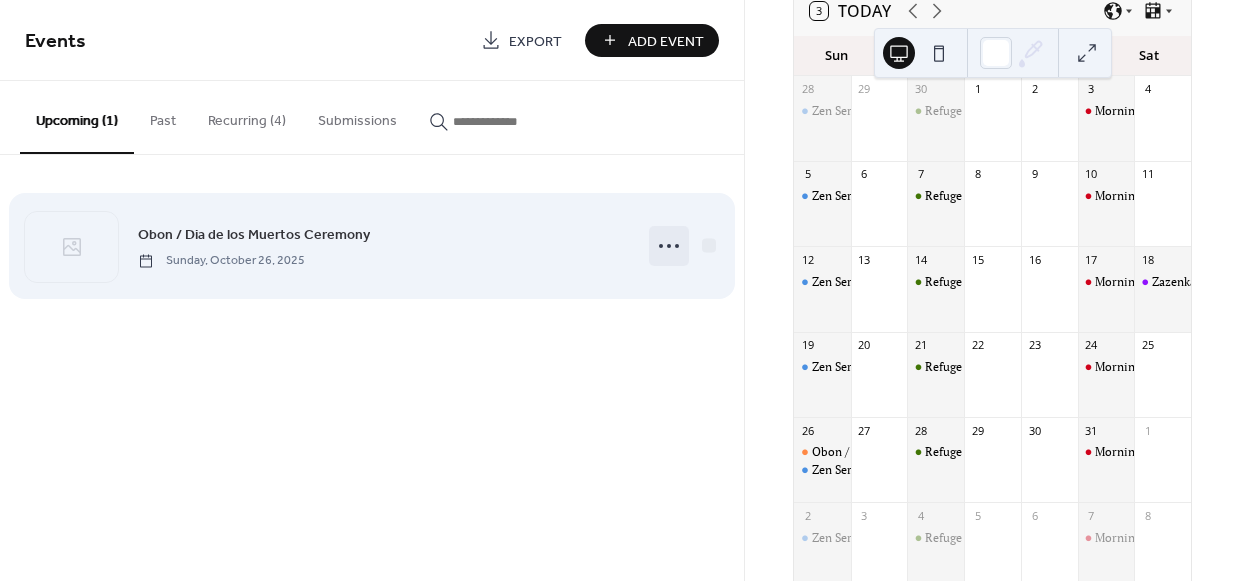 click 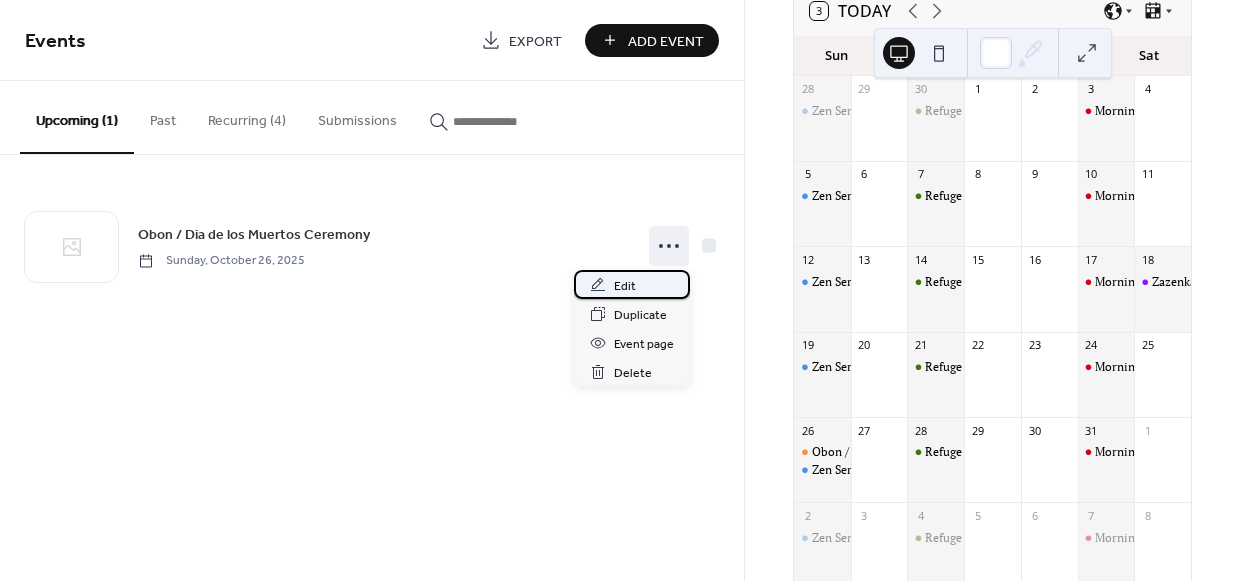 click on "Edit" at bounding box center [625, 286] 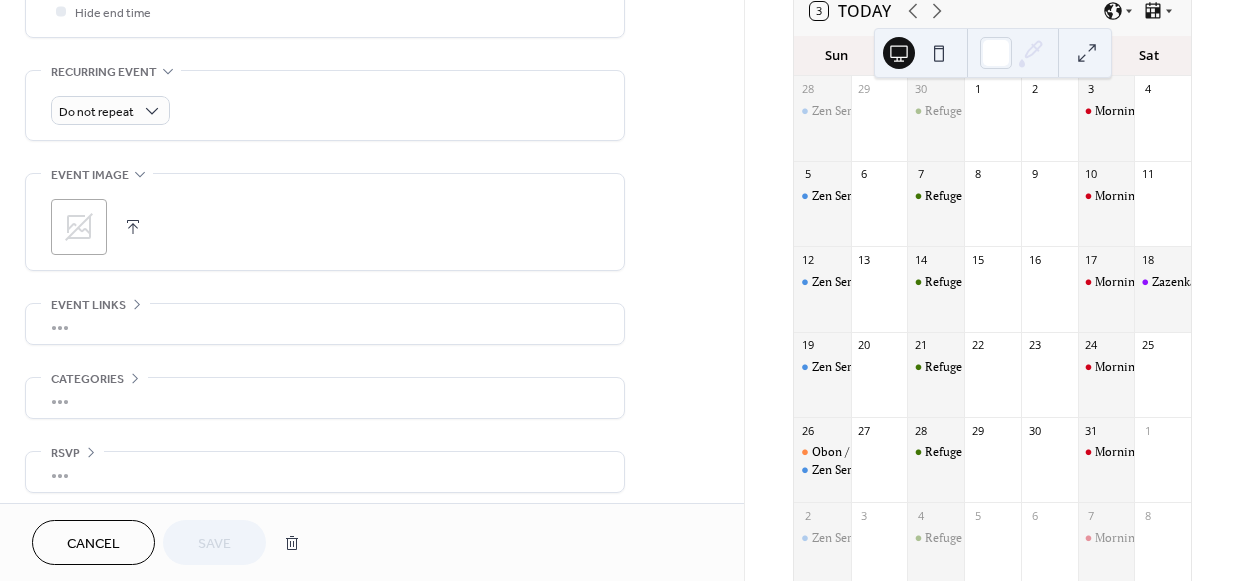 scroll, scrollTop: 826, scrollLeft: 0, axis: vertical 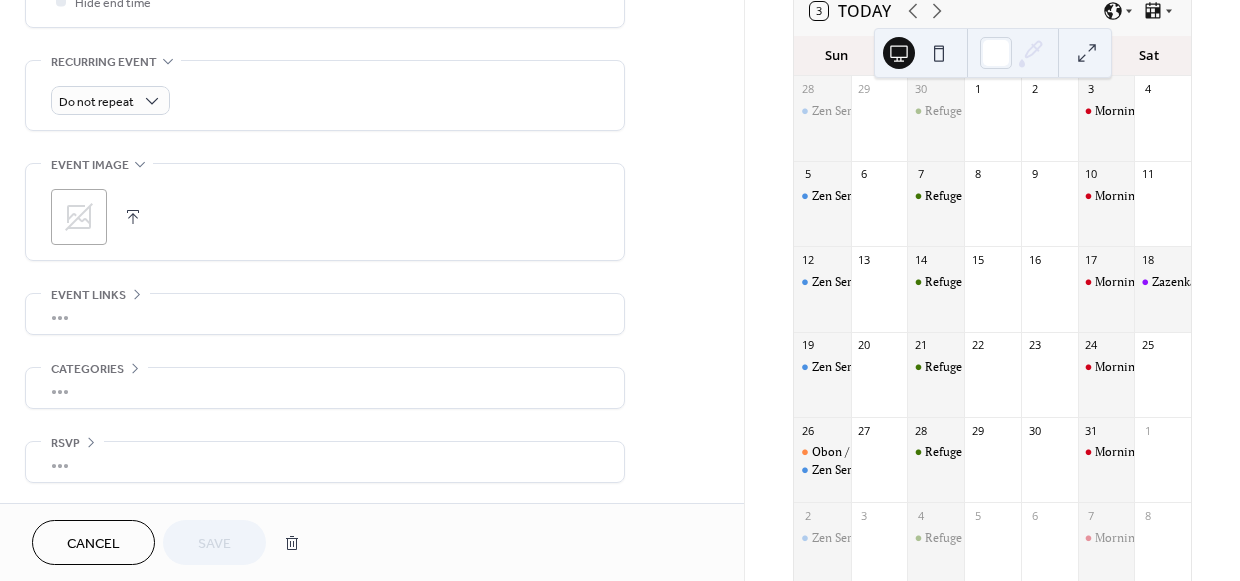 click on "•••" at bounding box center (325, 388) 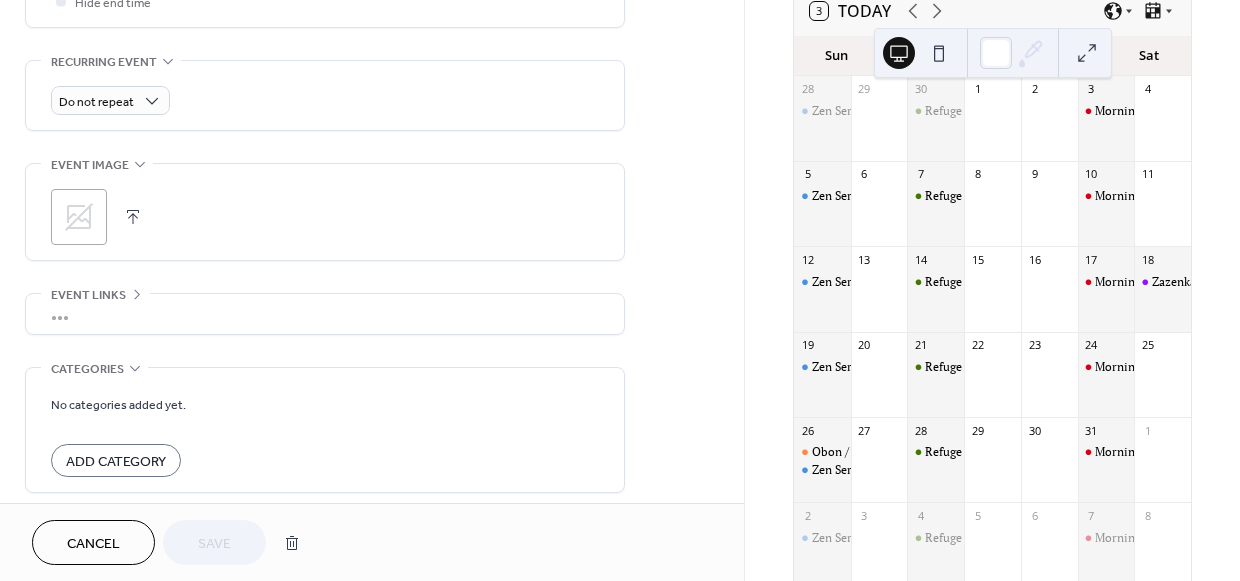 click on "•••" at bounding box center [325, 314] 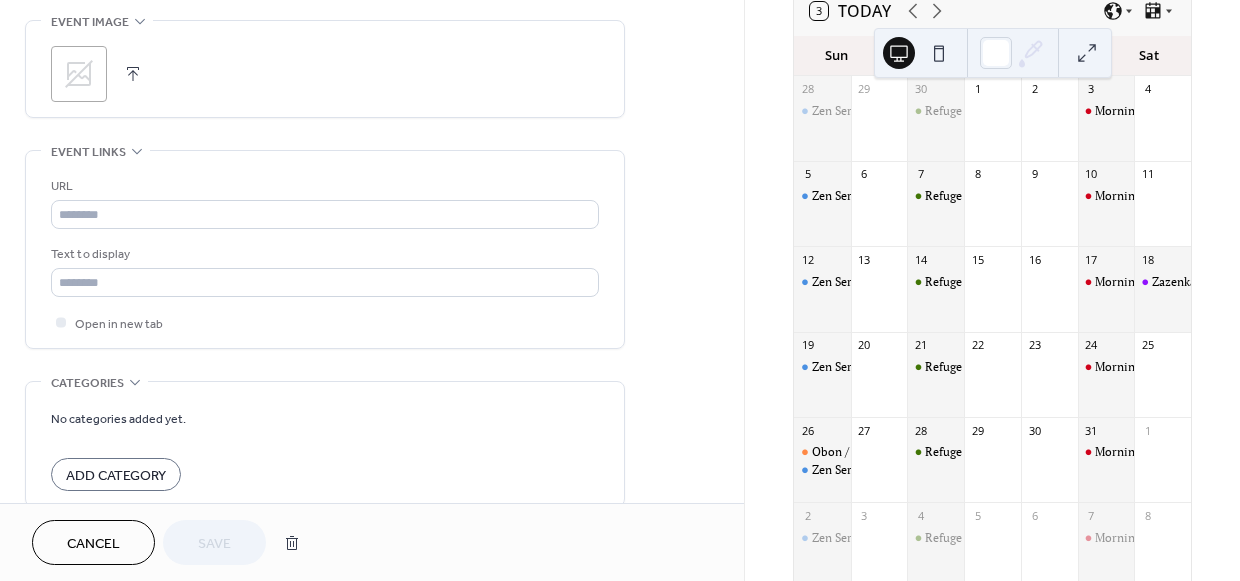 scroll, scrollTop: 1067, scrollLeft: 0, axis: vertical 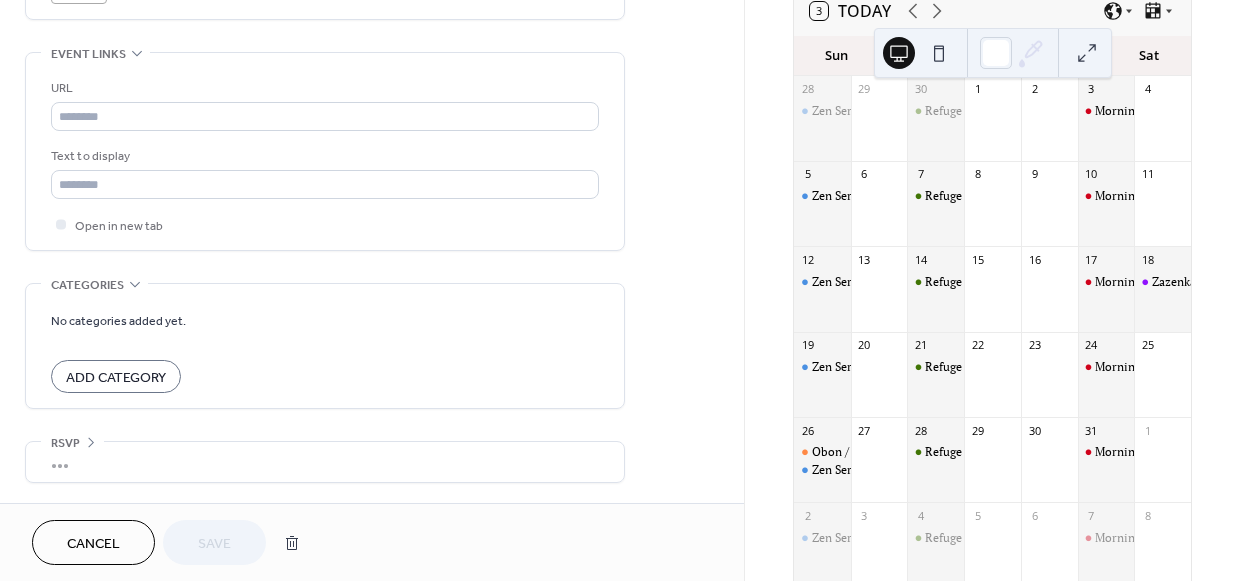 click on "Add Category" at bounding box center (116, 378) 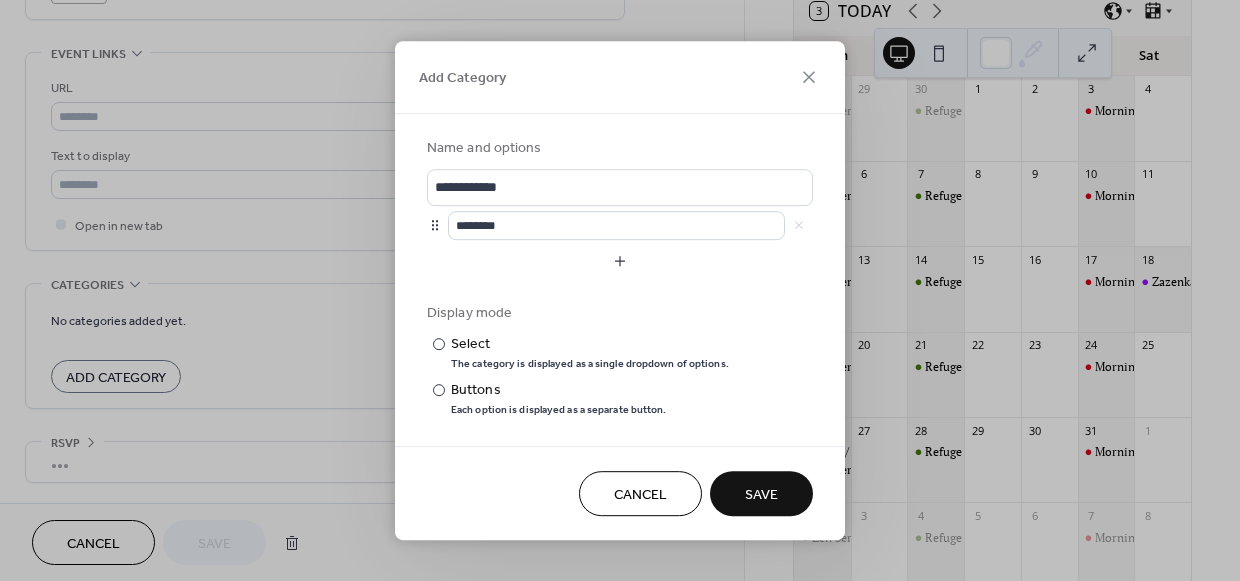 click on "Cancel" at bounding box center [640, 495] 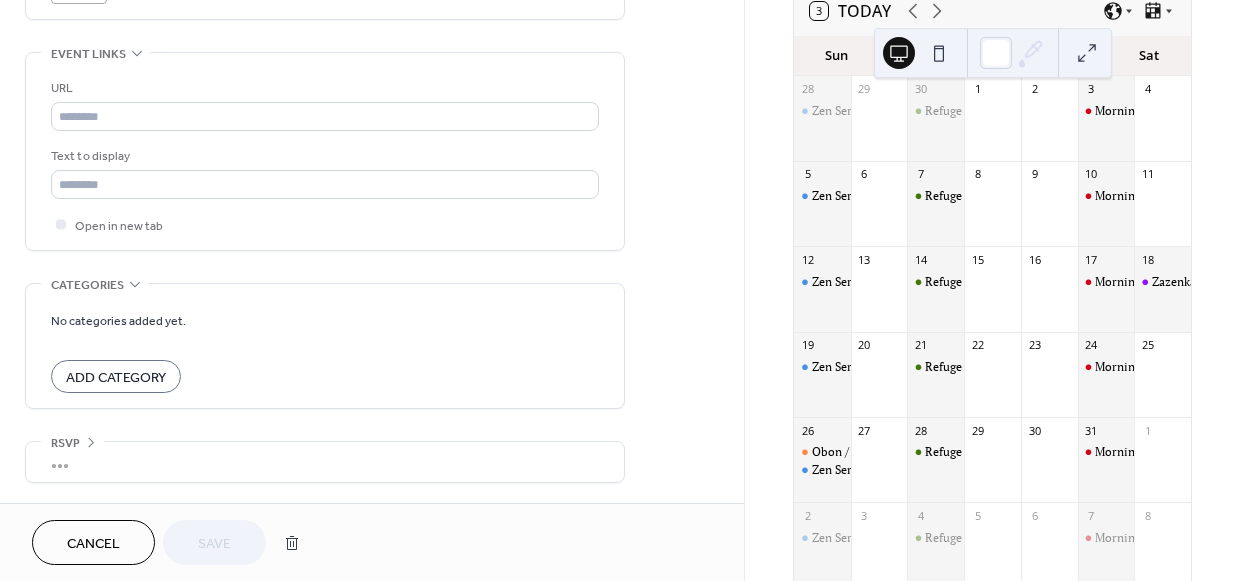 click on "Cancel" at bounding box center [93, 542] 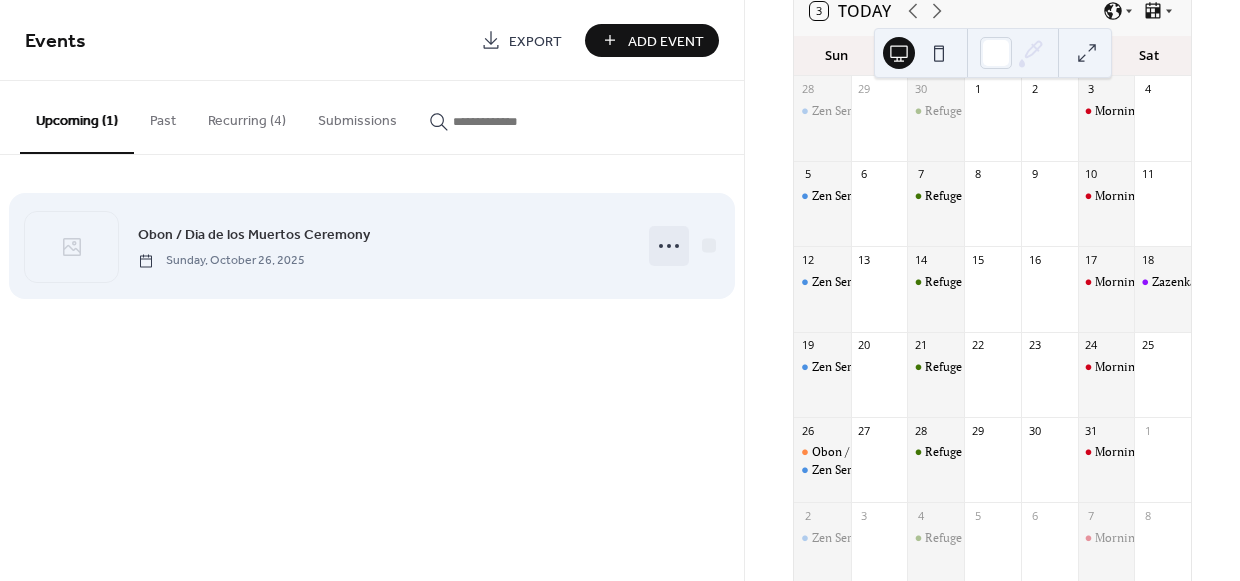 click 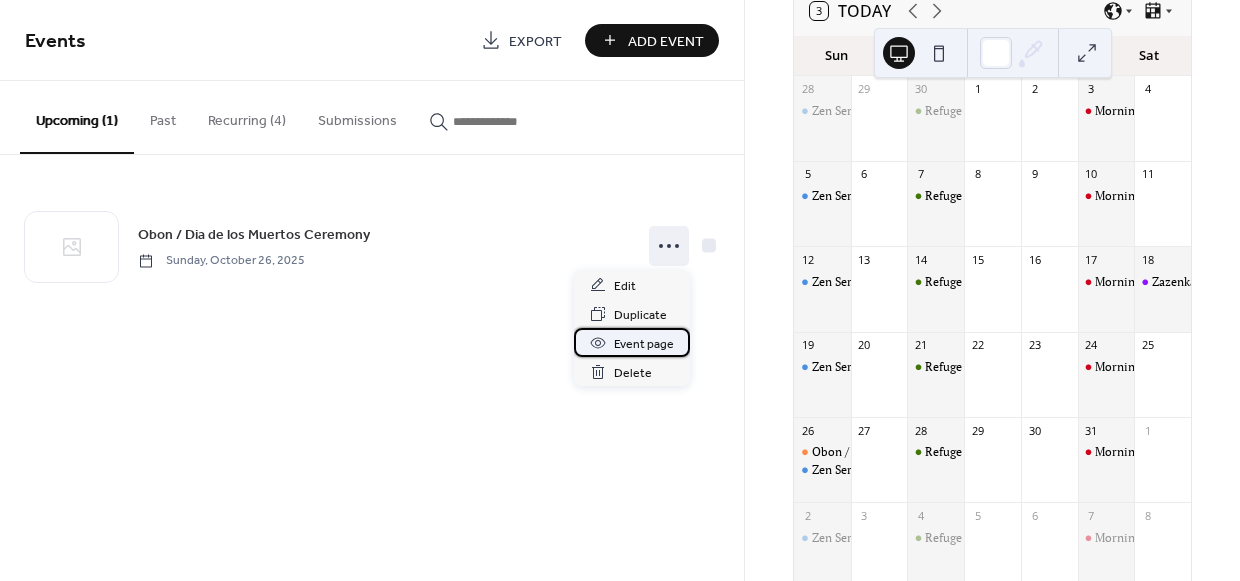 click on "Event page" at bounding box center [644, 344] 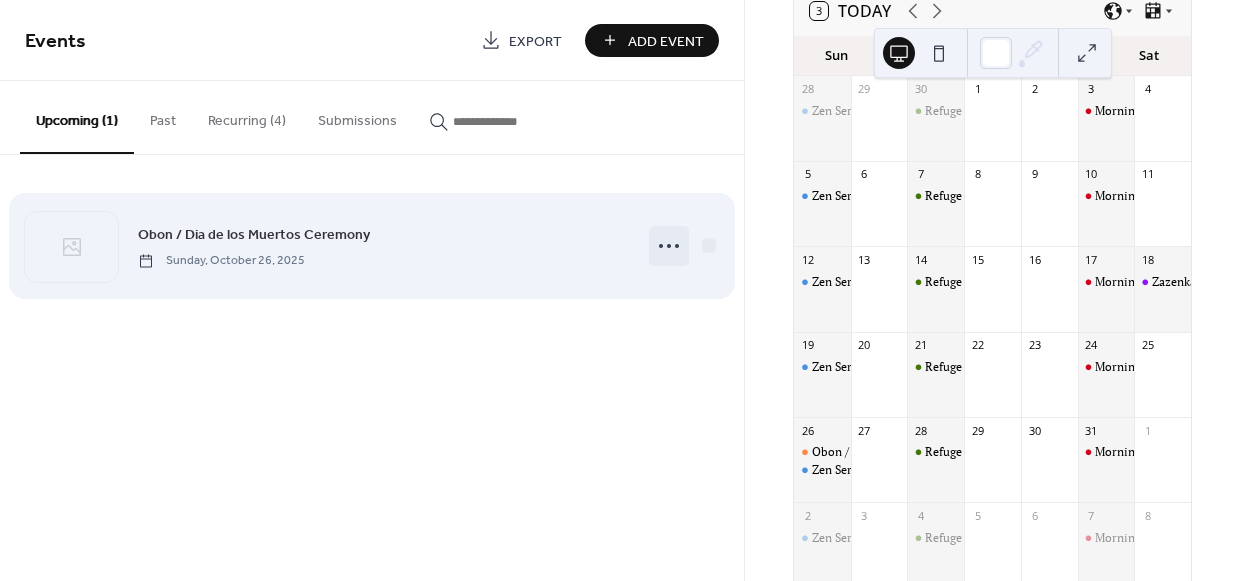 click 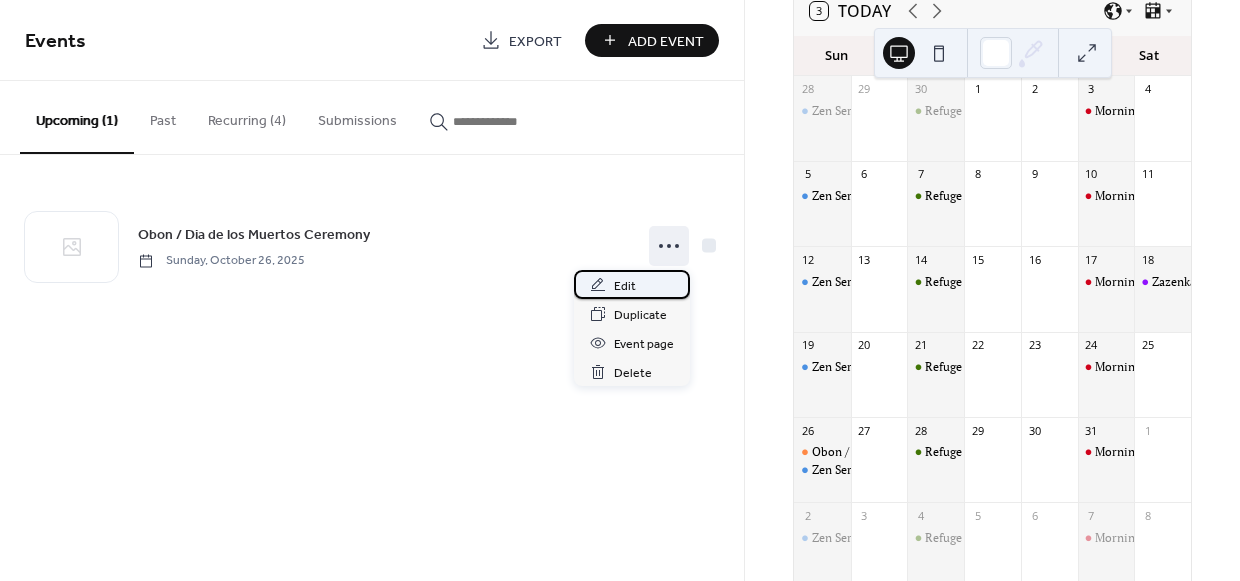 click on "Edit" at bounding box center (625, 286) 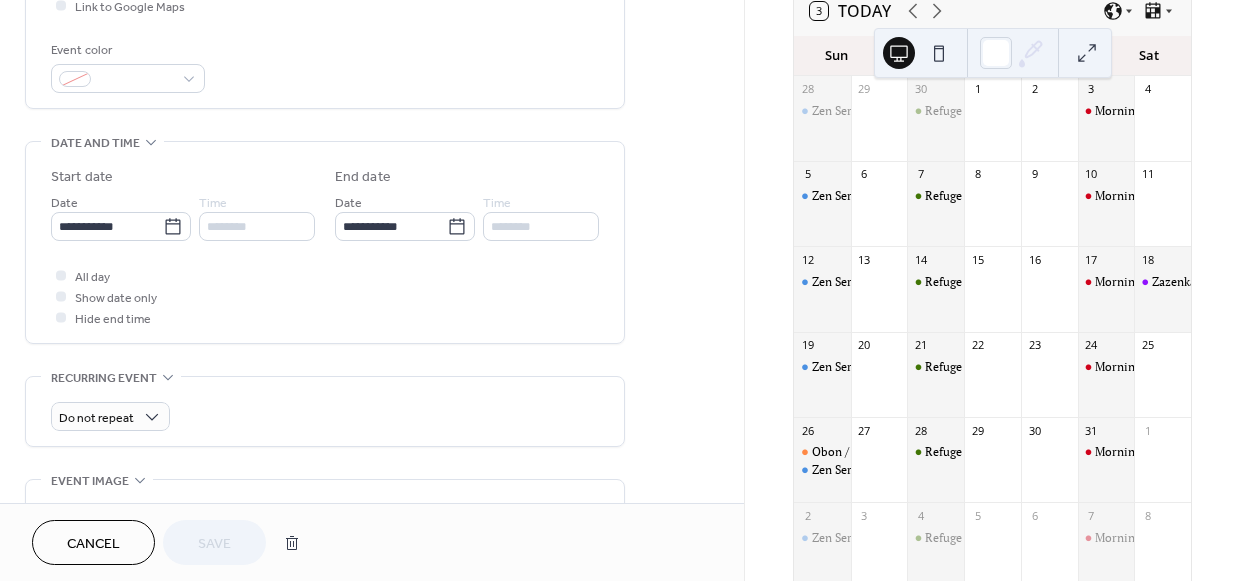 scroll, scrollTop: 511, scrollLeft: 0, axis: vertical 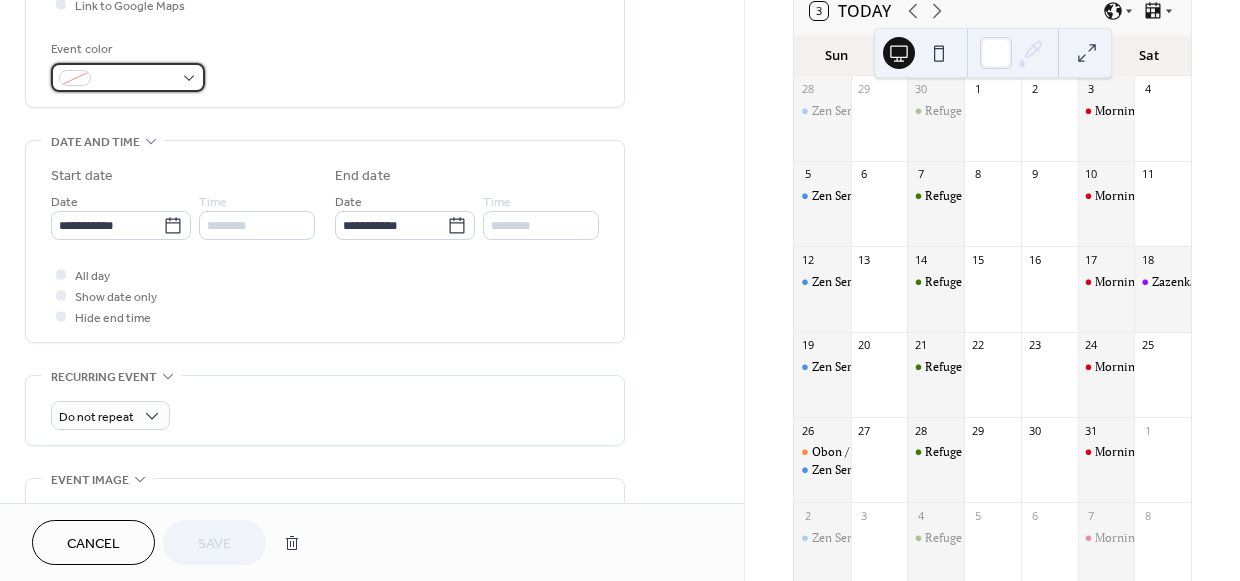 click at bounding box center [128, 77] 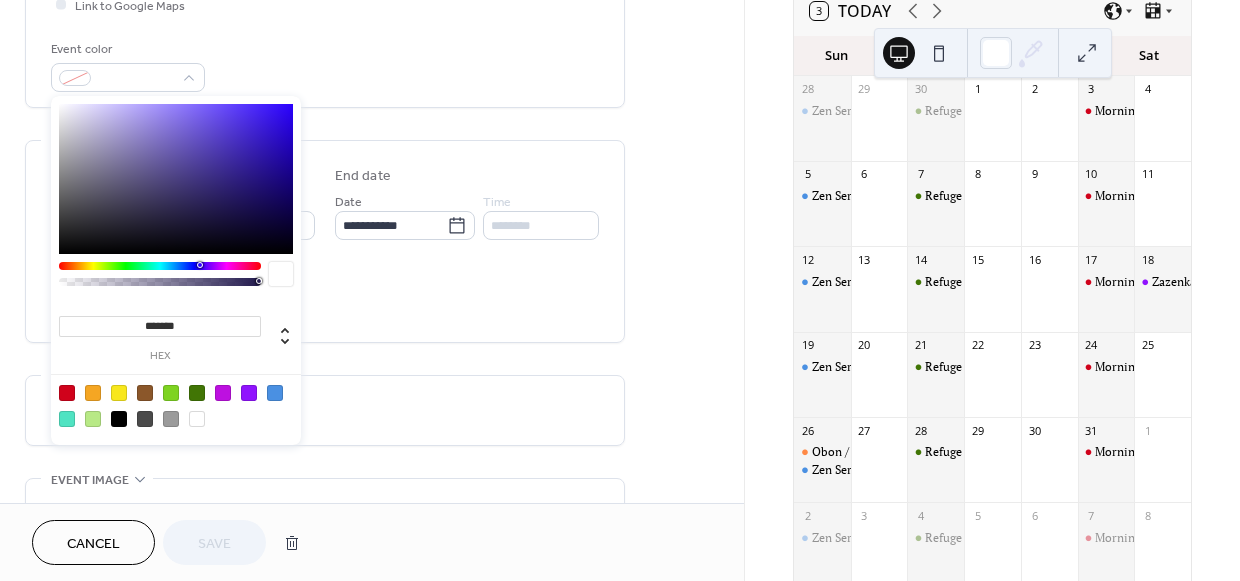 click at bounding box center [275, 393] 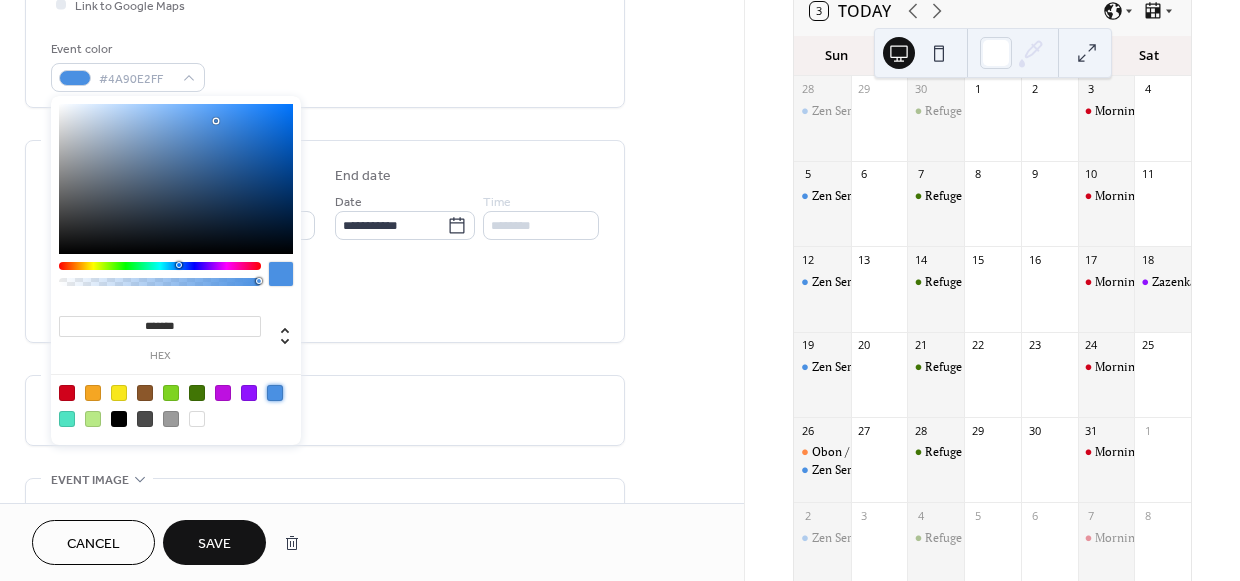 click on "Save" at bounding box center (214, 544) 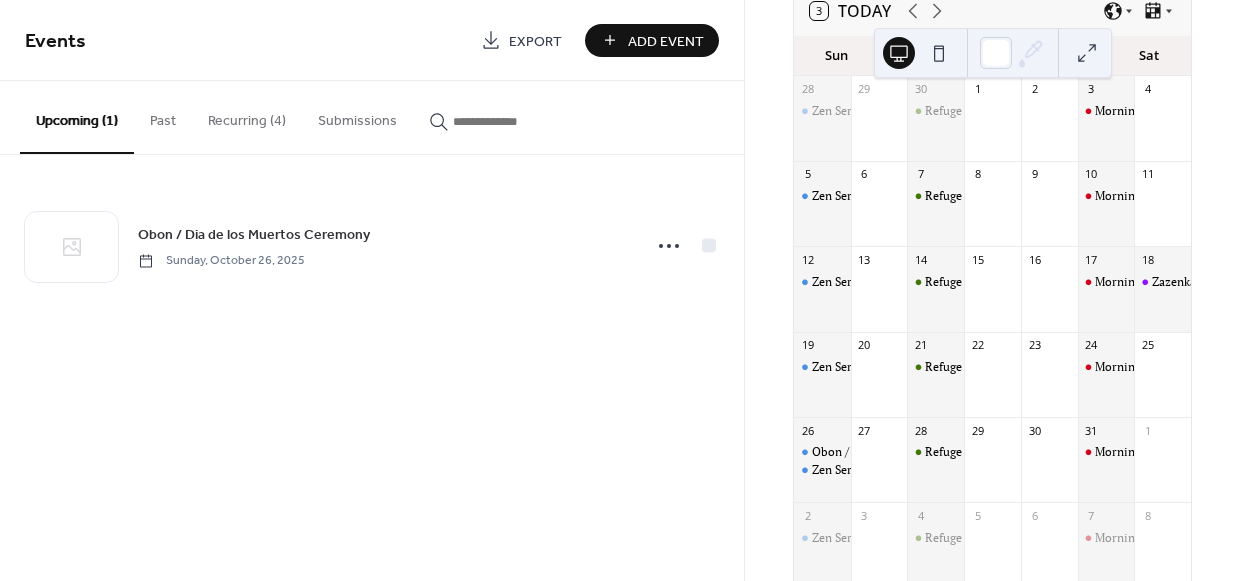 click on "Recurring (4)" at bounding box center [247, 116] 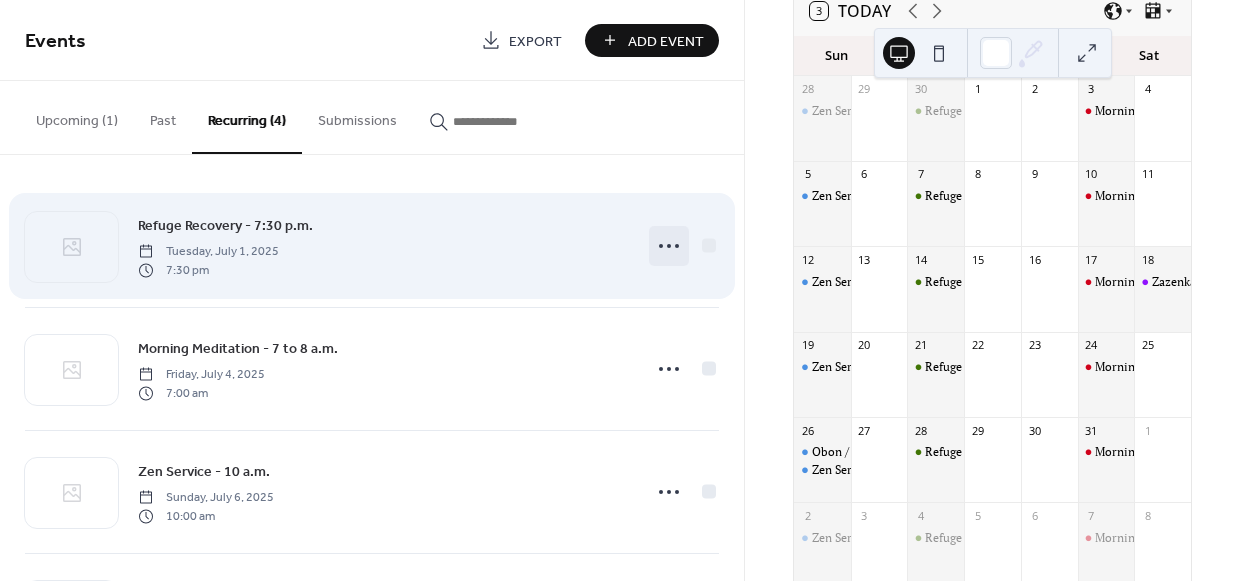 click 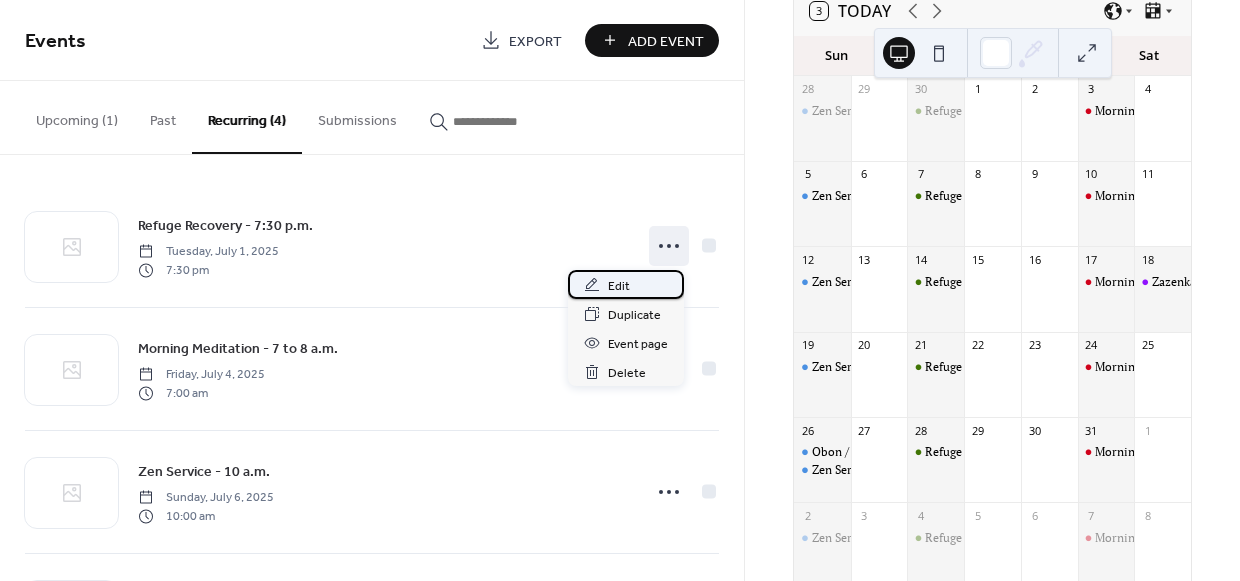 click on "Edit" at bounding box center [619, 286] 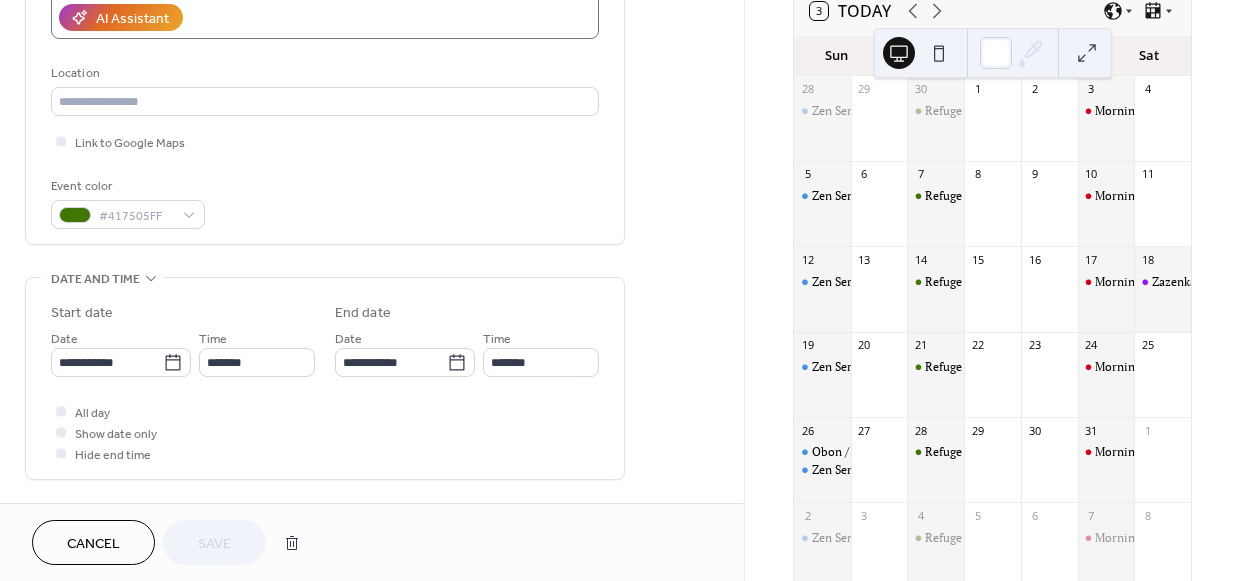 scroll, scrollTop: 369, scrollLeft: 0, axis: vertical 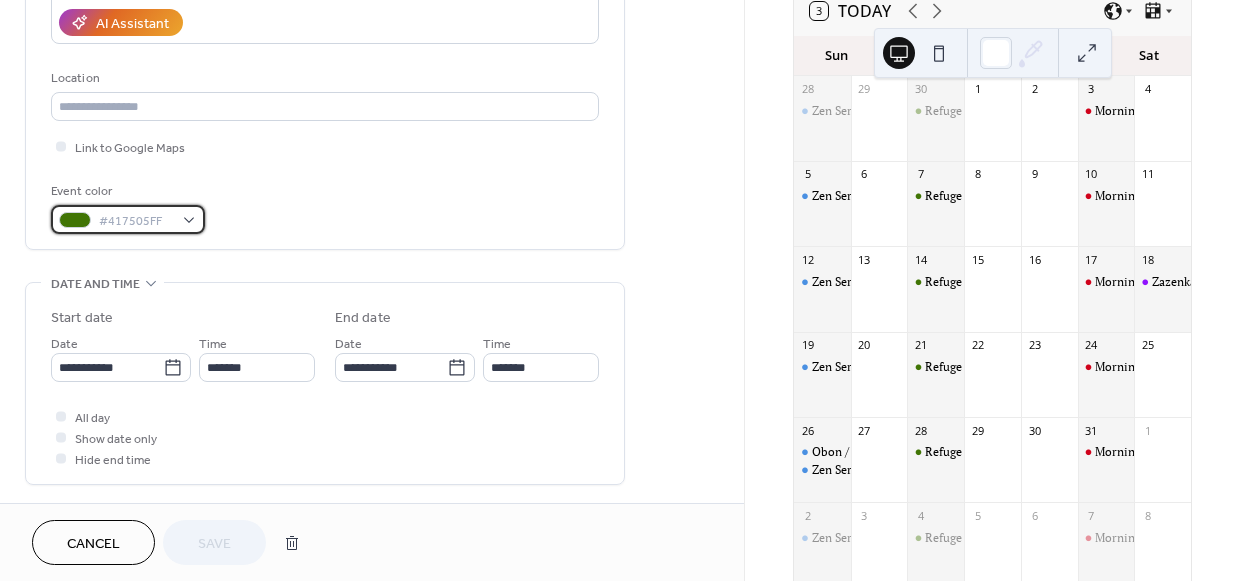 click on "#417505FF" at bounding box center (128, 219) 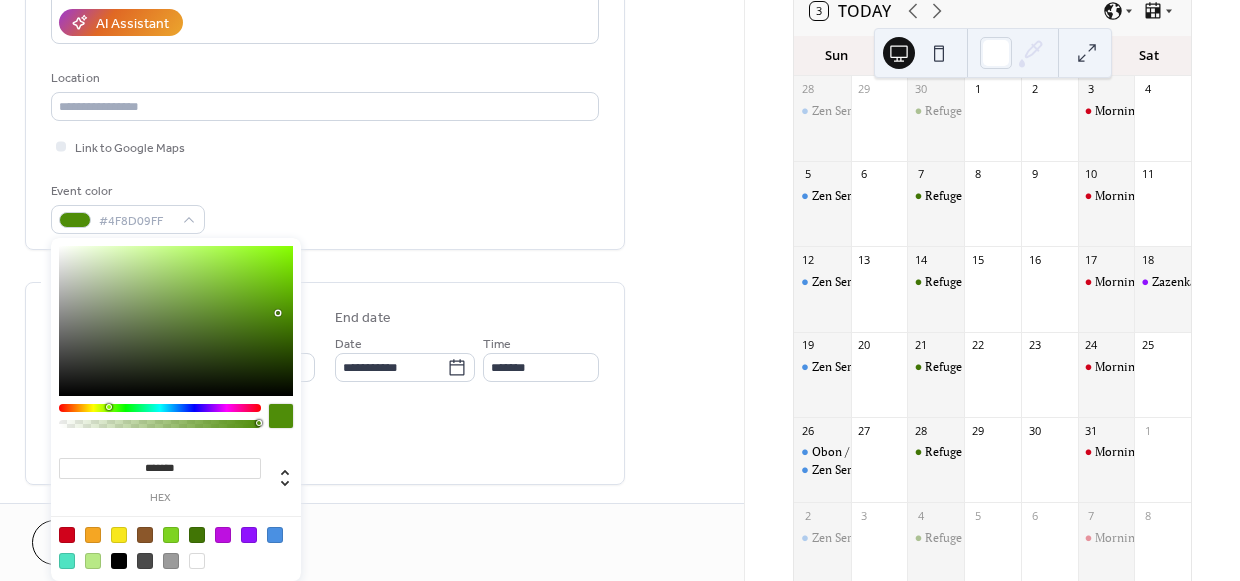 drag, startPoint x: 281, startPoint y: 326, endPoint x: 278, endPoint y: 312, distance: 14.3178215 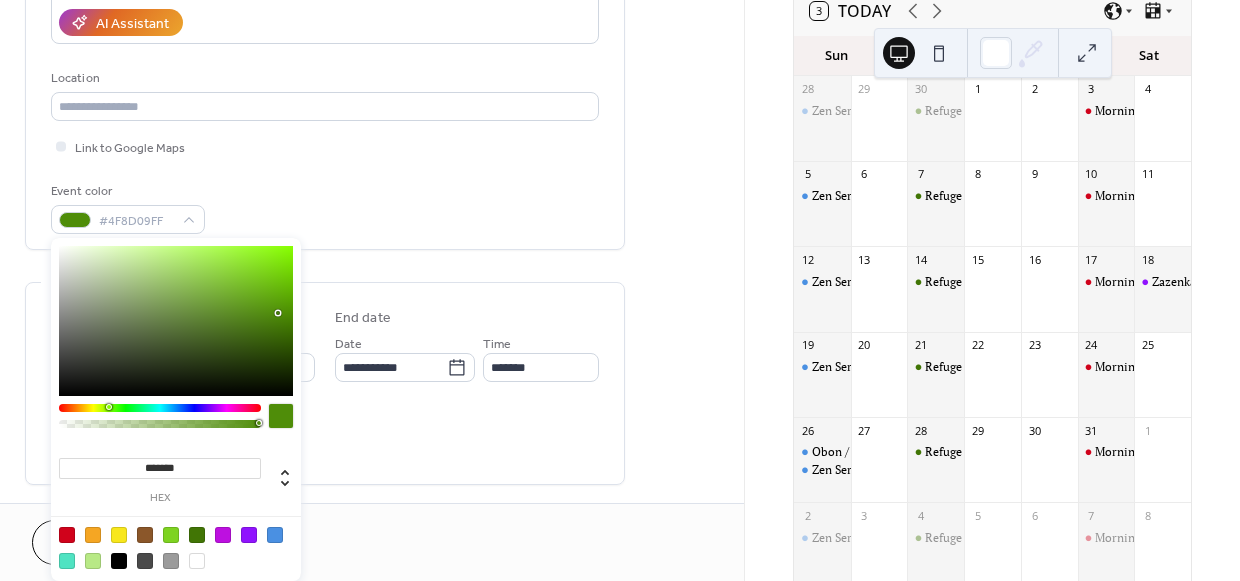 click at bounding box center [278, 313] 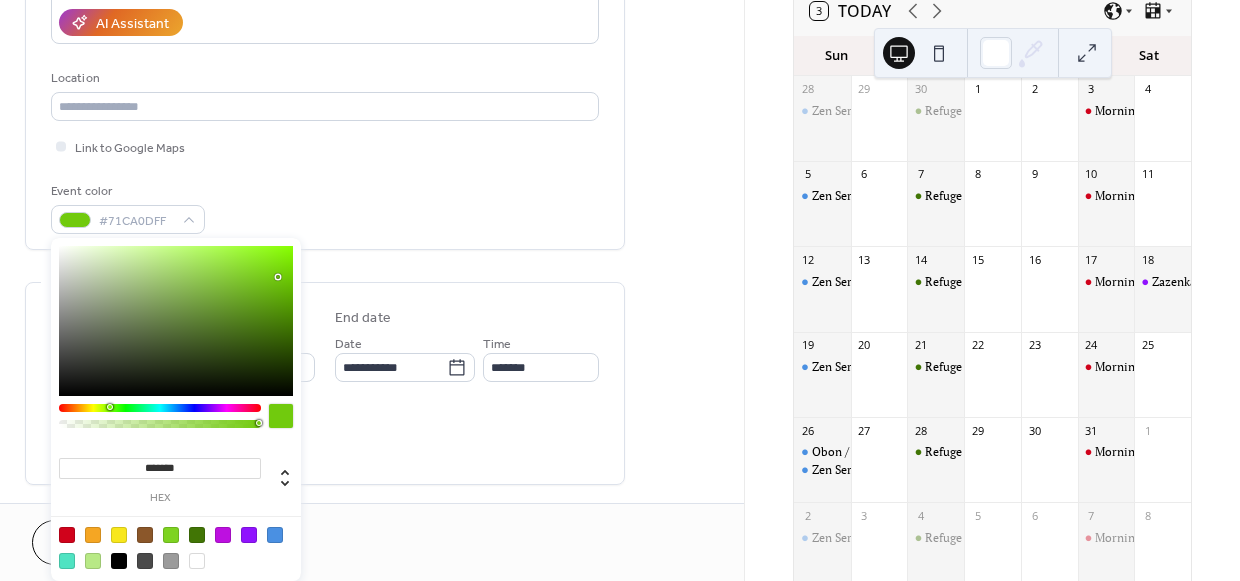 drag, startPoint x: 279, startPoint y: 308, endPoint x: 277, endPoint y: 272, distance: 36.05551 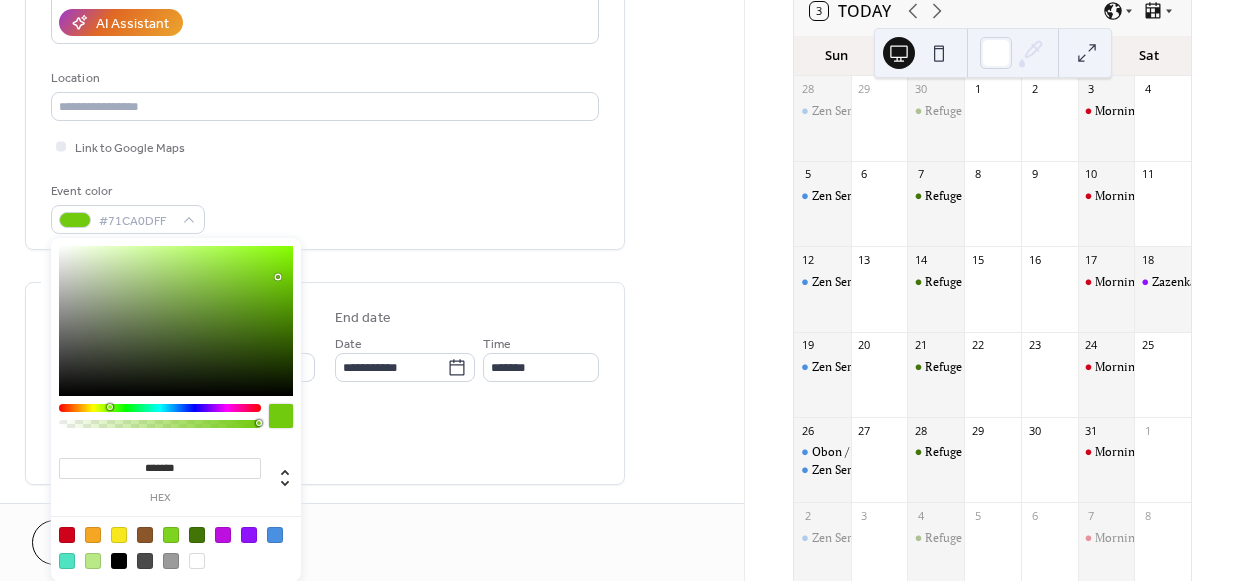 click at bounding box center (176, 321) 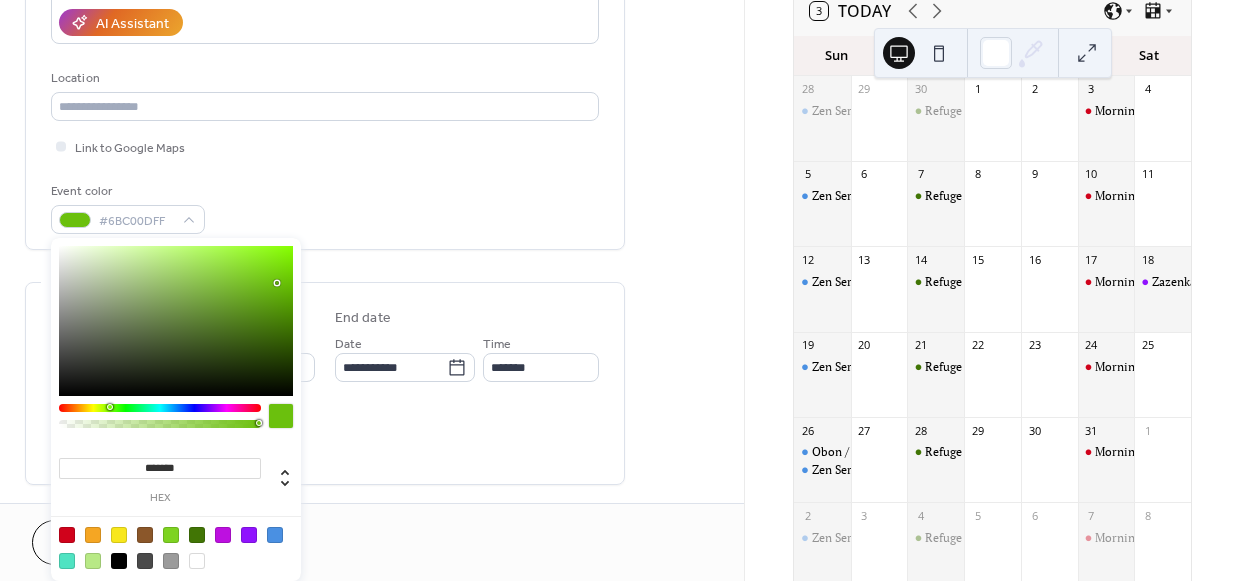 type on "*******" 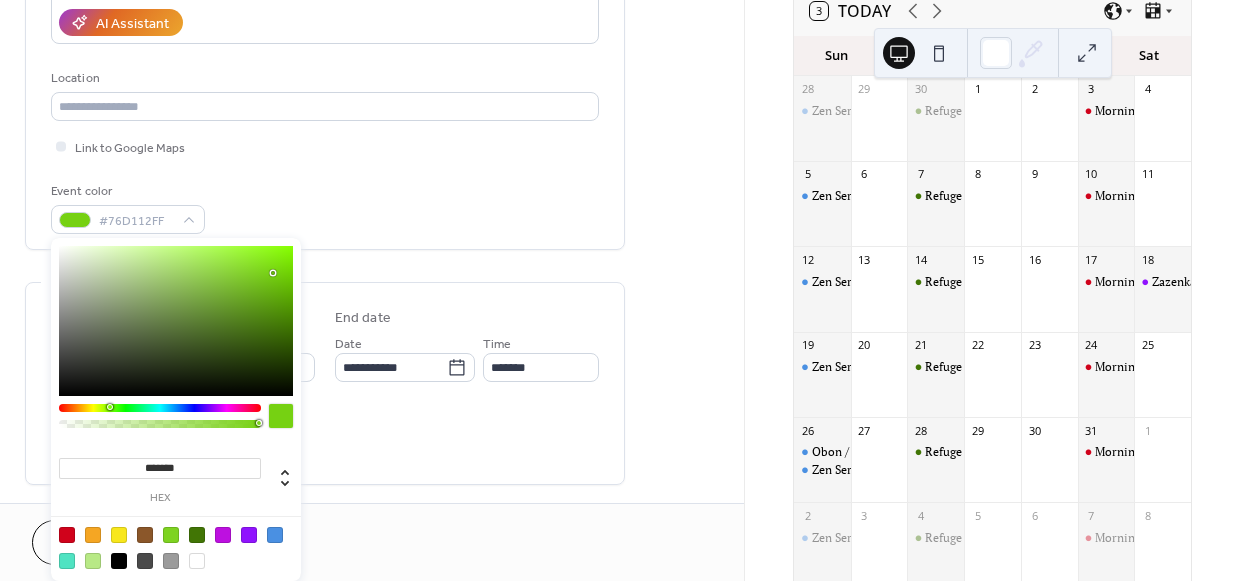 click at bounding box center [273, 273] 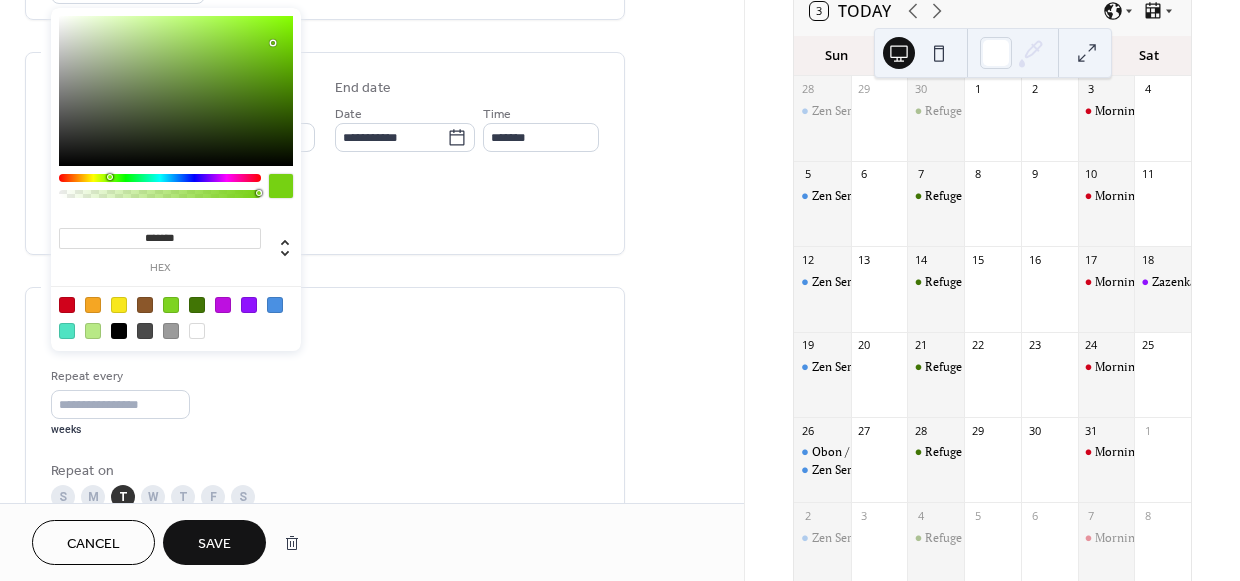 scroll, scrollTop: 602, scrollLeft: 0, axis: vertical 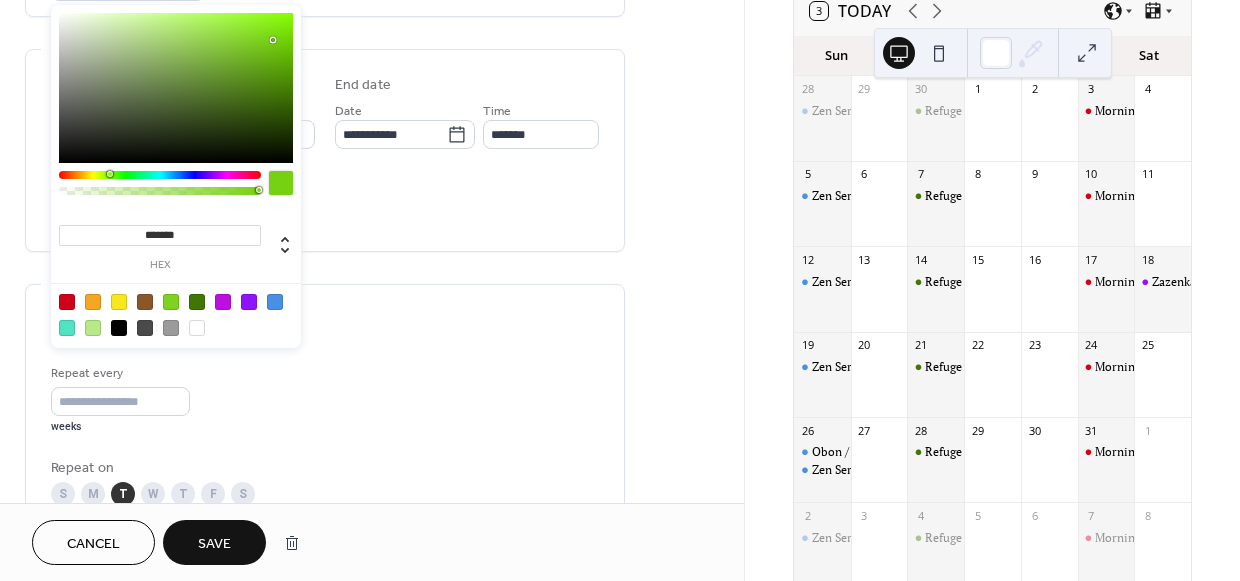 click on "Save" at bounding box center (214, 544) 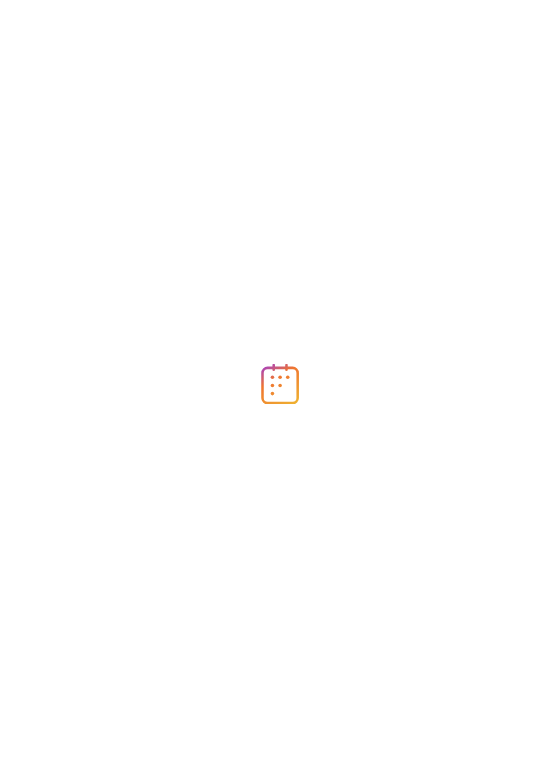 scroll, scrollTop: 0, scrollLeft: 0, axis: both 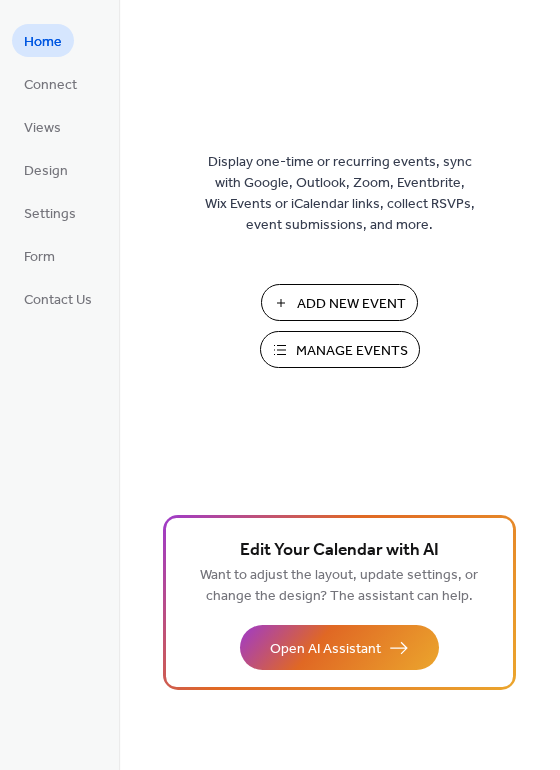 click on "Manage Events" at bounding box center [352, 351] 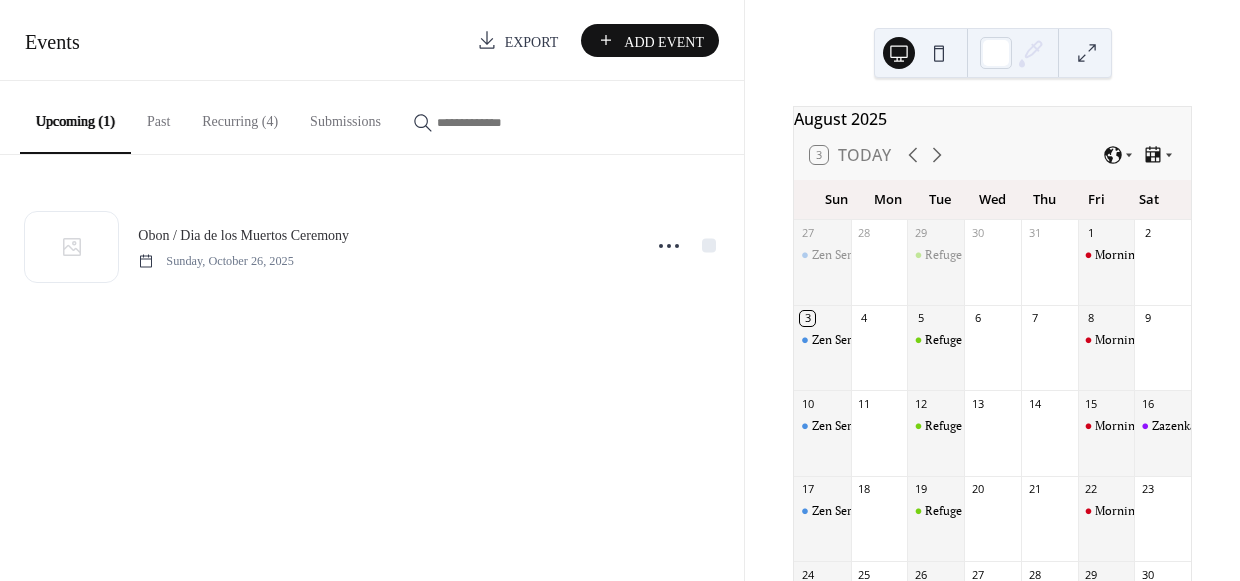 scroll, scrollTop: 0, scrollLeft: 0, axis: both 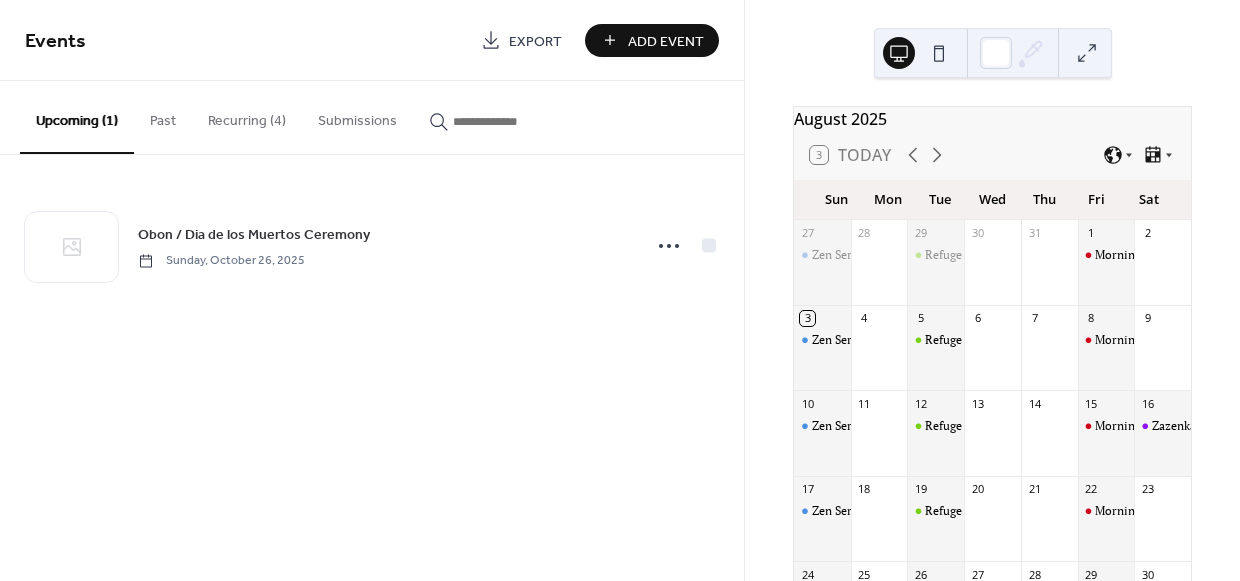 click on "Add Event" at bounding box center (666, 41) 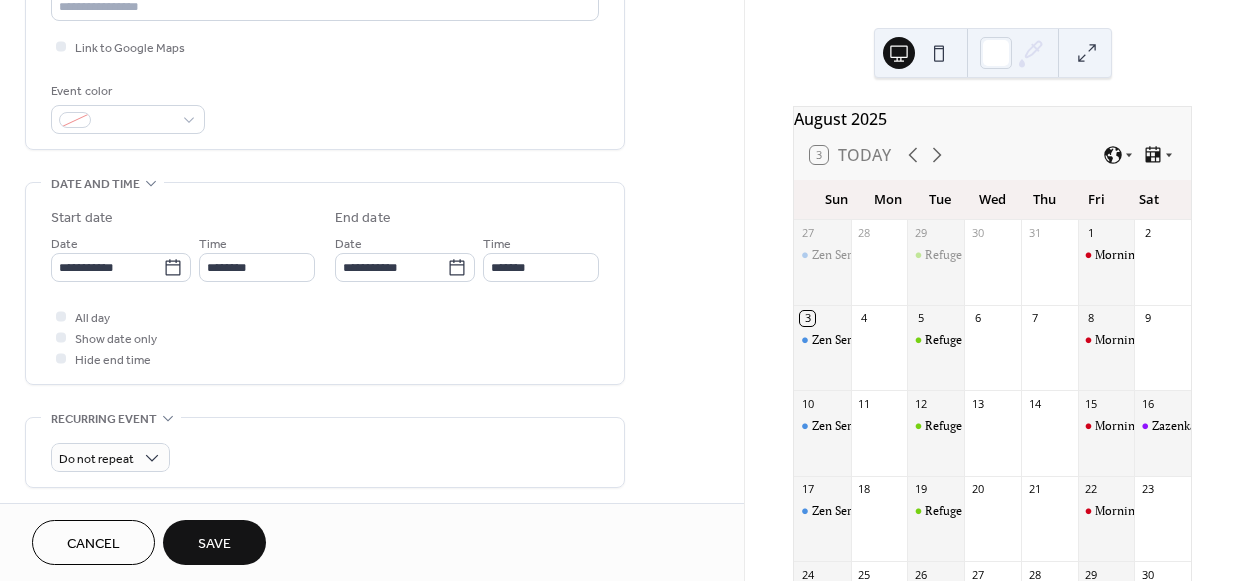 scroll, scrollTop: 479, scrollLeft: 0, axis: vertical 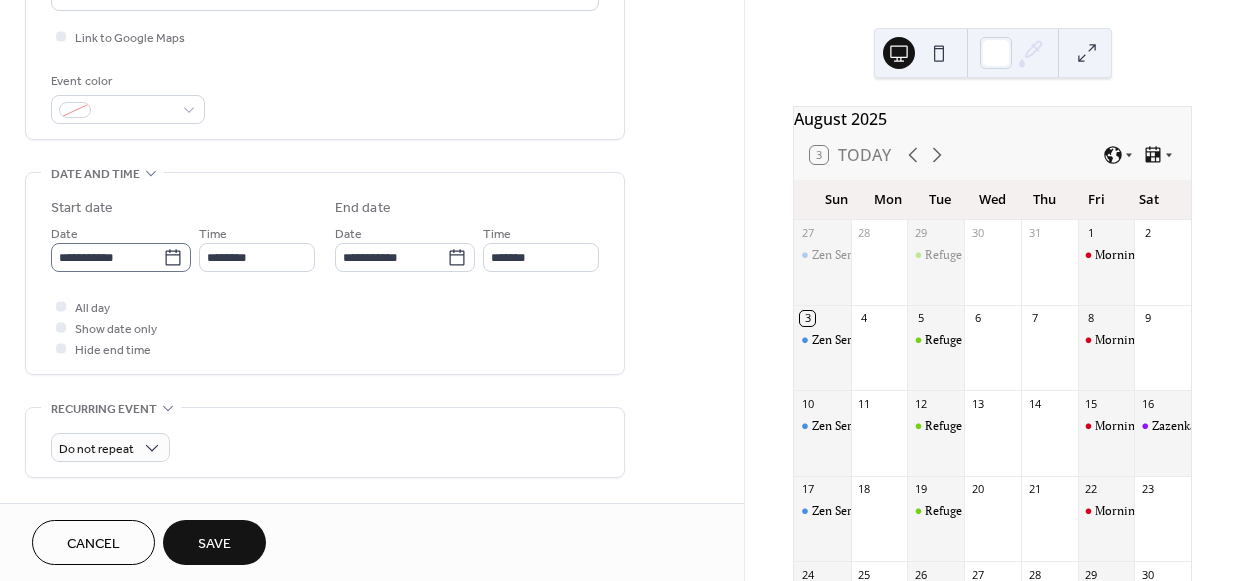 type on "*******" 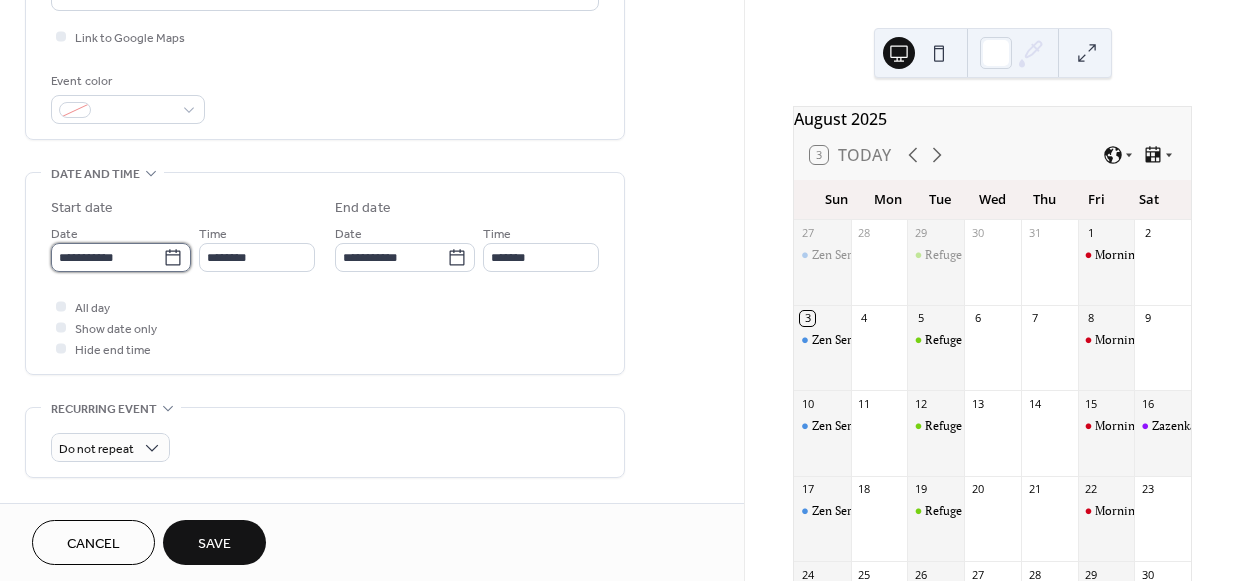 click on "**********" at bounding box center (107, 257) 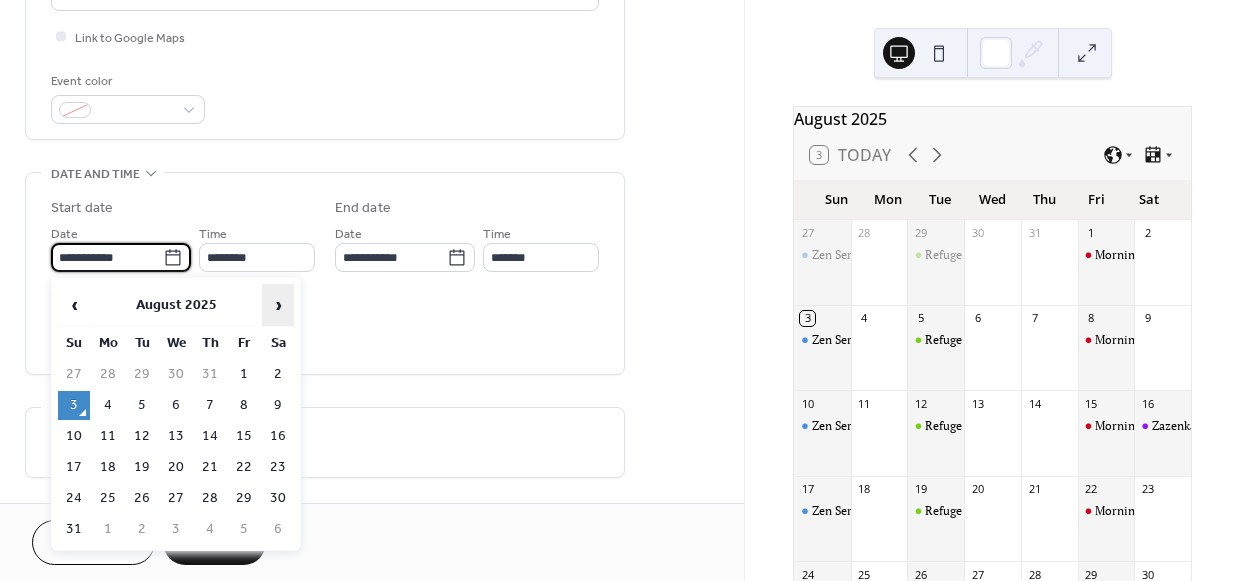 click on "›" at bounding box center [278, 305] 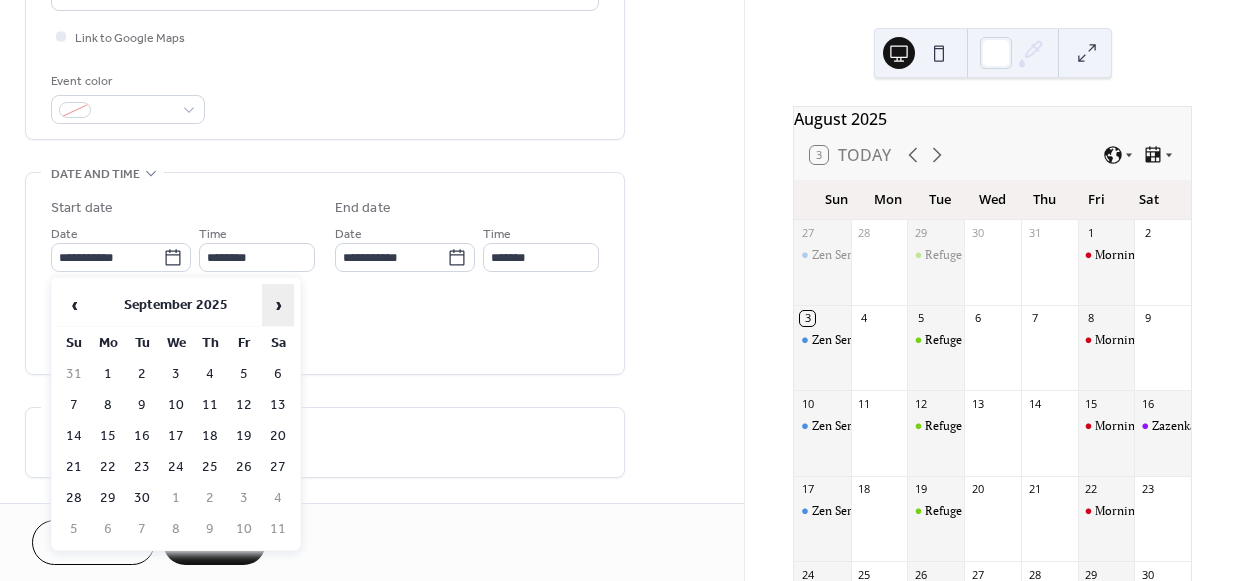 click on "›" at bounding box center (278, 305) 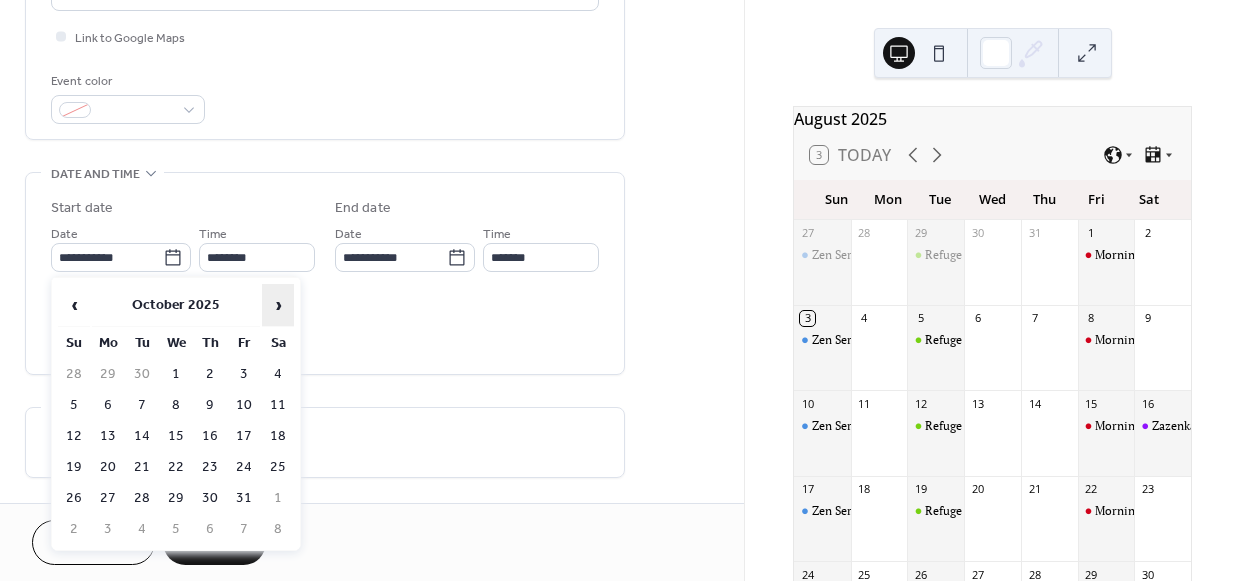 click on "›" at bounding box center (278, 305) 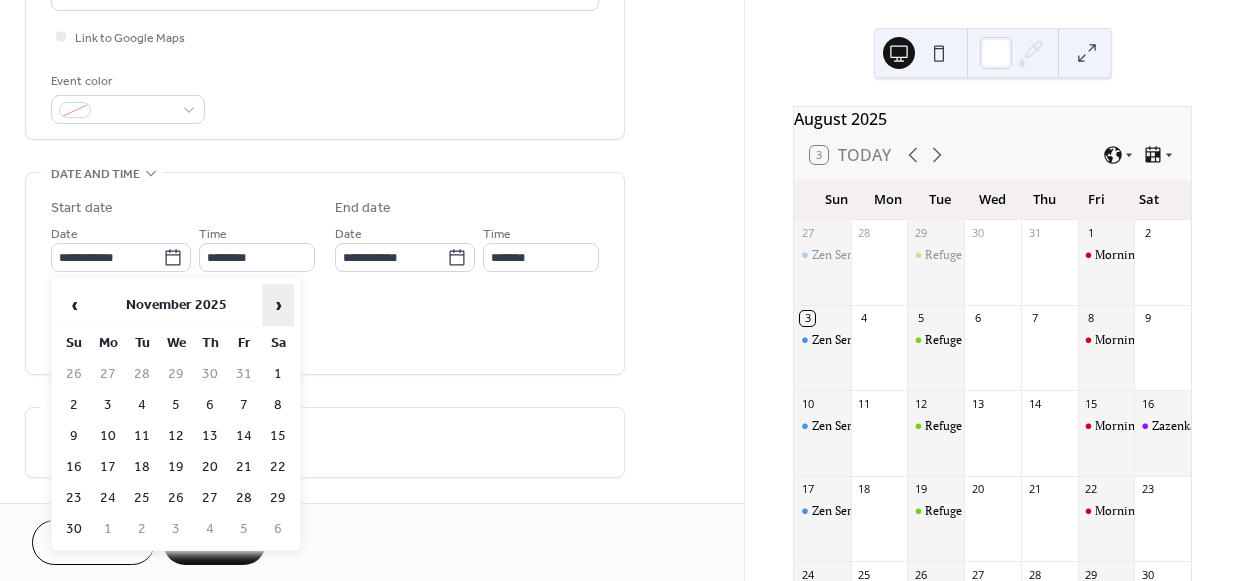 click on "›" at bounding box center [278, 305] 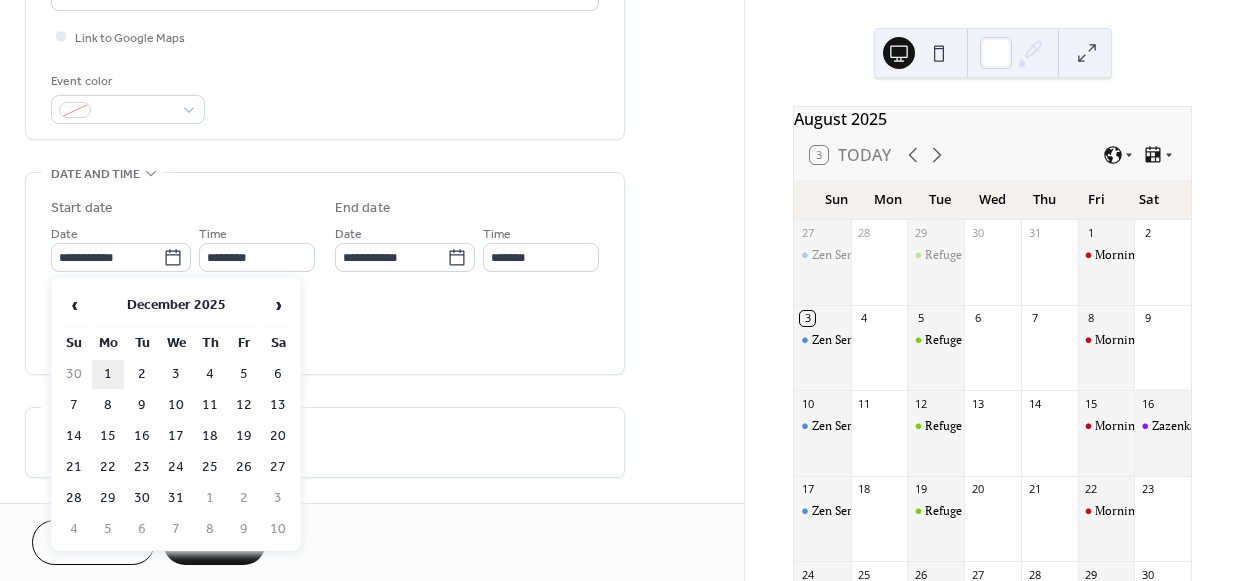 click on "1" at bounding box center (108, 374) 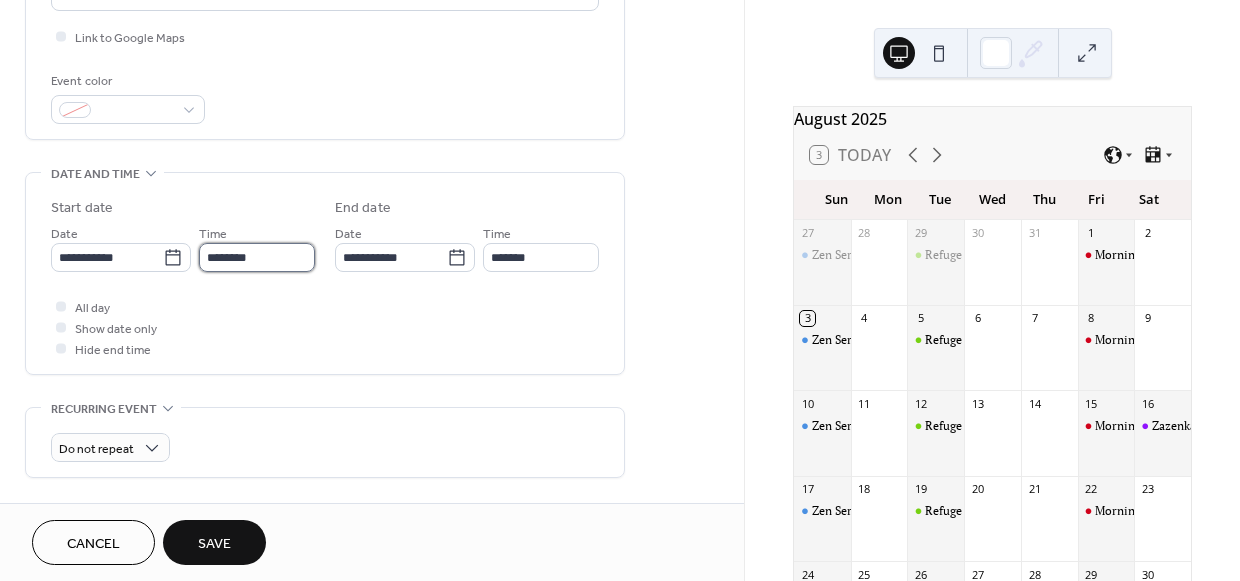 click on "********" at bounding box center [257, 257] 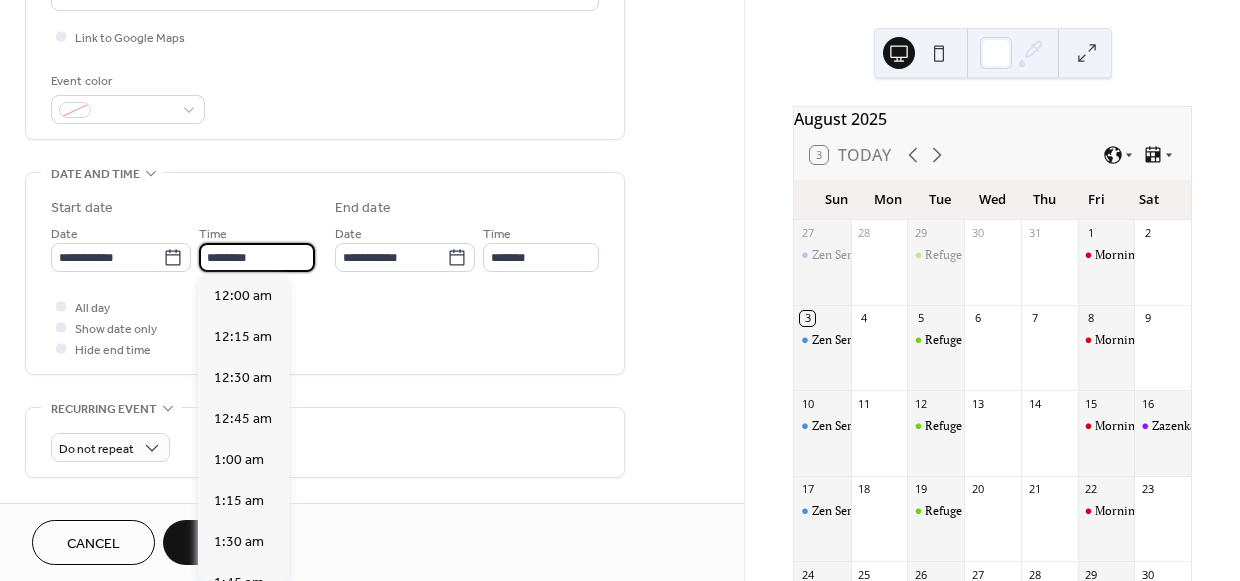 scroll, scrollTop: 1944, scrollLeft: 0, axis: vertical 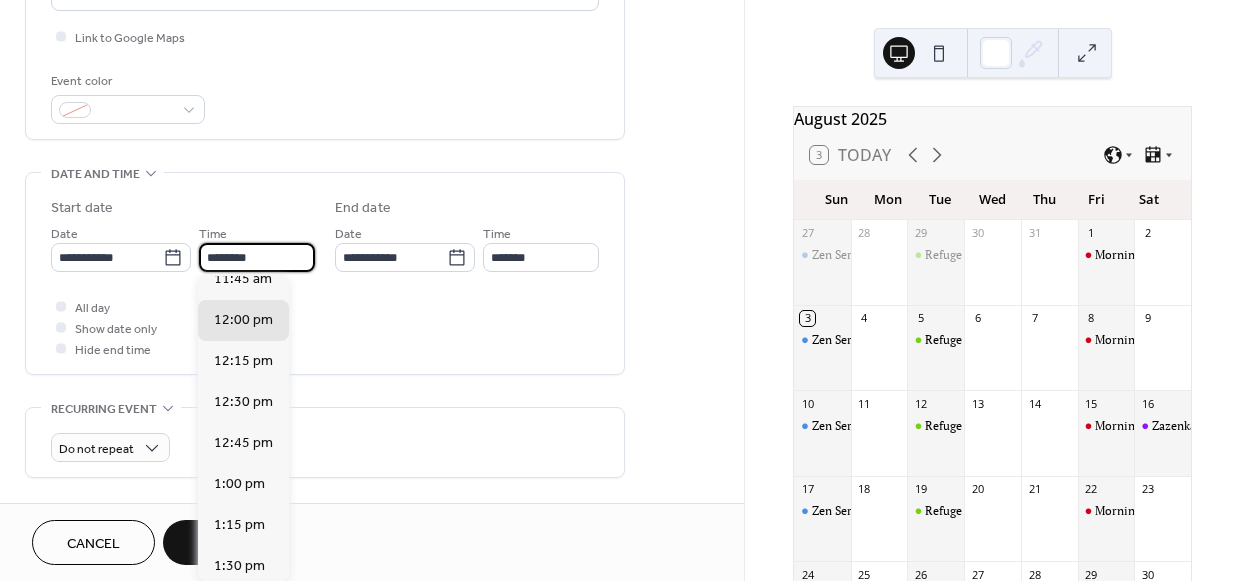 click on "********" at bounding box center [257, 257] 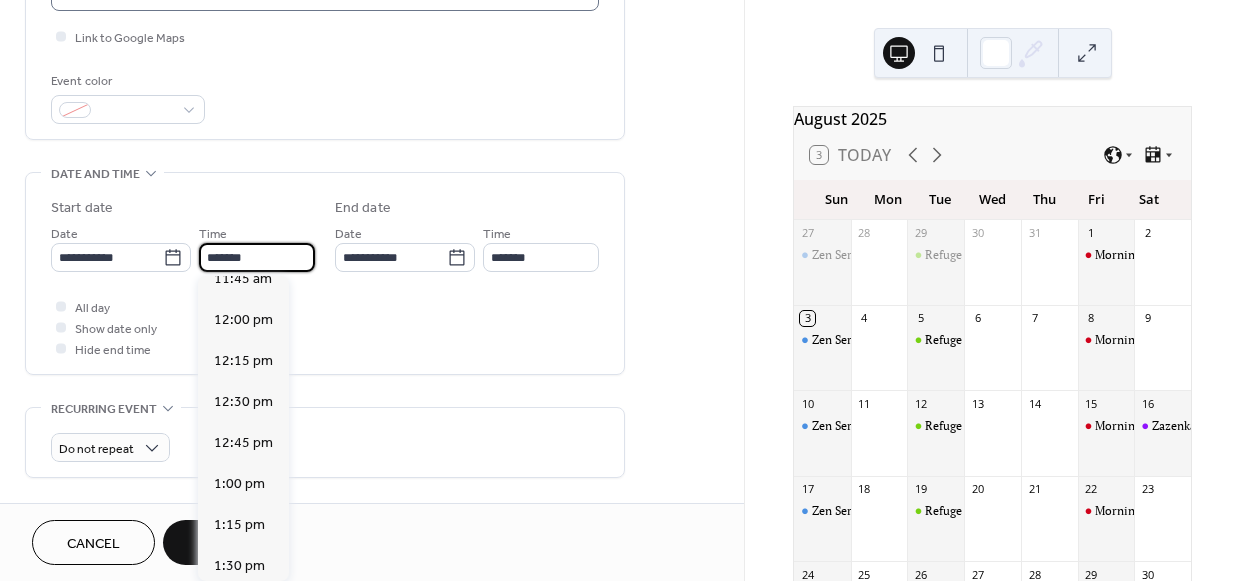 scroll, scrollTop: 3078, scrollLeft: 0, axis: vertical 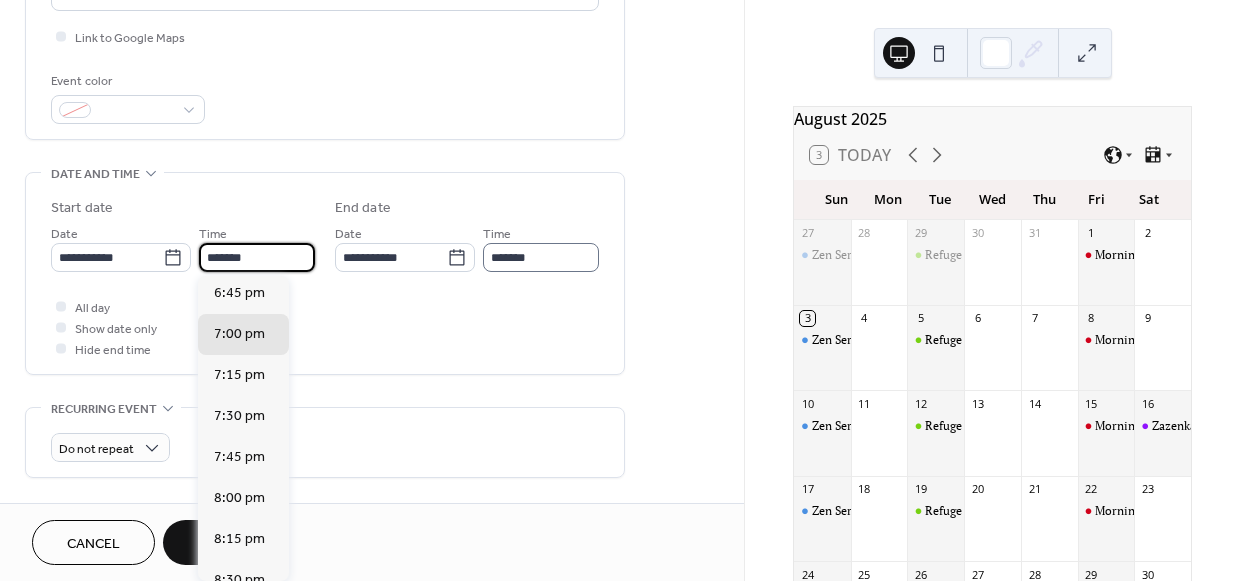 type on "*******" 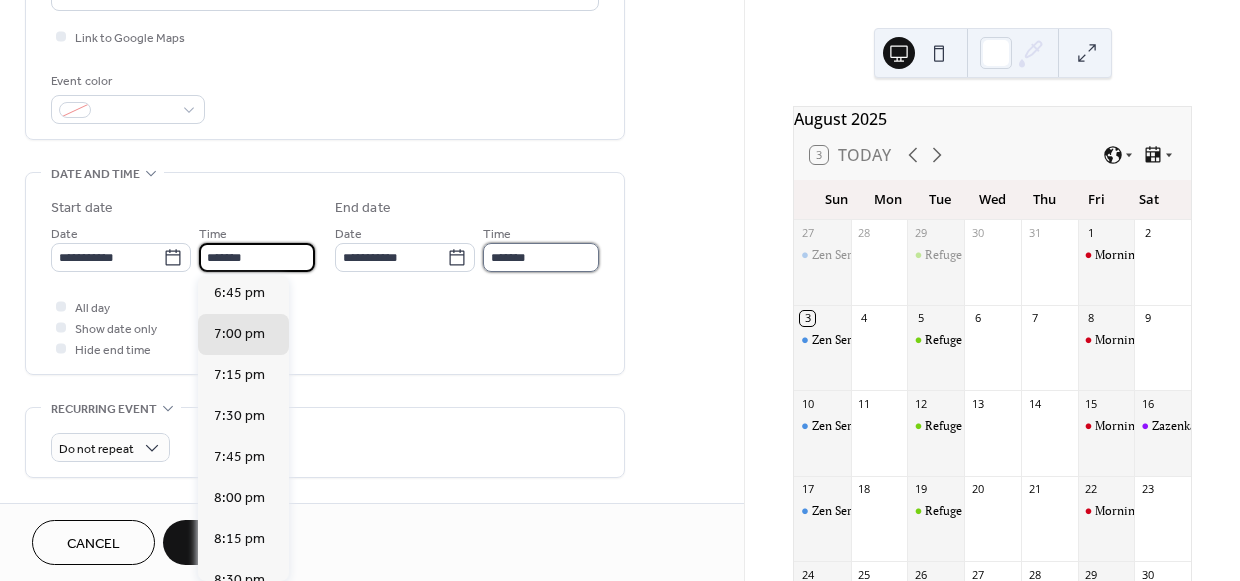 click on "*******" at bounding box center [541, 257] 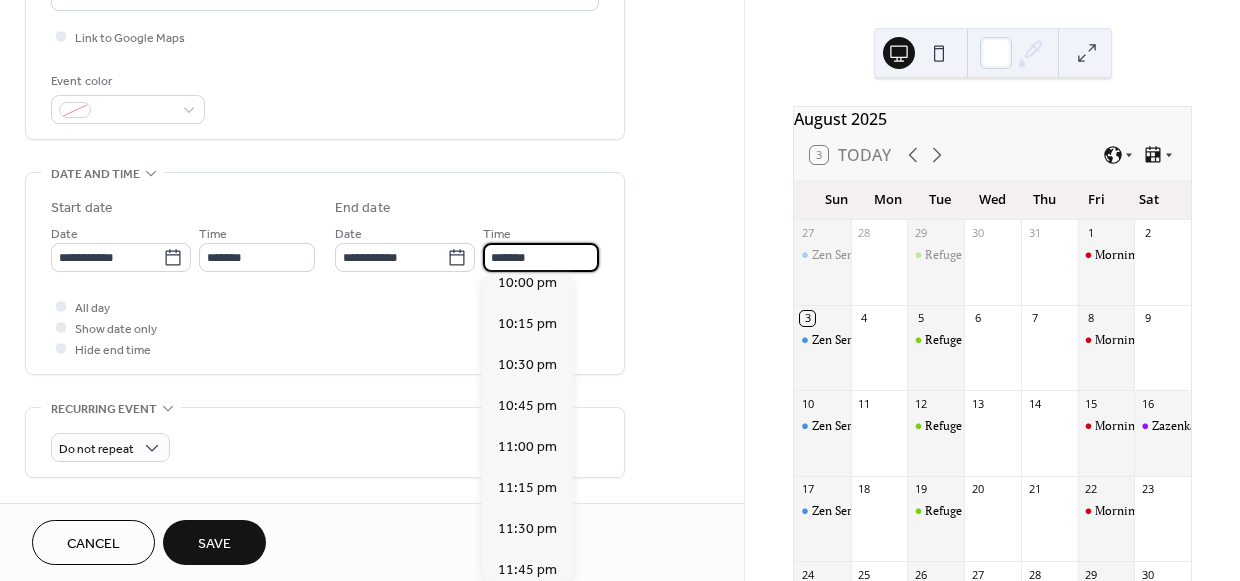 scroll, scrollTop: 0, scrollLeft: 0, axis: both 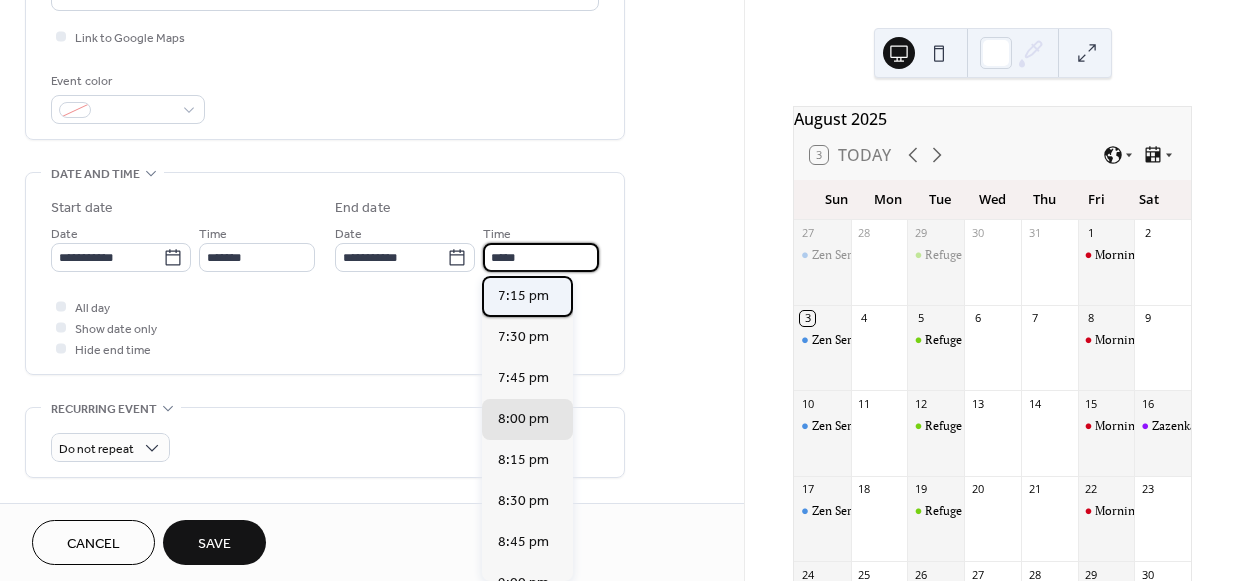 click on "7:15 pm" at bounding box center [523, 296] 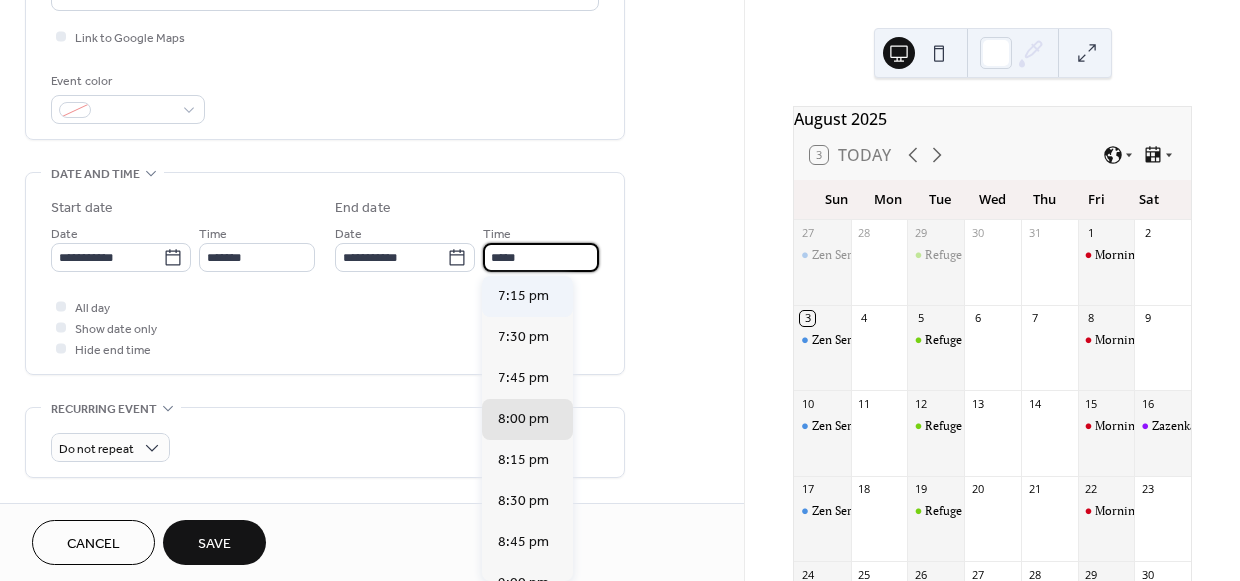 type on "*******" 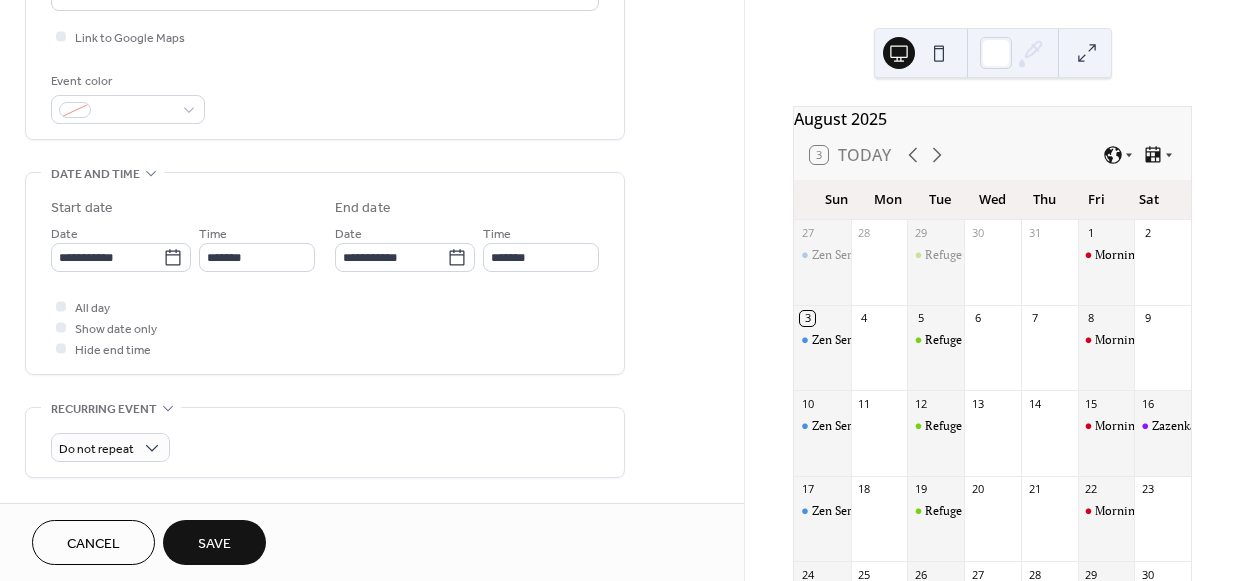scroll, scrollTop: 417, scrollLeft: 0, axis: vertical 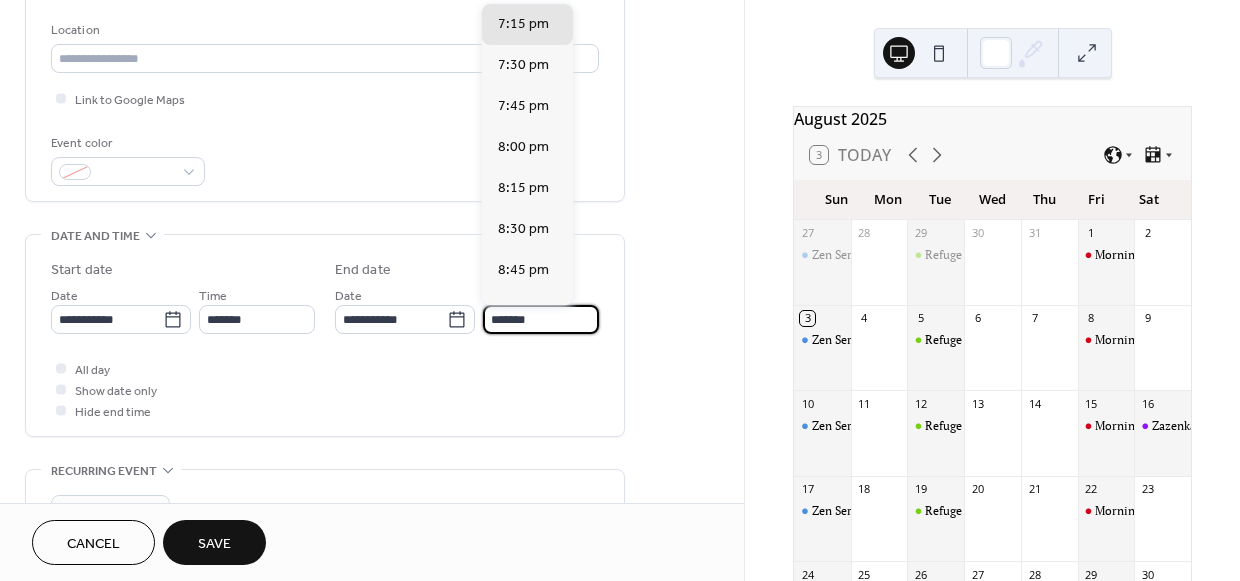 click on "*******" at bounding box center [541, 319] 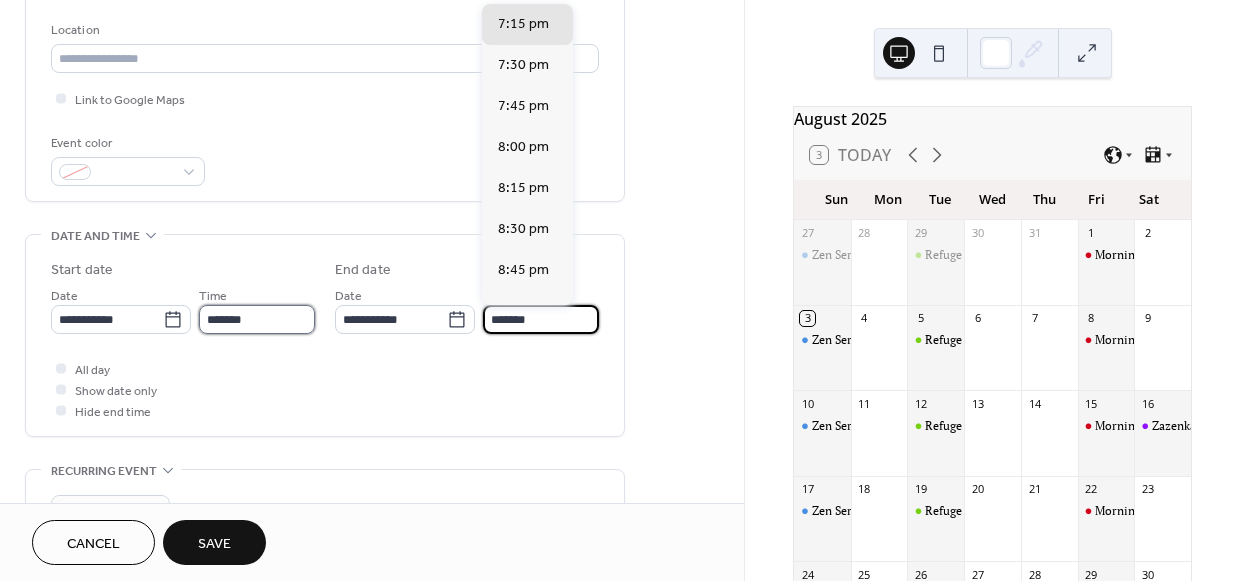 click on "*******" at bounding box center [257, 319] 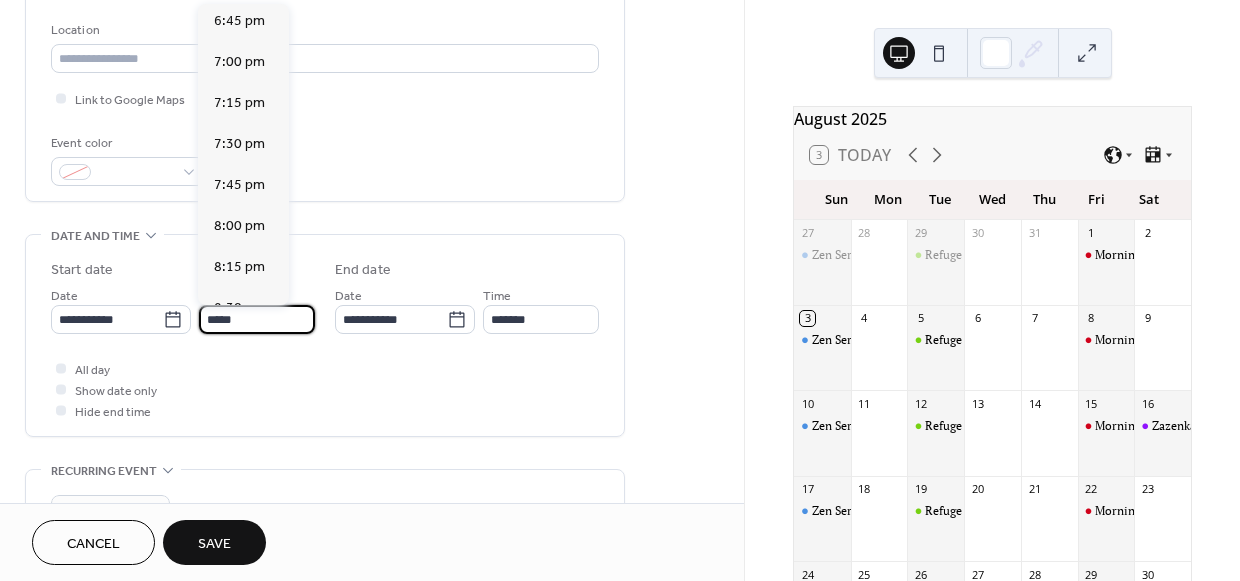 scroll, scrollTop: 1134, scrollLeft: 0, axis: vertical 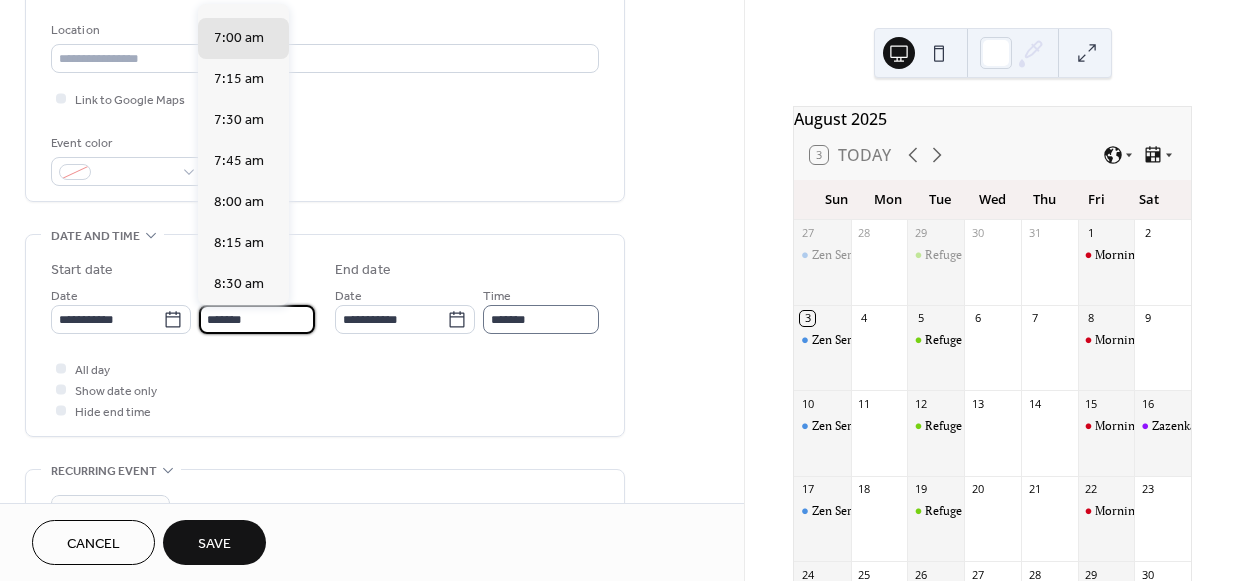 type on "*******" 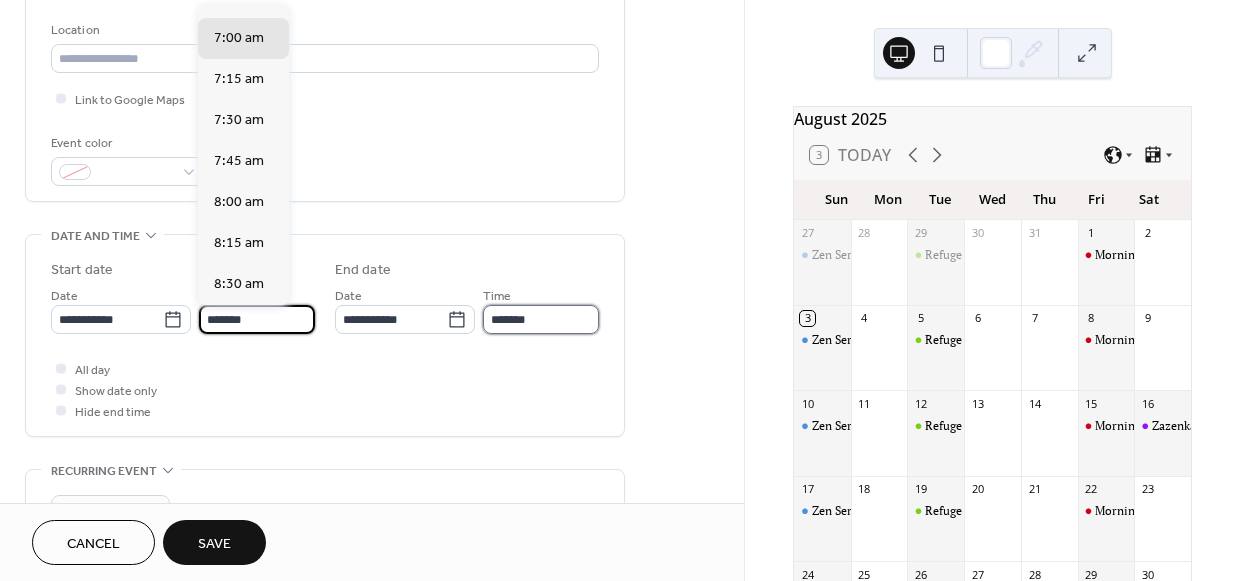 click on "*******" at bounding box center (541, 319) 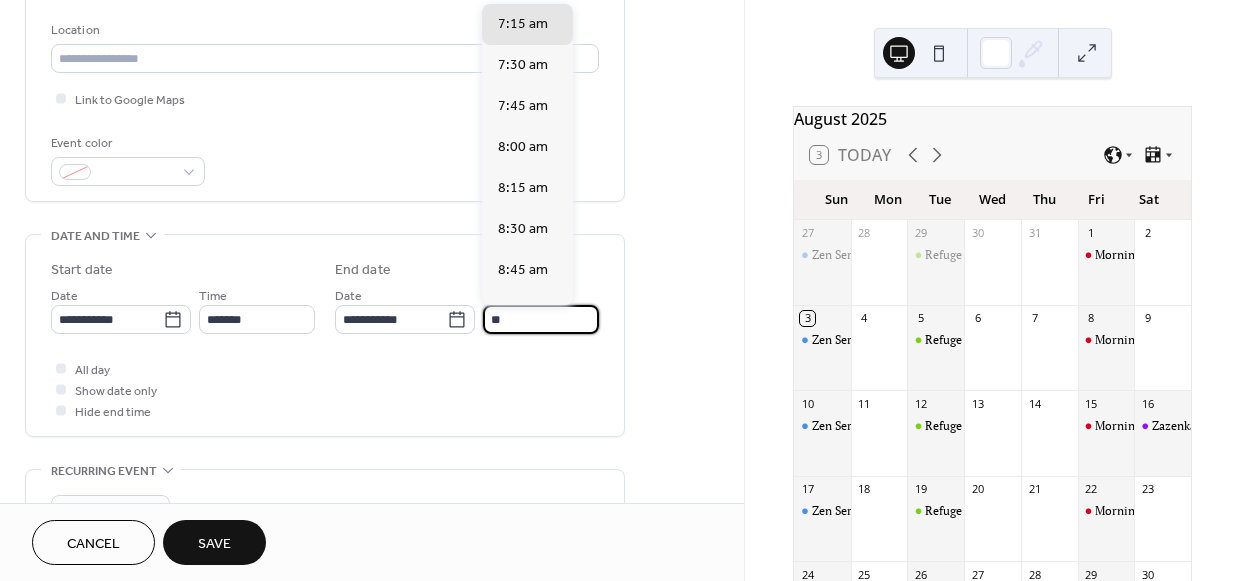 type on "*" 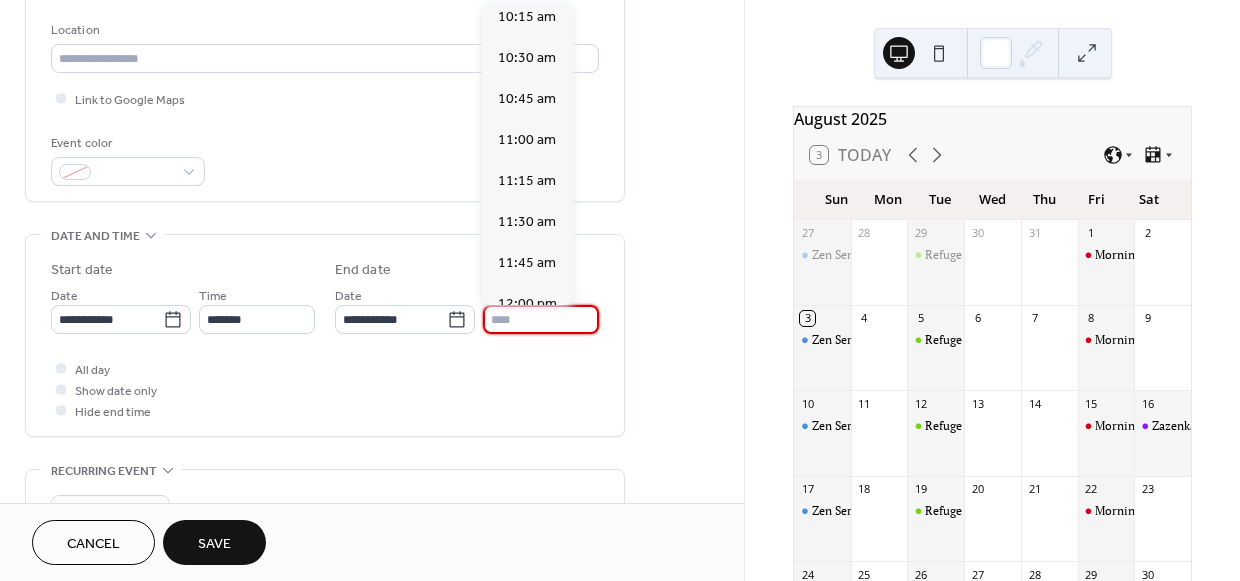 scroll, scrollTop: 502, scrollLeft: 0, axis: vertical 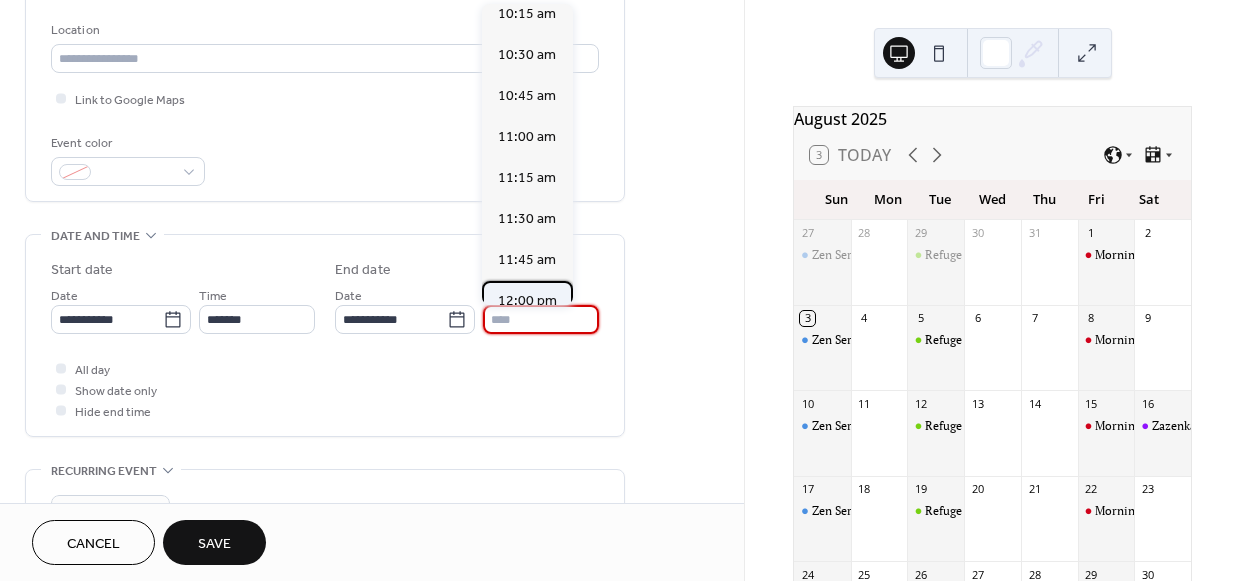 click on "12:00 pm" at bounding box center [527, 301] 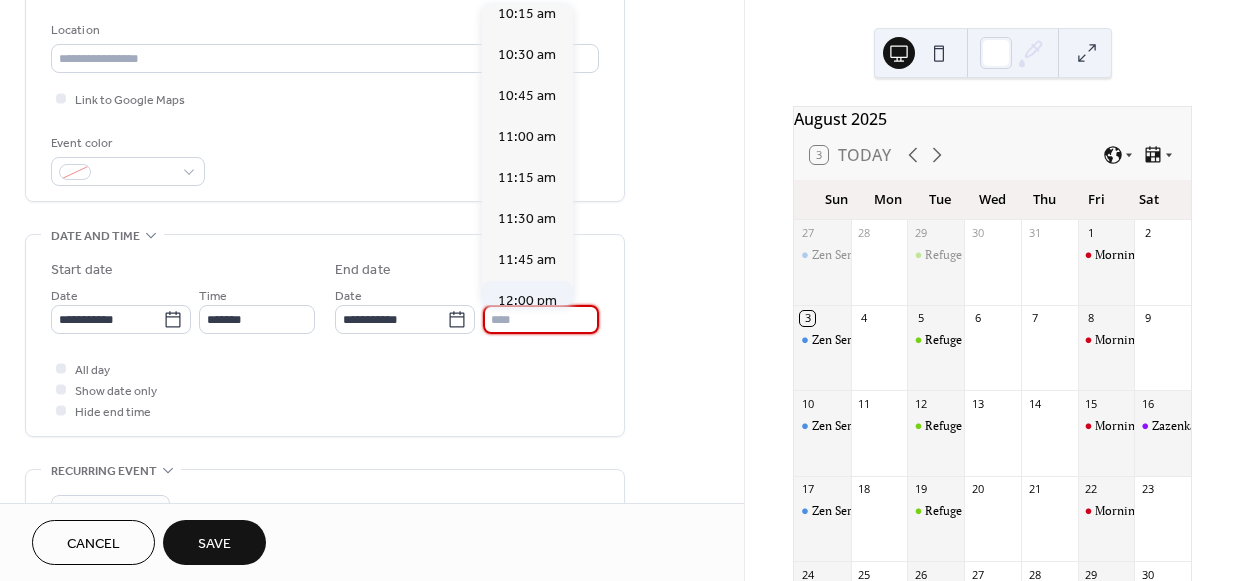 type on "********" 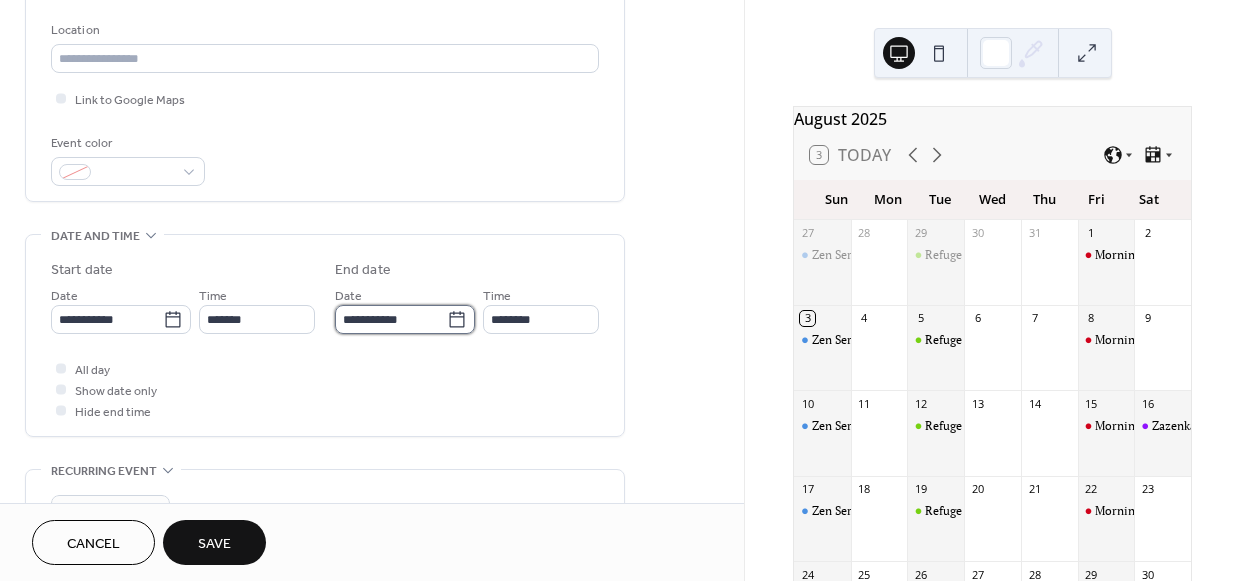 click on "**********" at bounding box center [391, 319] 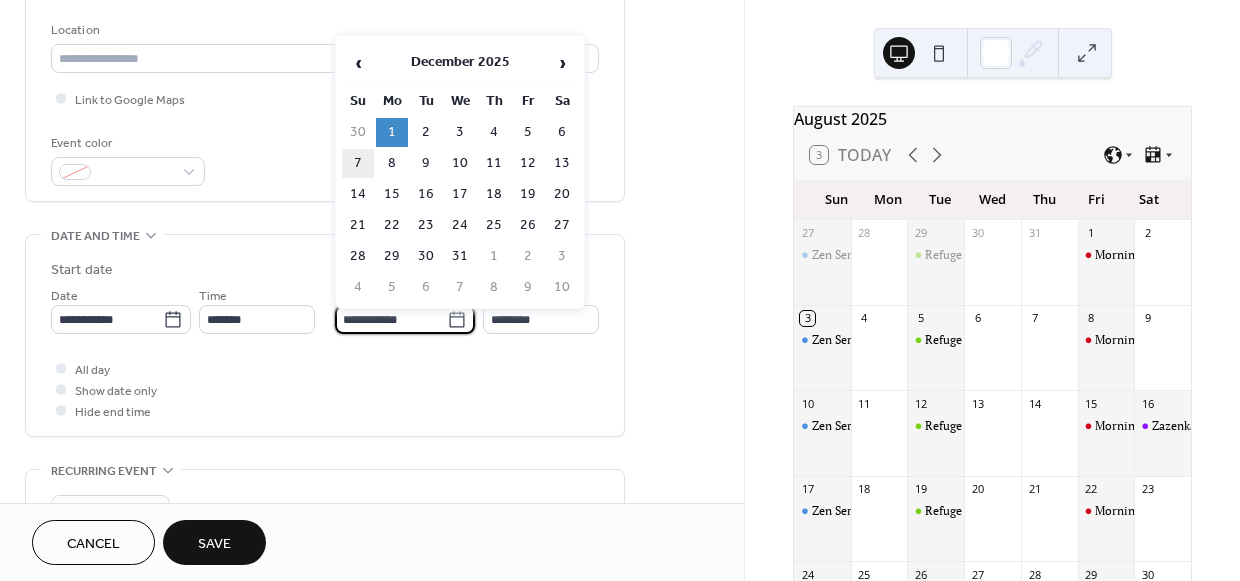 click on "7" at bounding box center [358, 163] 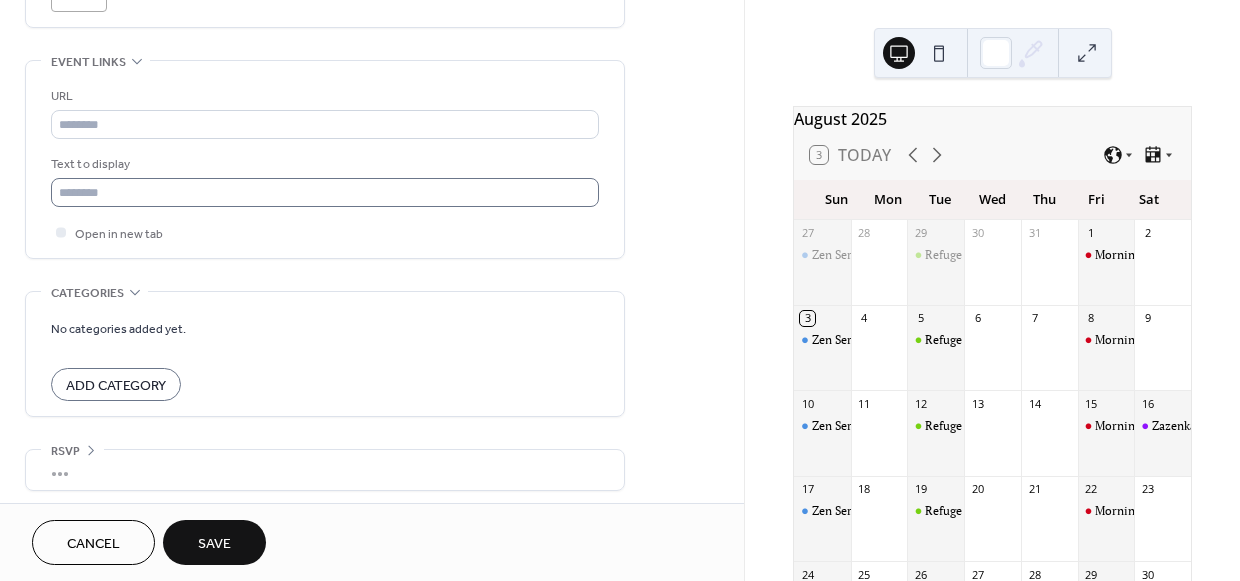 scroll, scrollTop: 1067, scrollLeft: 0, axis: vertical 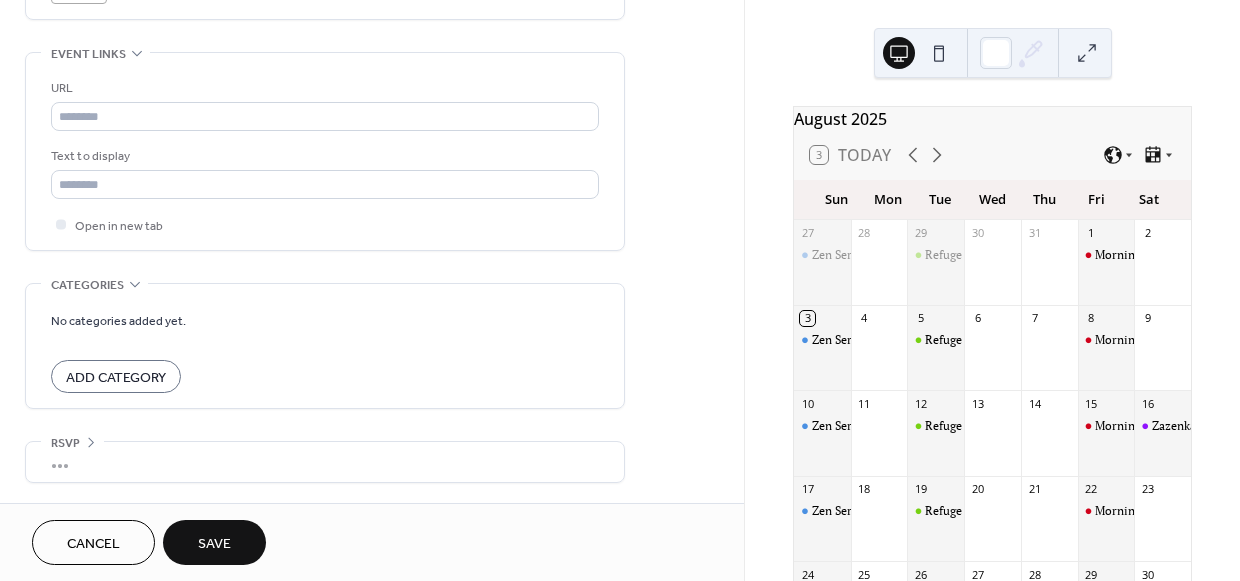 click on "Save" at bounding box center [214, 544] 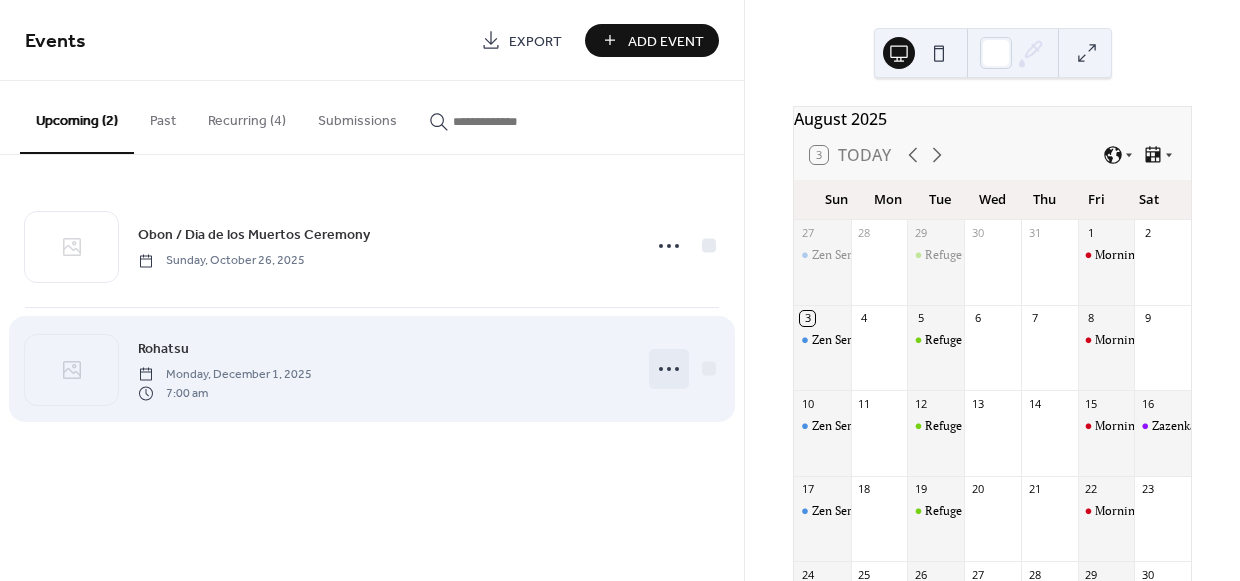 click 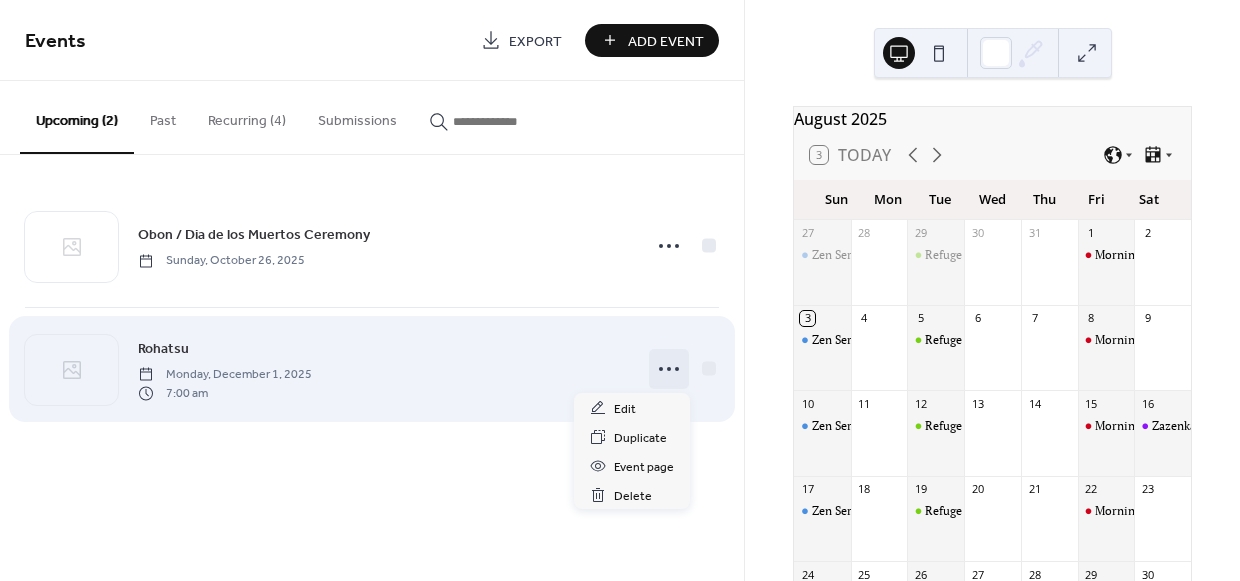 click 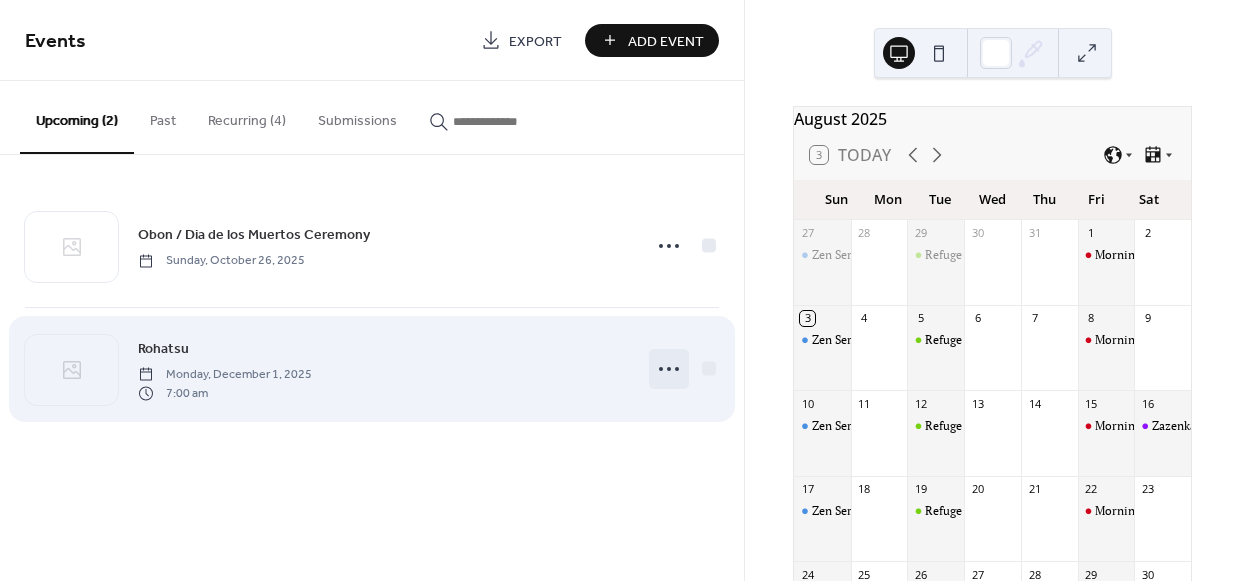 click 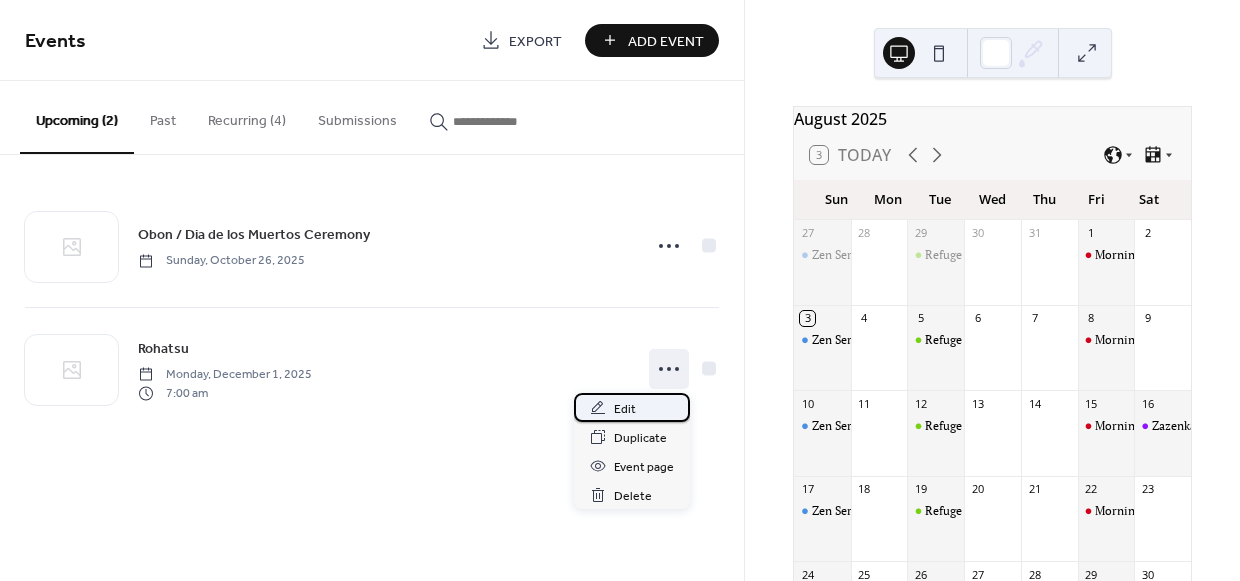 click on "Edit" at bounding box center (625, 409) 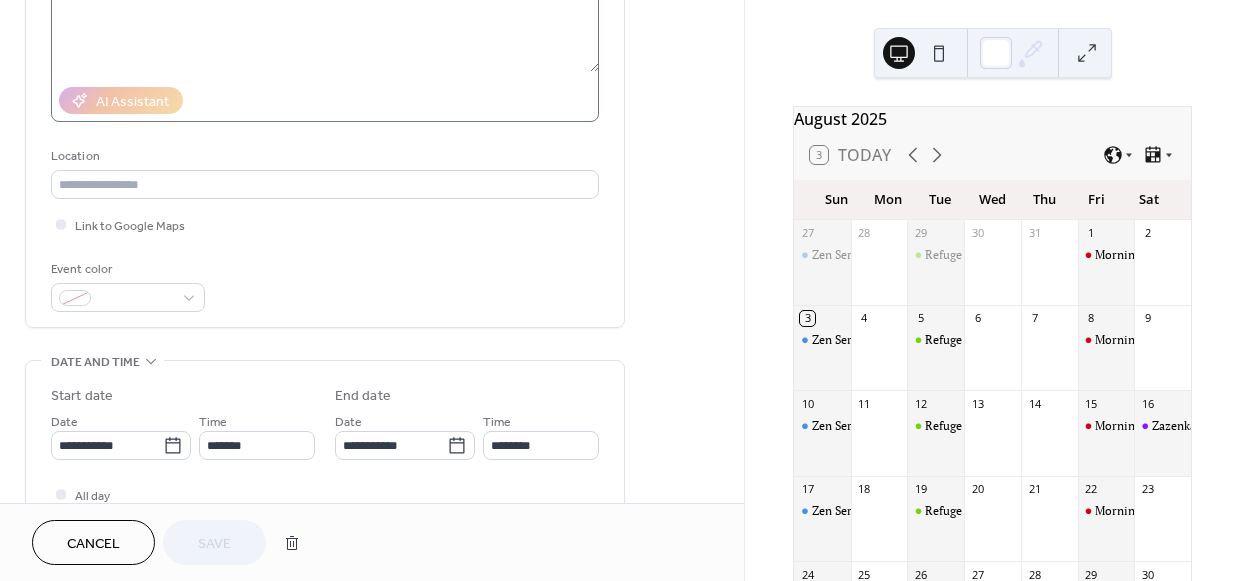 scroll, scrollTop: 303, scrollLeft: 0, axis: vertical 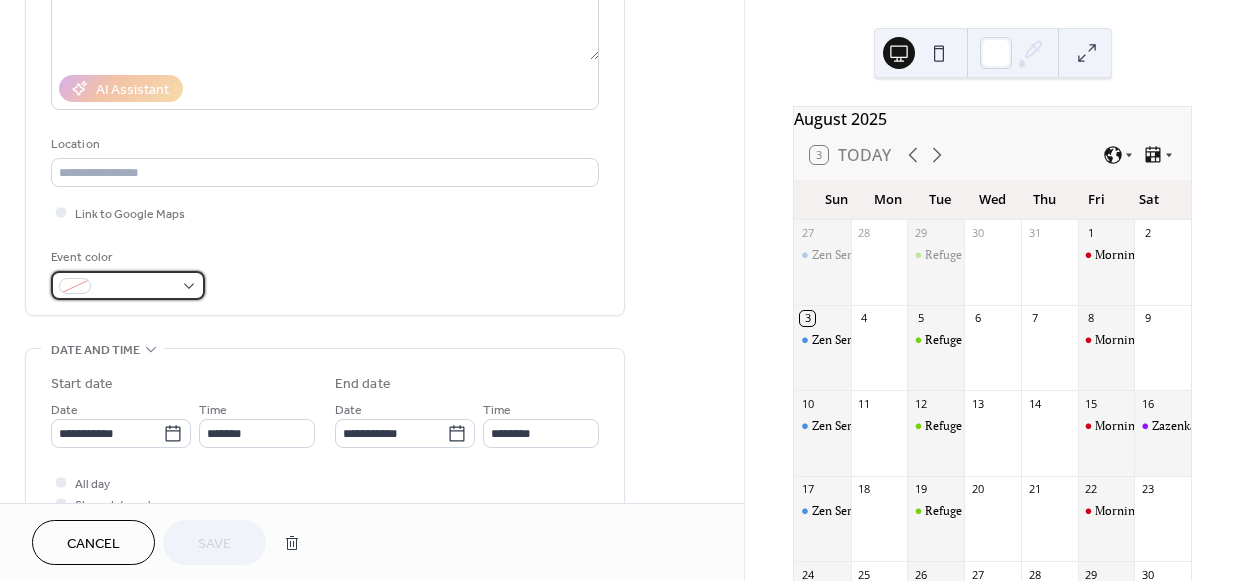 click at bounding box center (128, 285) 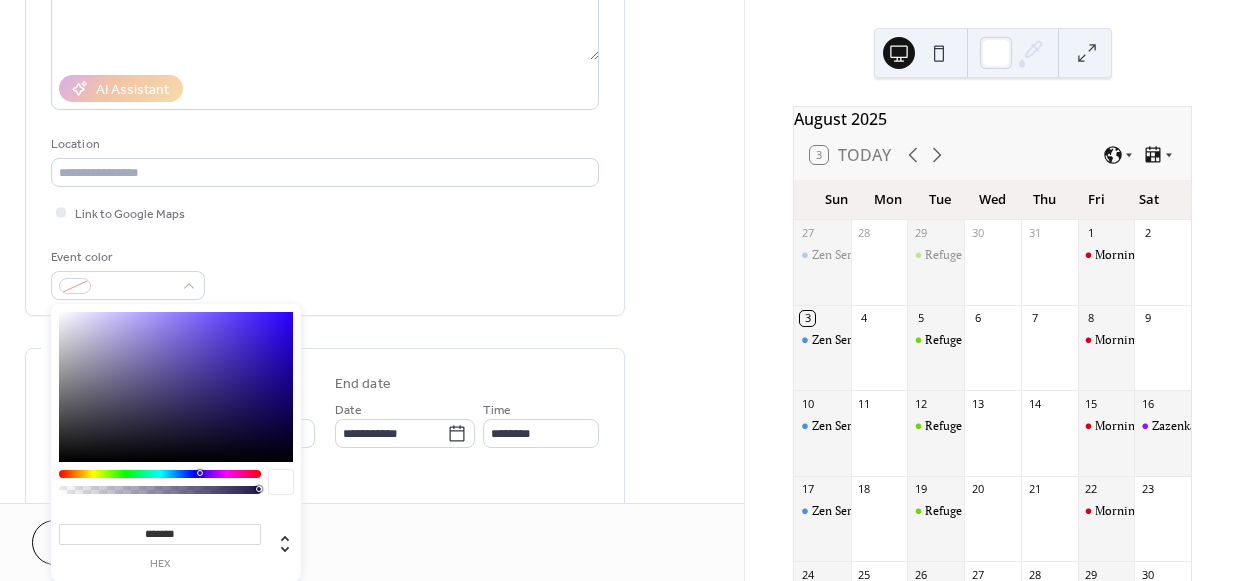 click at bounding box center [176, 387] 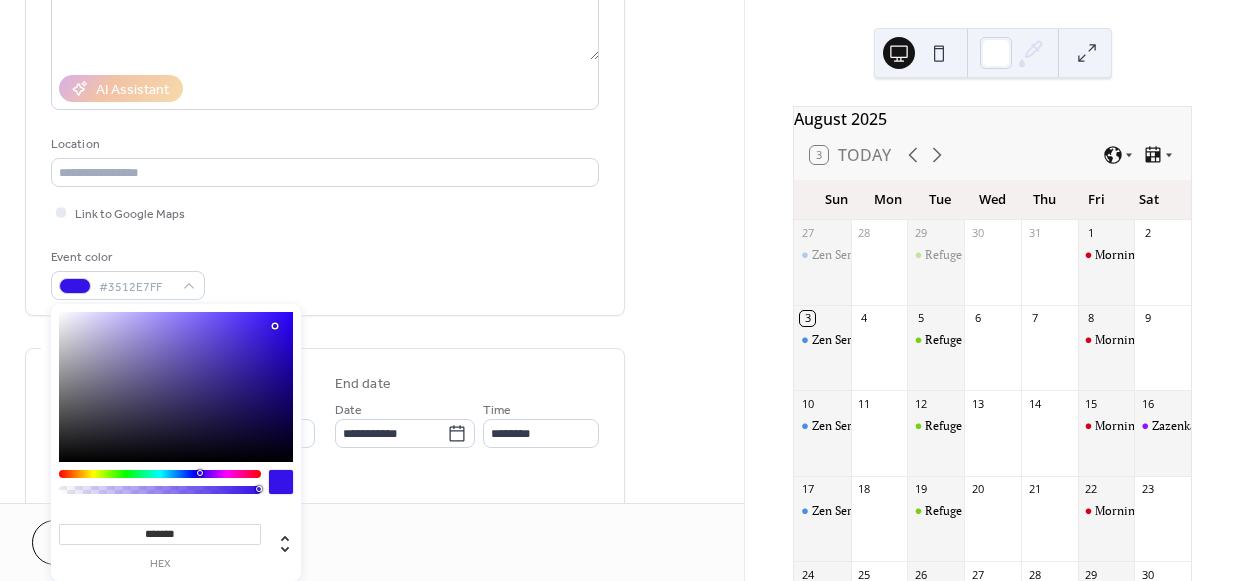 click at bounding box center (176, 387) 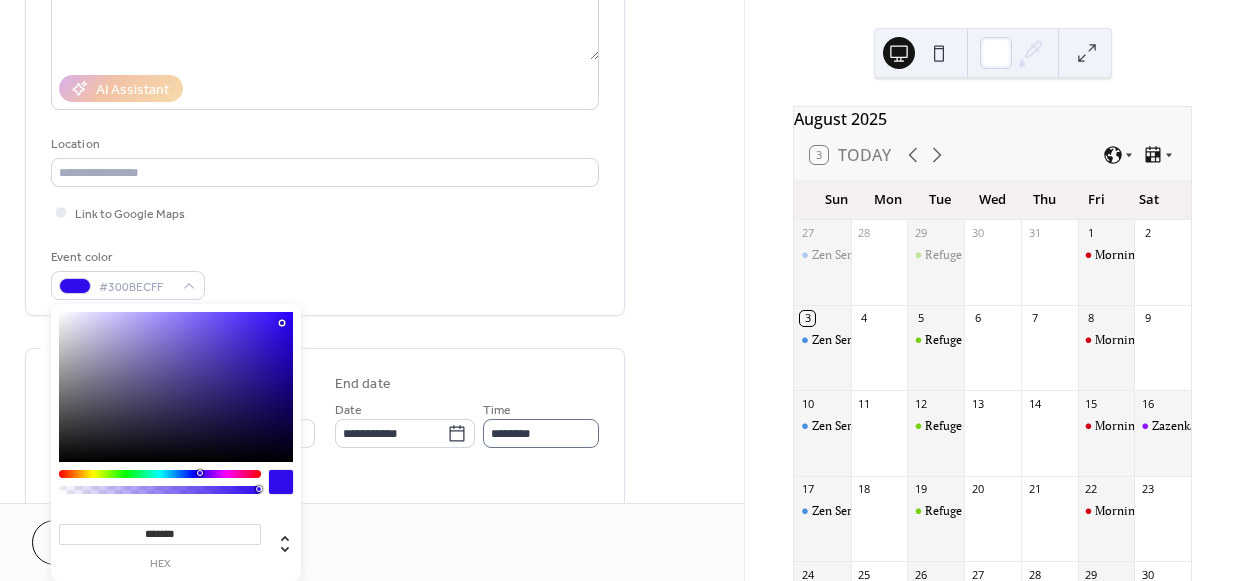 scroll, scrollTop: 1, scrollLeft: 0, axis: vertical 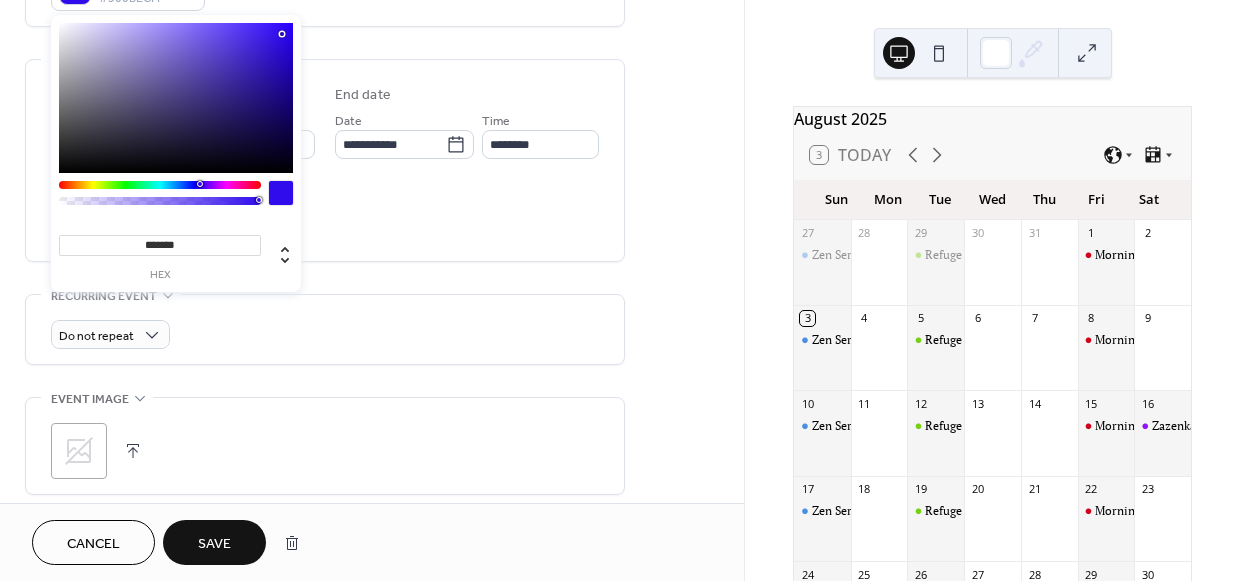 click on "Save" at bounding box center (214, 544) 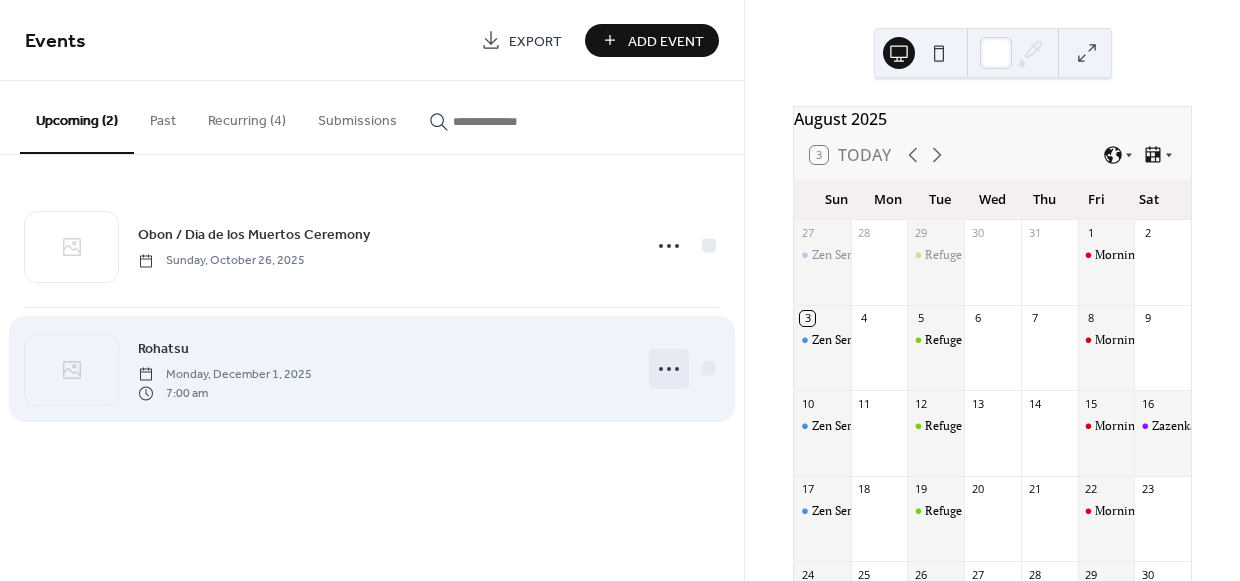 click 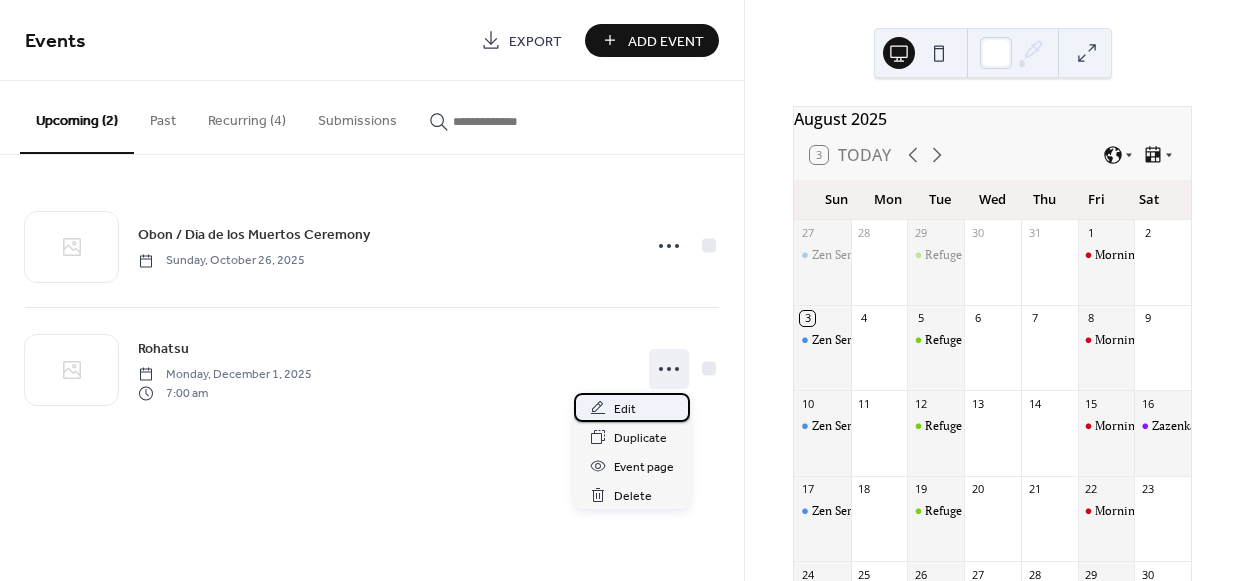 click on "Edit" at bounding box center [625, 409] 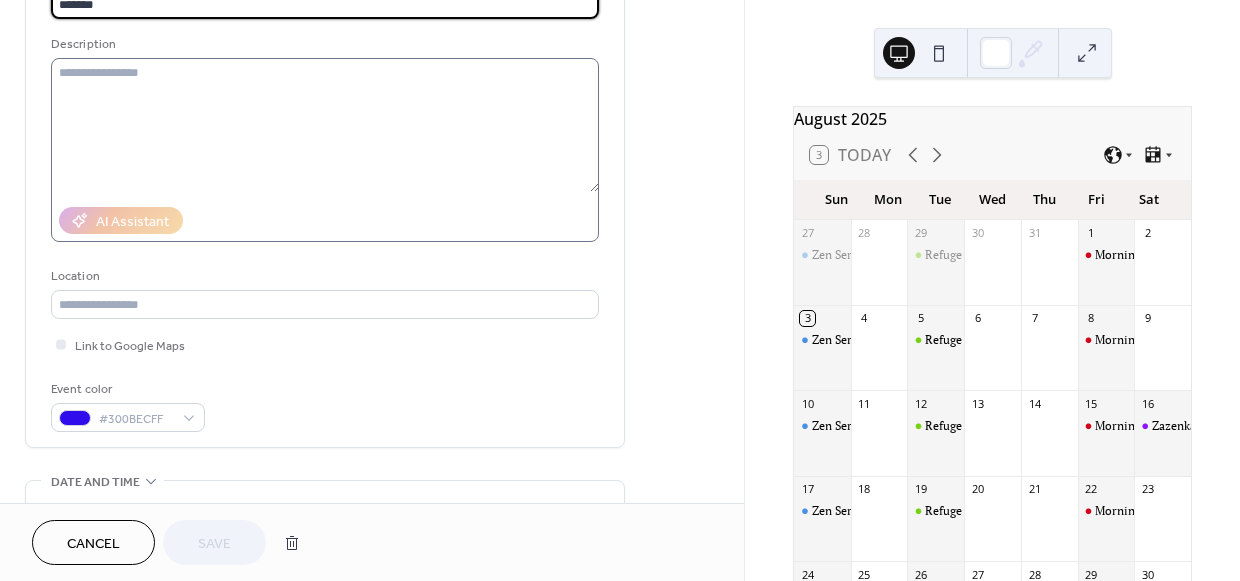 scroll, scrollTop: 173, scrollLeft: 0, axis: vertical 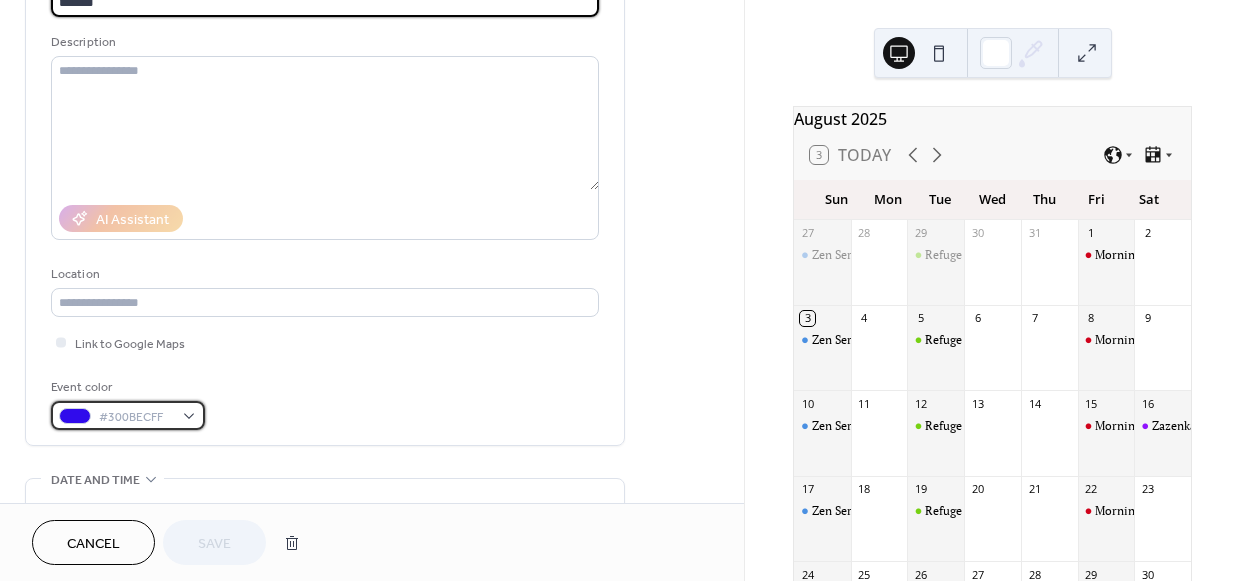 click on "#300BECFF" at bounding box center (128, 415) 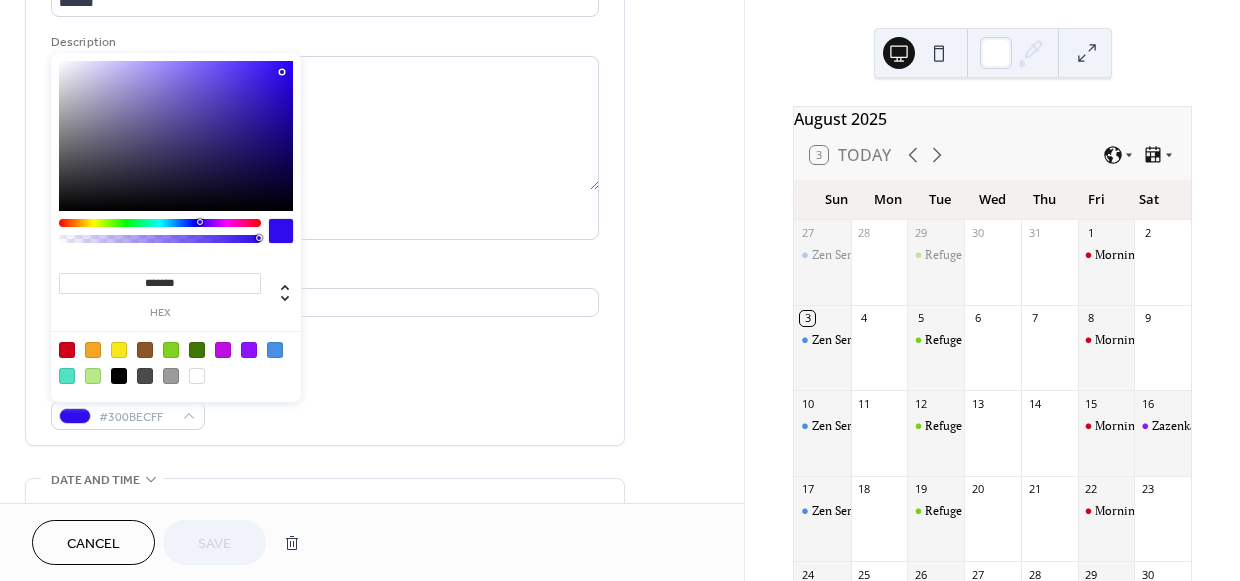 click at bounding box center (119, 350) 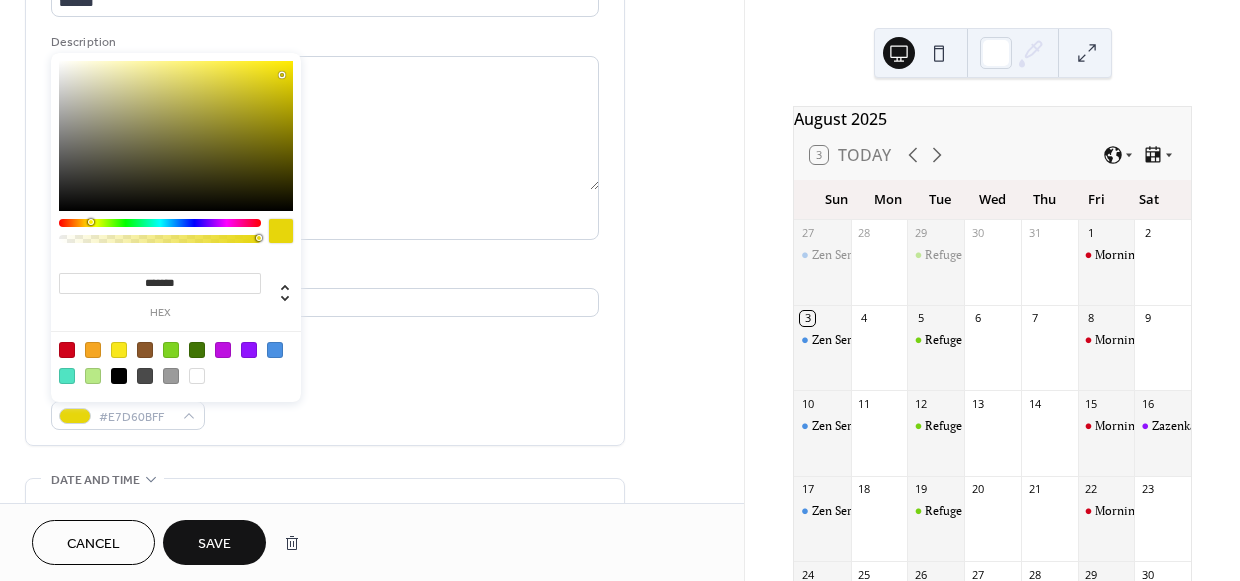 drag, startPoint x: 265, startPoint y: 62, endPoint x: 281, endPoint y: 75, distance: 20.615528 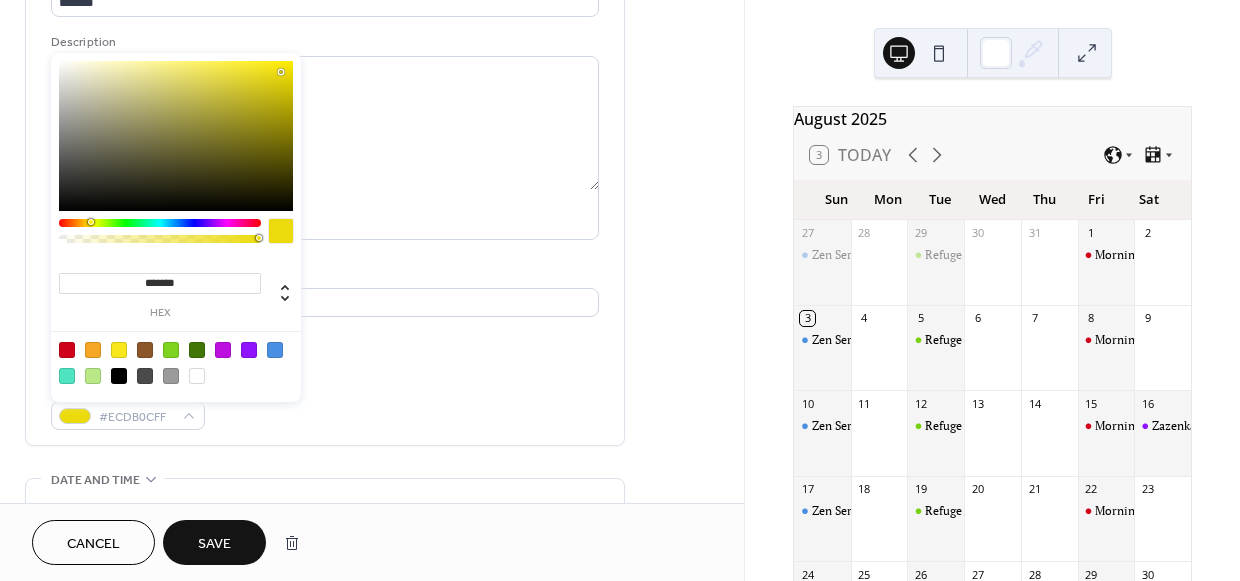 type on "*******" 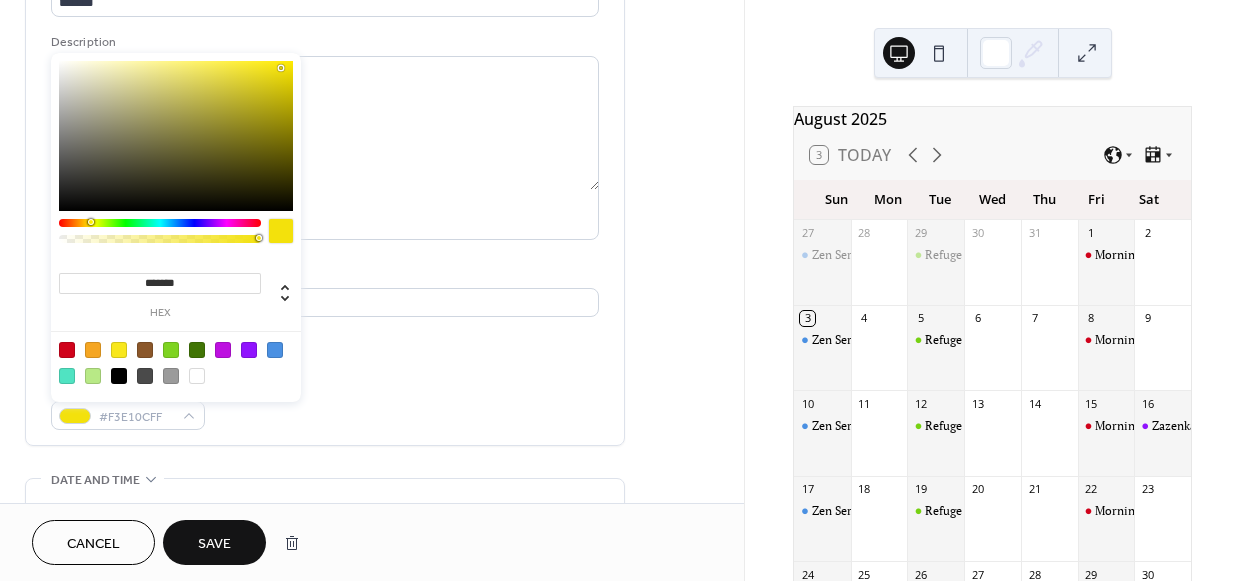 click at bounding box center [281, 68] 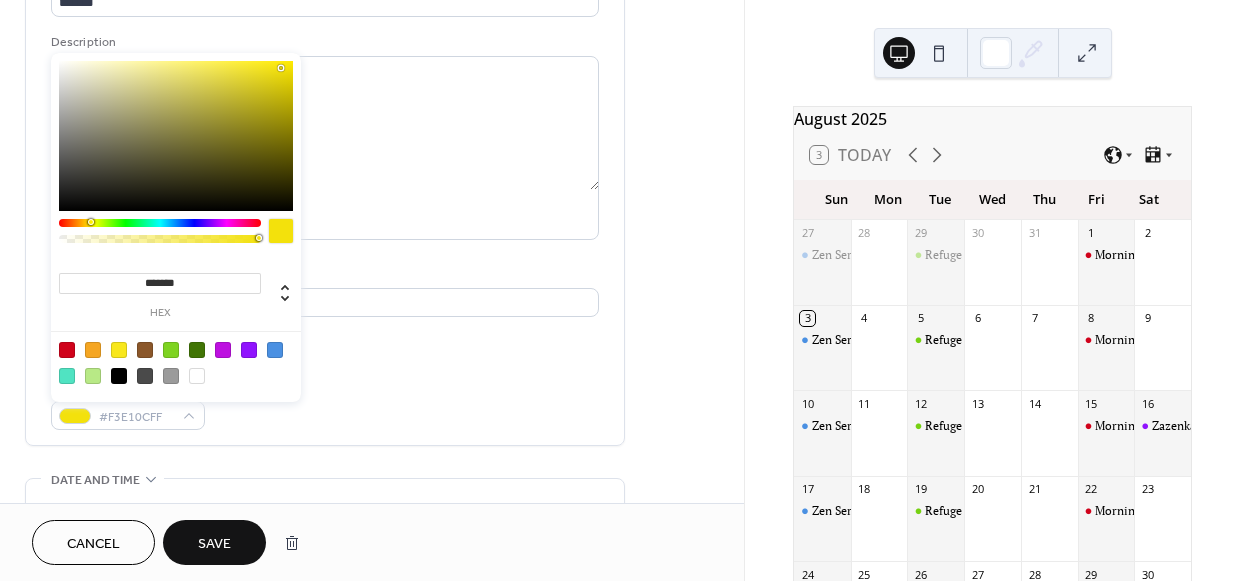 click on "Save" at bounding box center [214, 544] 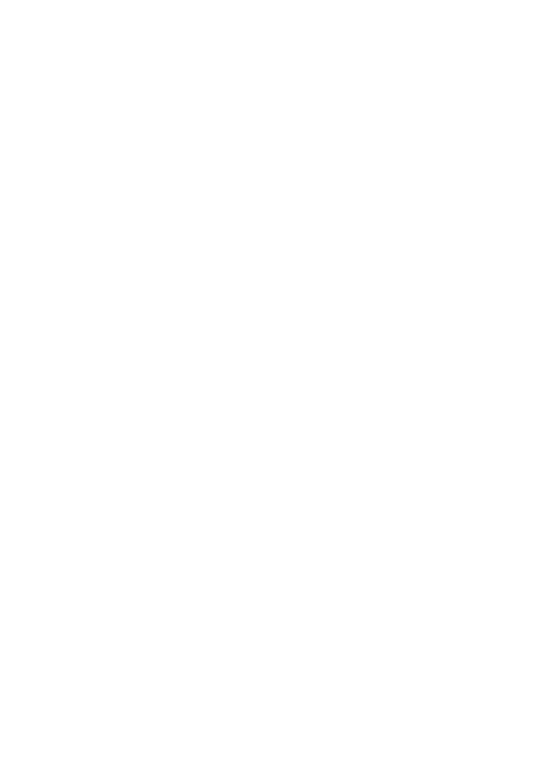 scroll, scrollTop: 0, scrollLeft: 0, axis: both 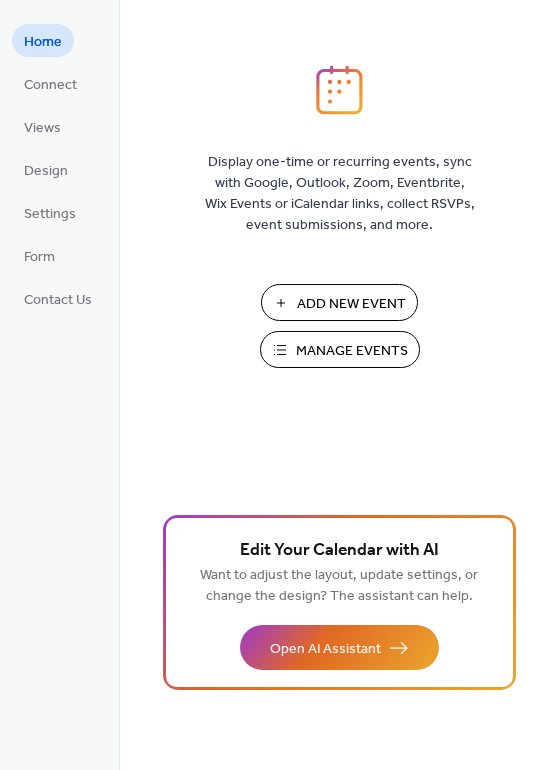 click on "Manage Events" at bounding box center [352, 351] 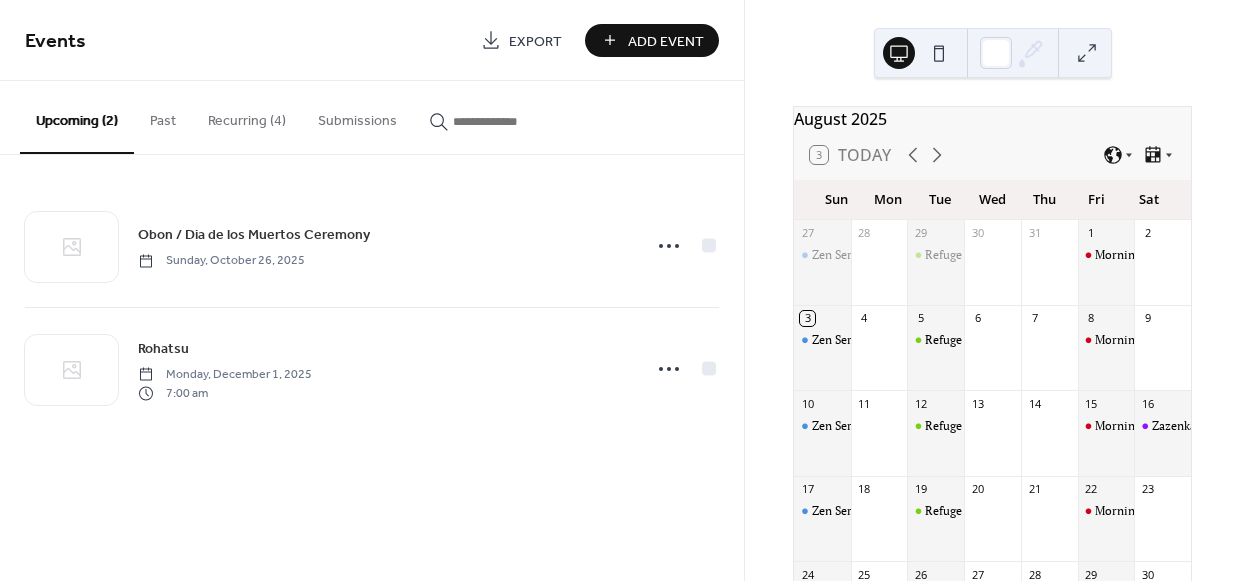 scroll, scrollTop: 0, scrollLeft: 0, axis: both 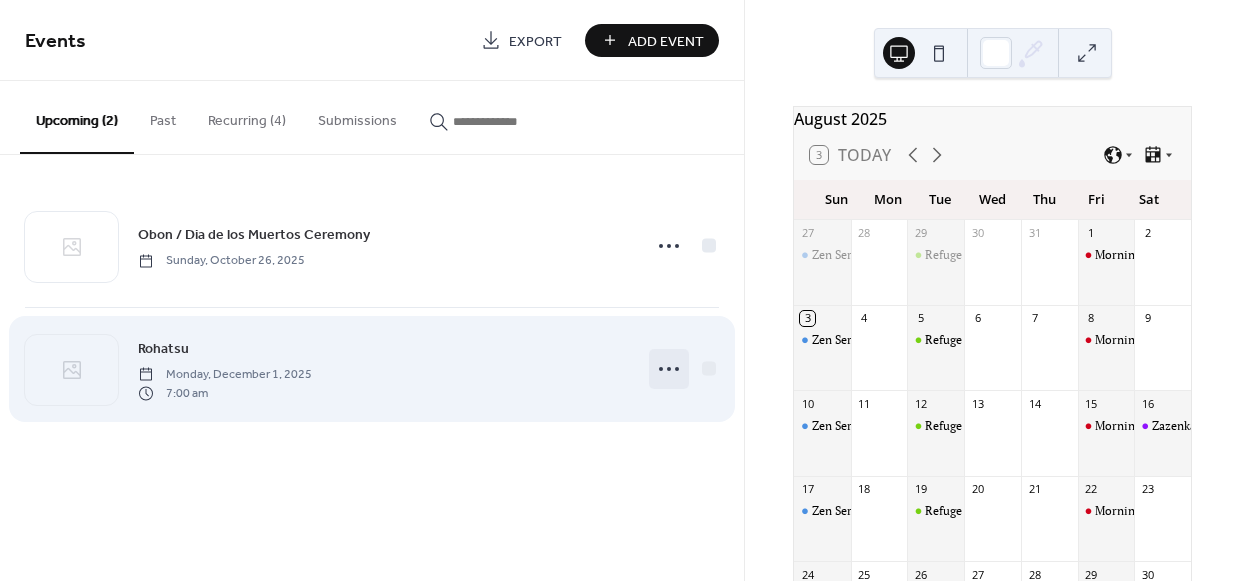 click 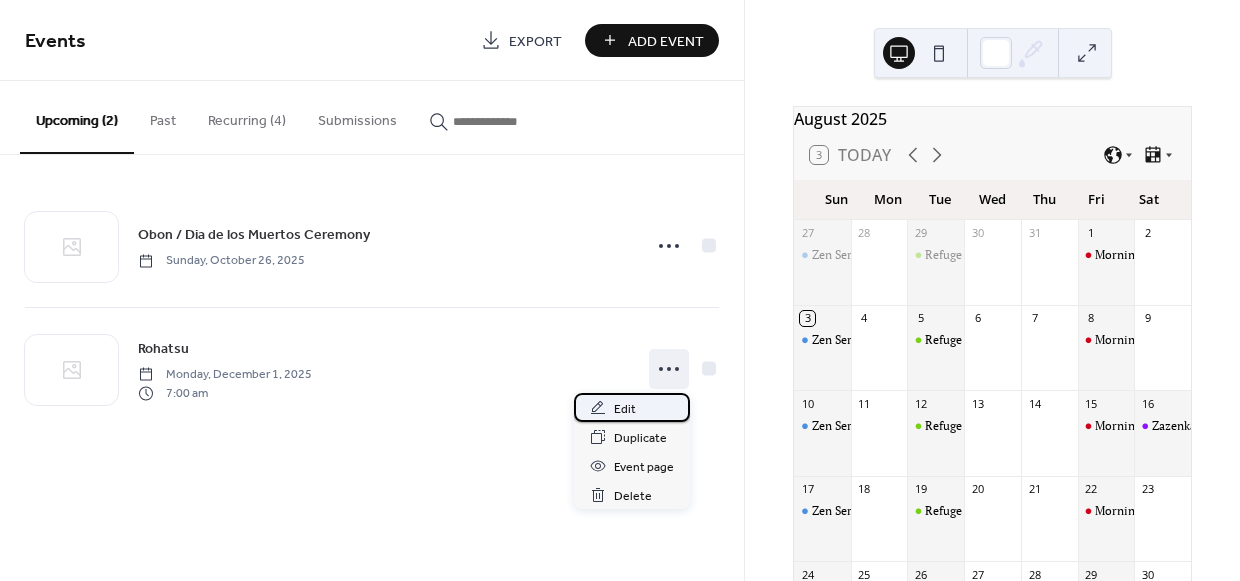 click on "Edit" at bounding box center (625, 409) 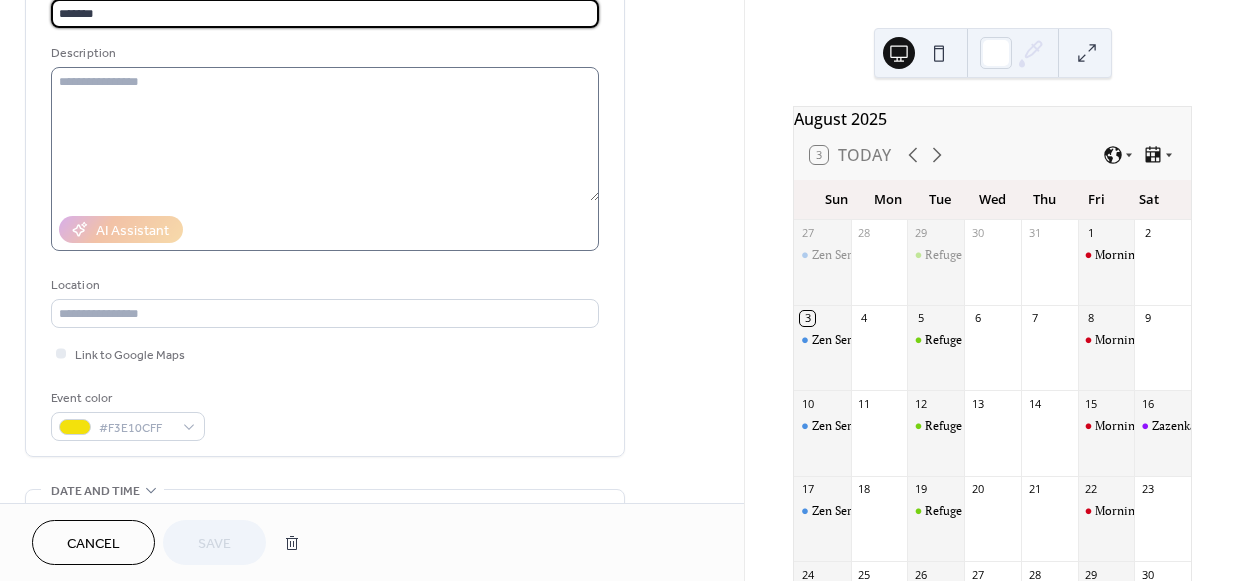 scroll, scrollTop: 170, scrollLeft: 0, axis: vertical 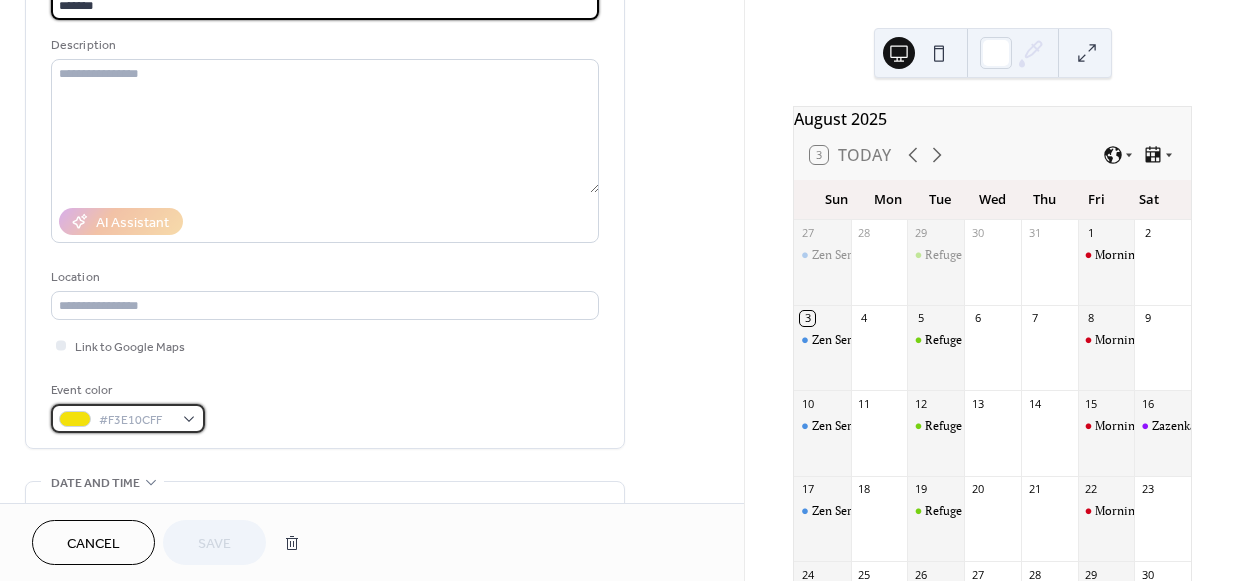 click on "#F3E10CFF" at bounding box center [128, 418] 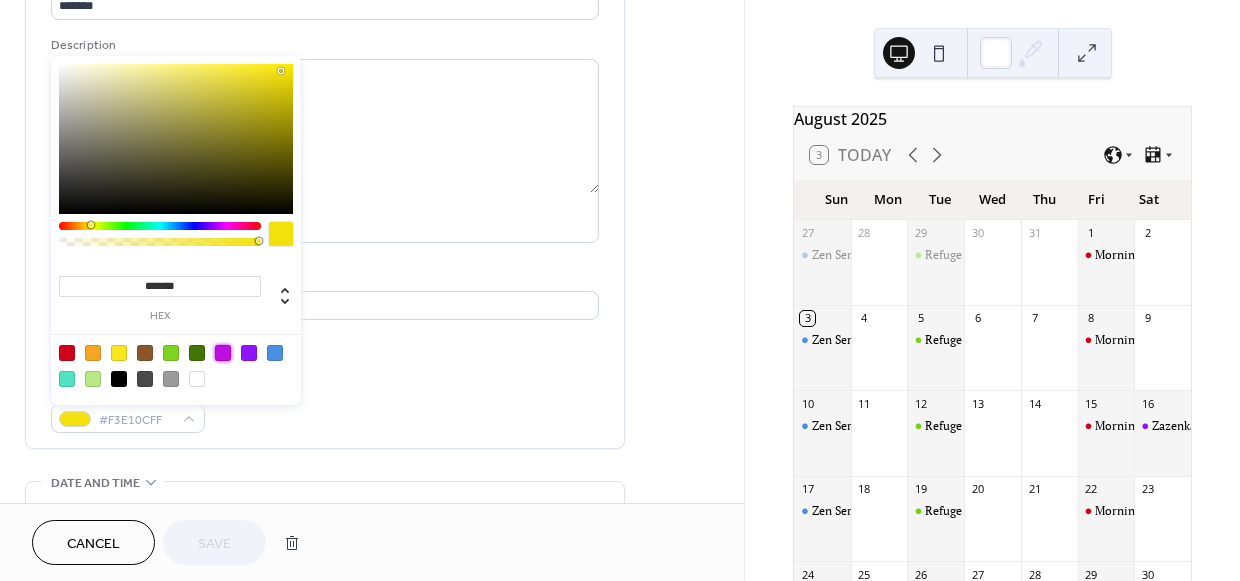 click at bounding box center (223, 353) 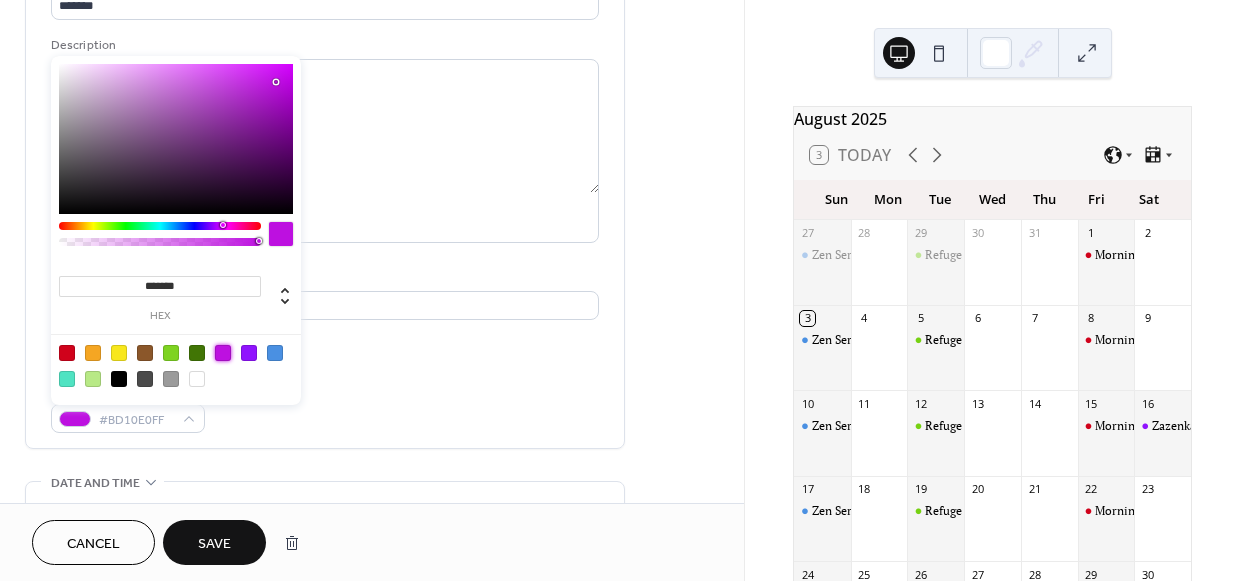 click at bounding box center (67, 353) 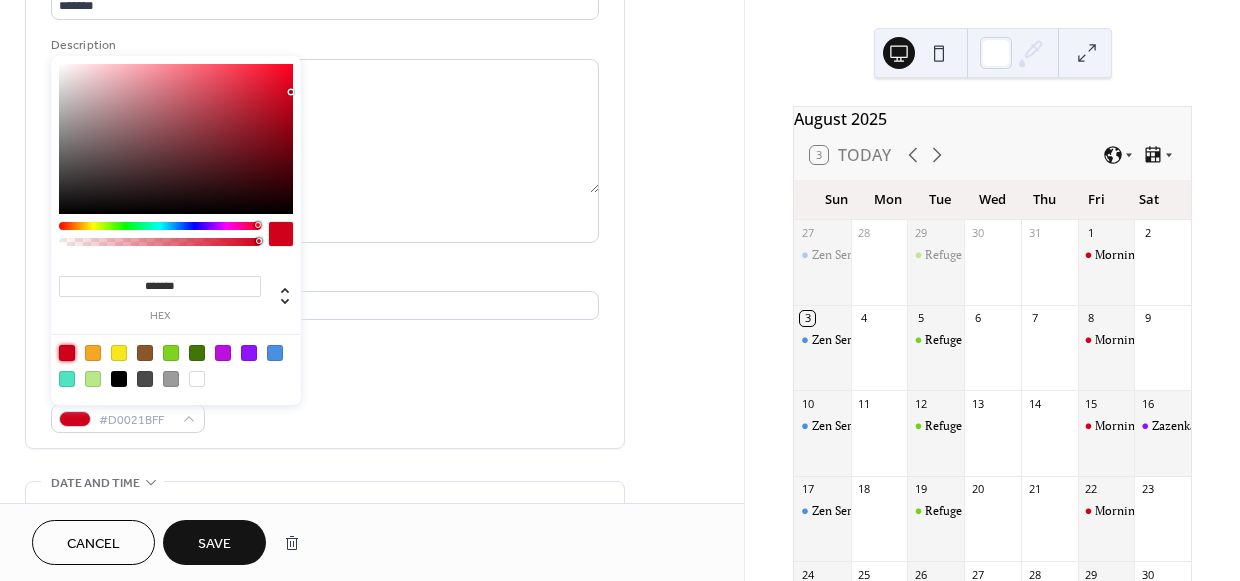 click at bounding box center (171, 379) 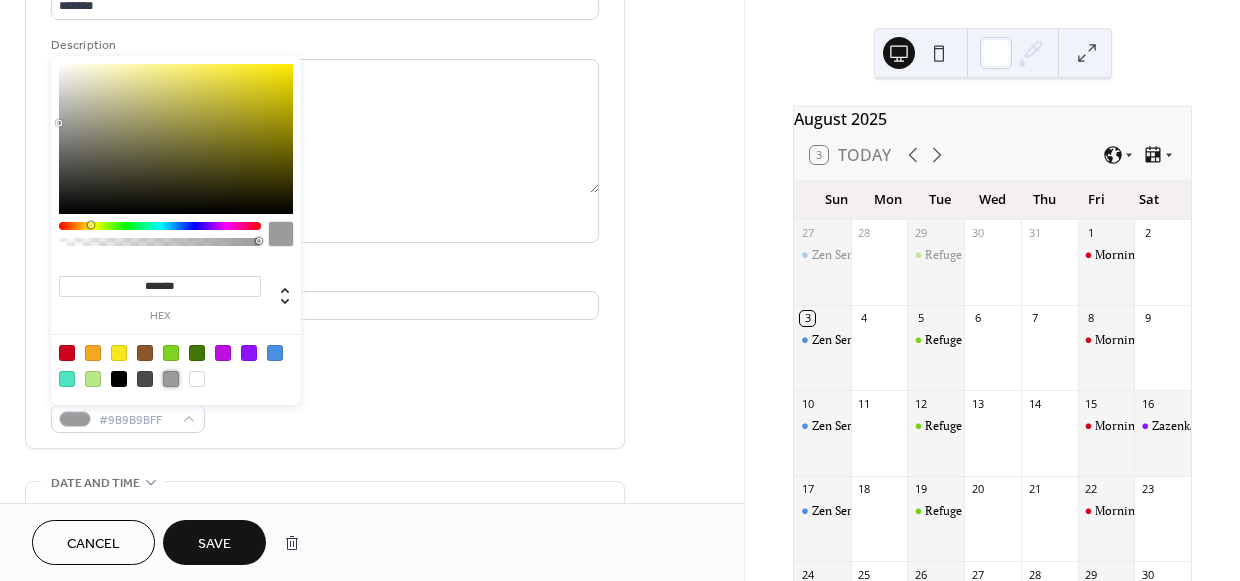 click at bounding box center (176, 365) 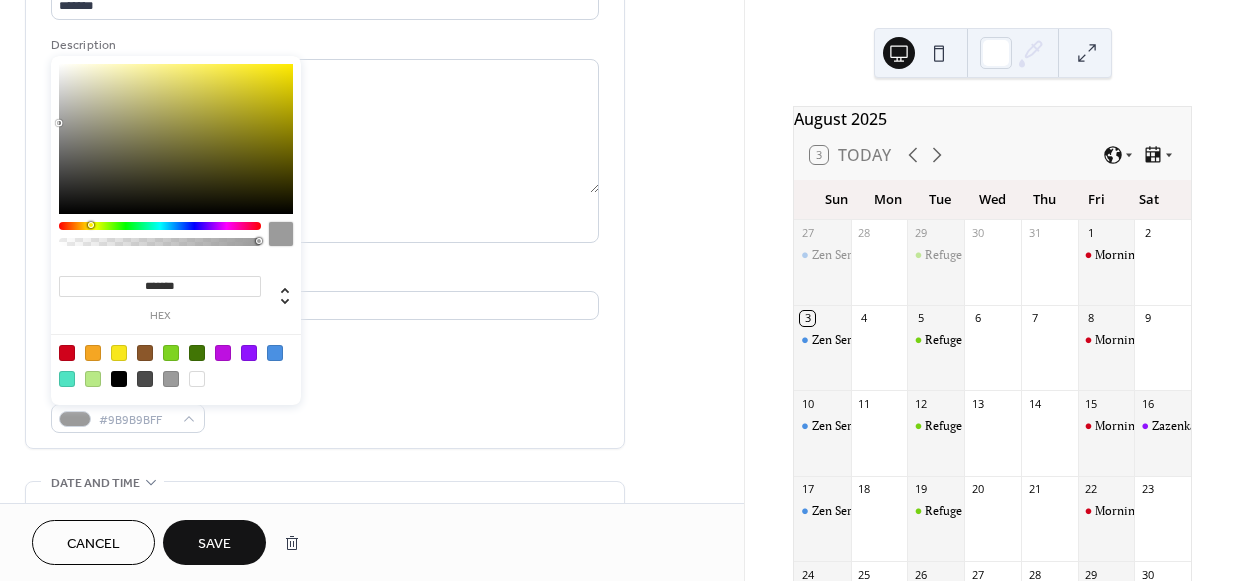 click at bounding box center [145, 379] 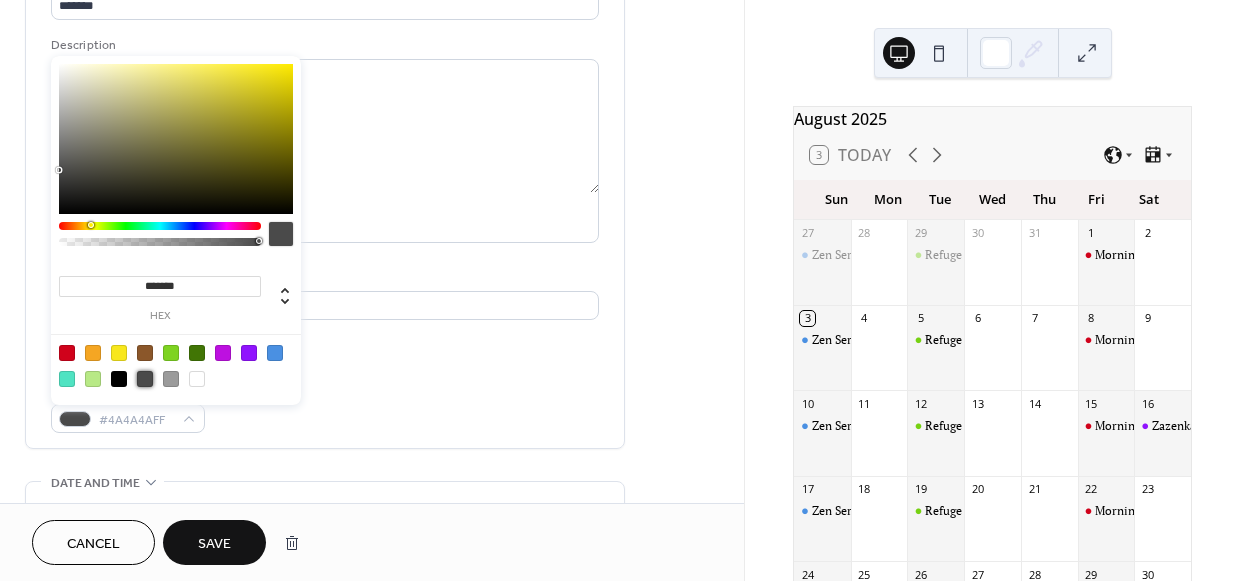 click at bounding box center (171, 379) 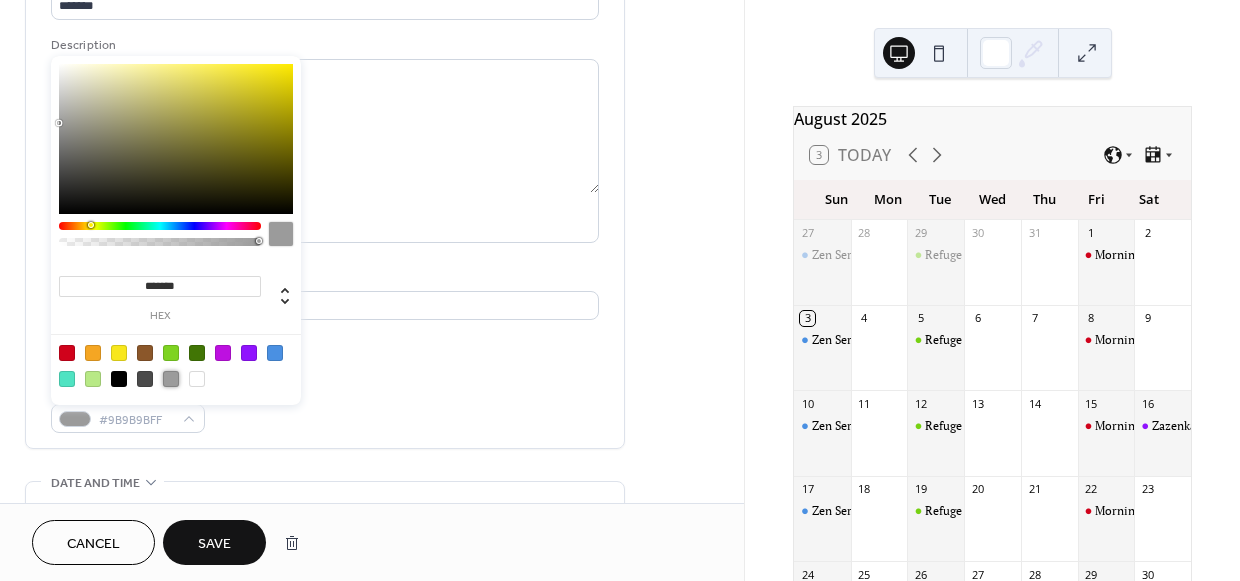 click at bounding box center [119, 353] 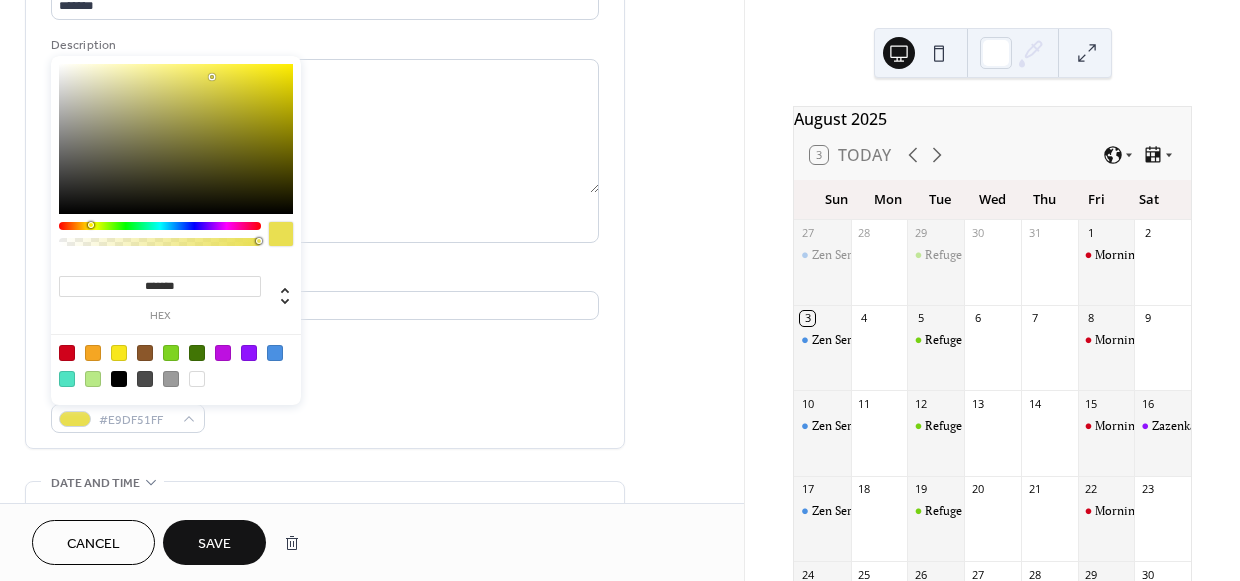 drag, startPoint x: 266, startPoint y: 64, endPoint x: 212, endPoint y: 77, distance: 55.542778 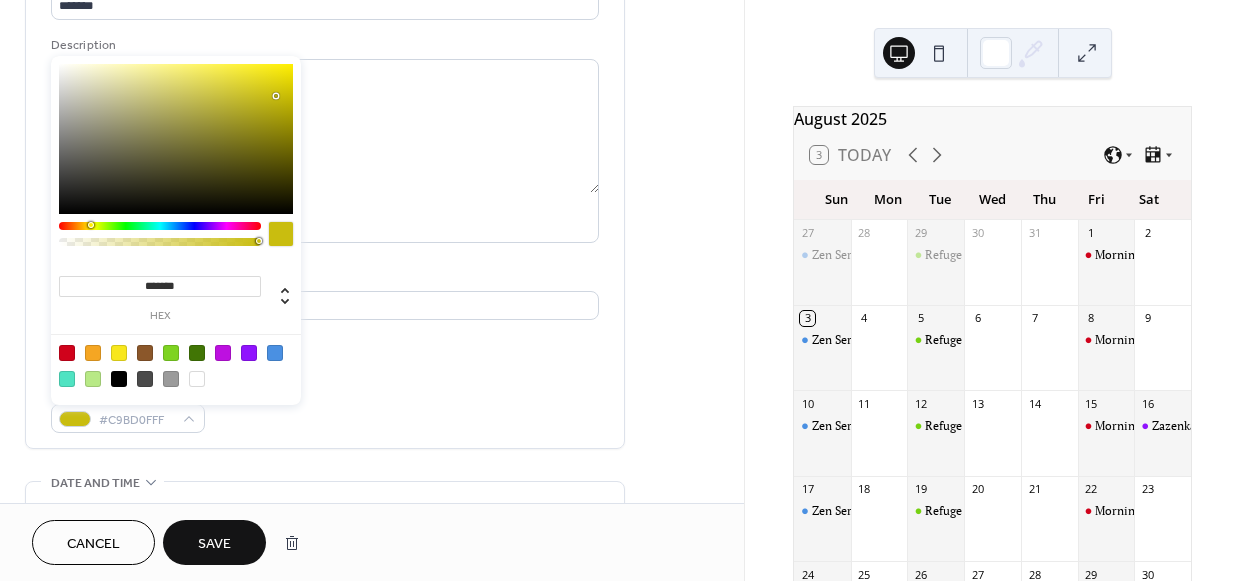 type on "*******" 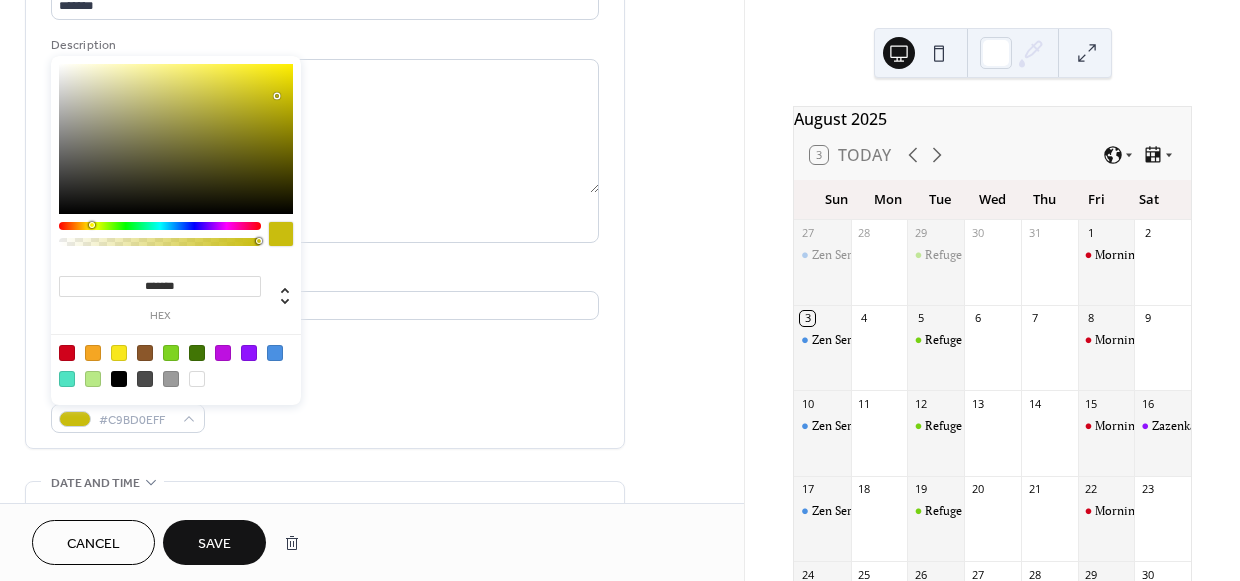 drag, startPoint x: 211, startPoint y: 73, endPoint x: 277, endPoint y: 96, distance: 69.89278 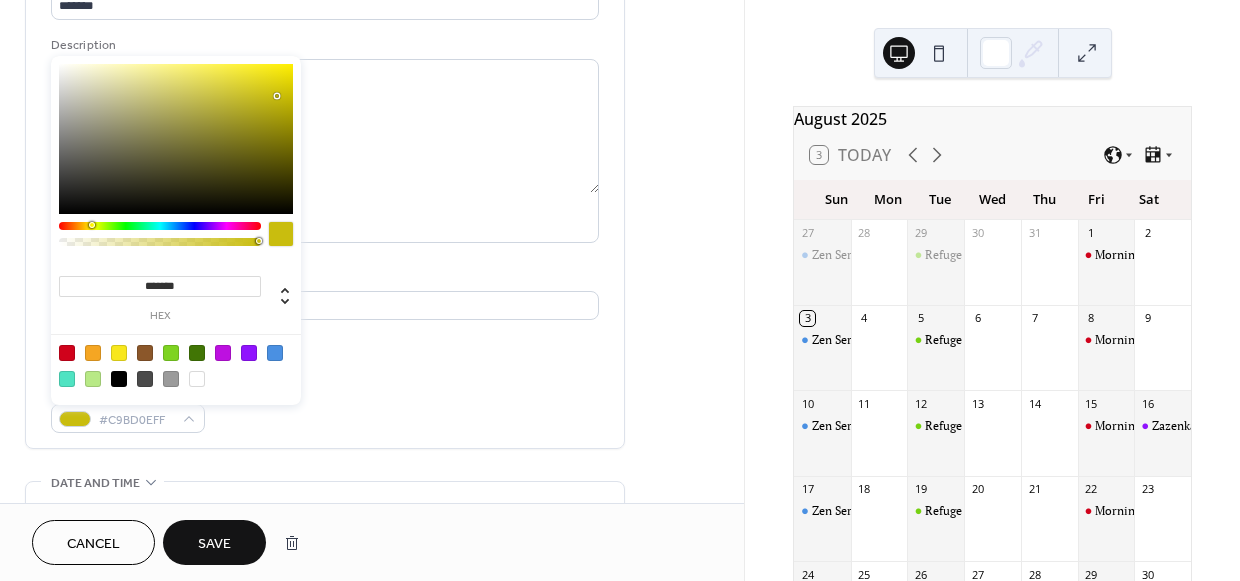 click on "Save" at bounding box center (214, 544) 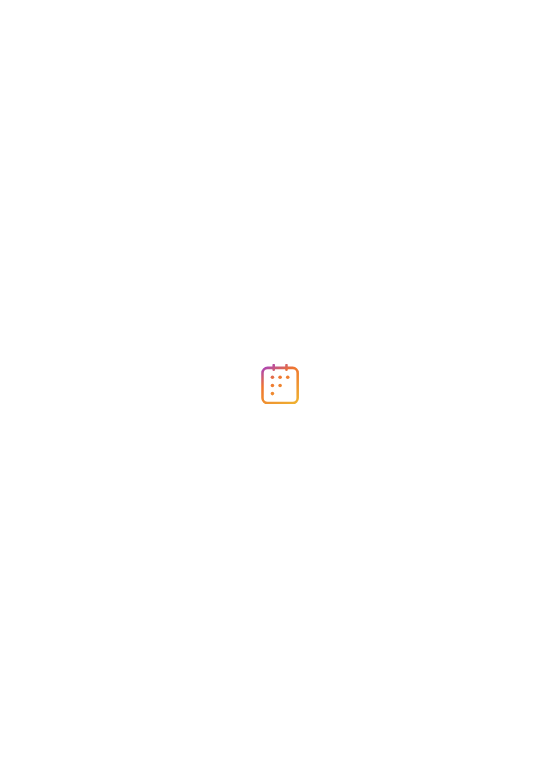 scroll, scrollTop: 0, scrollLeft: 0, axis: both 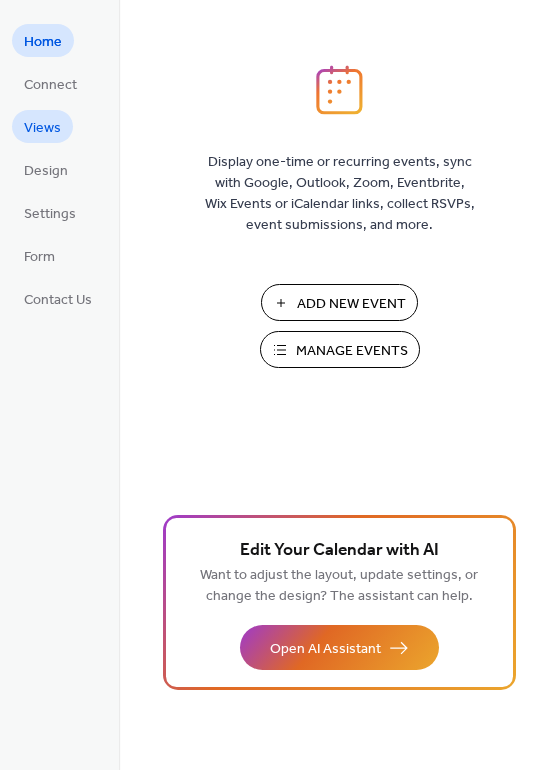 click on "Views" at bounding box center [42, 128] 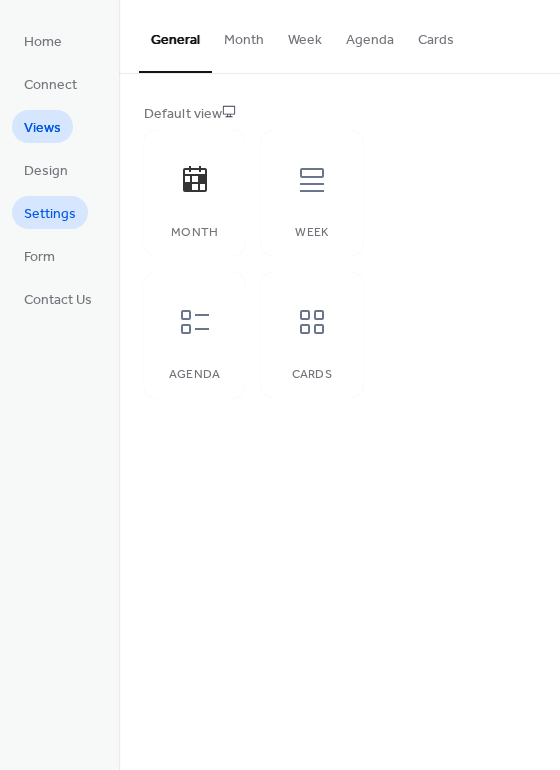 click on "Settings" at bounding box center (50, 214) 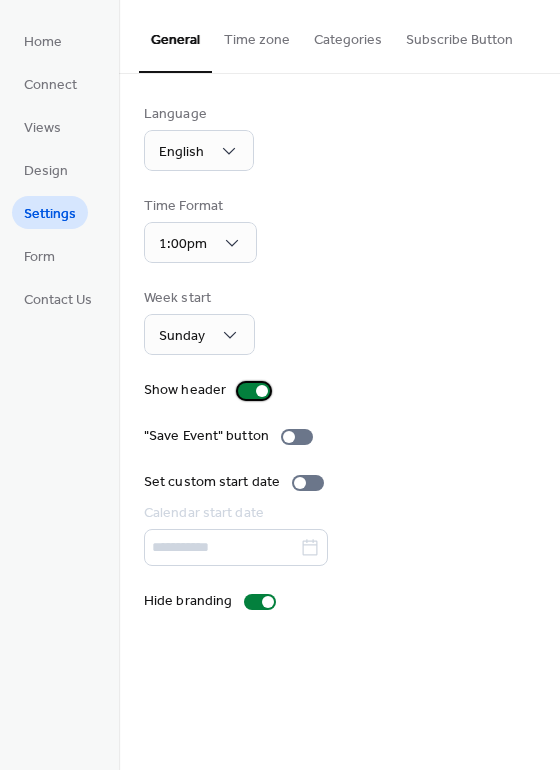 click at bounding box center [254, 391] 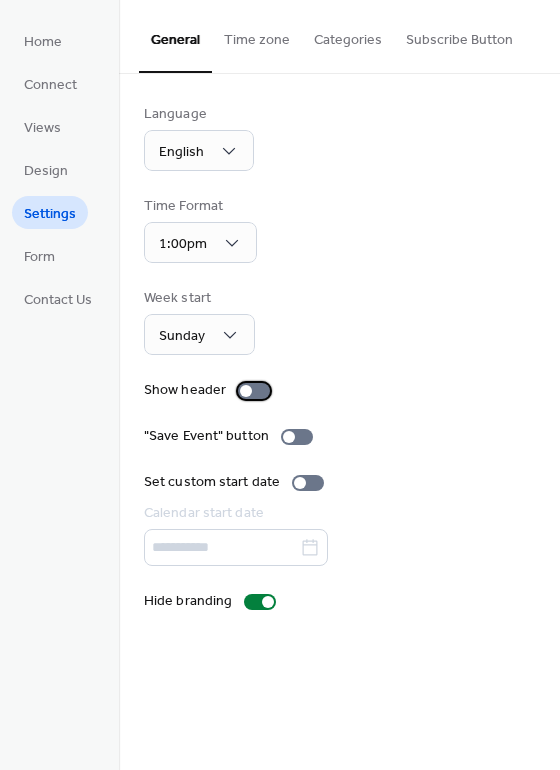 click at bounding box center (254, 391) 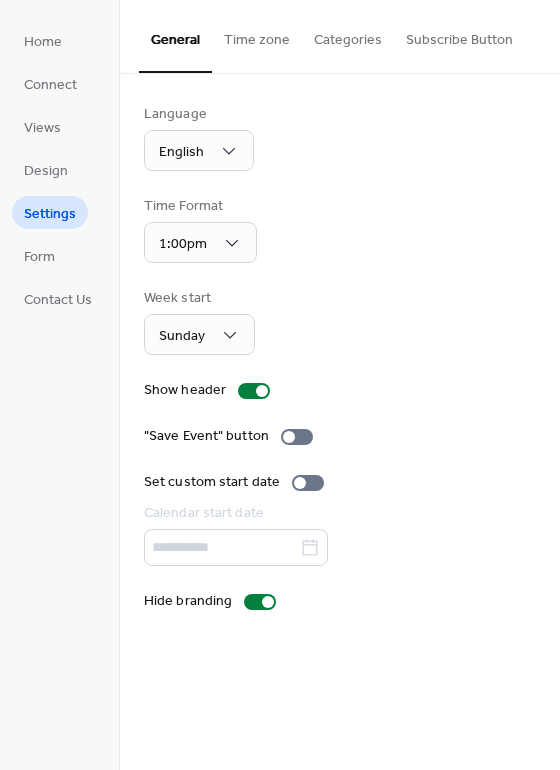 click on "Categories" at bounding box center (348, 35) 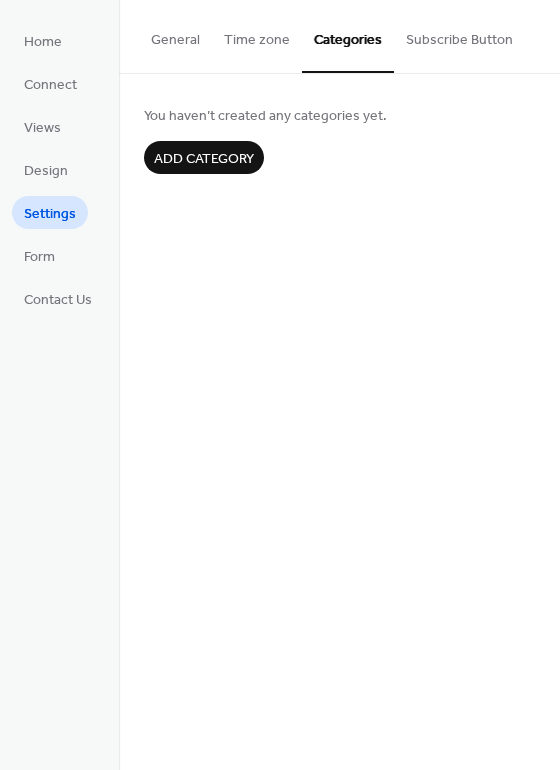 click on "Time zone" at bounding box center (257, 35) 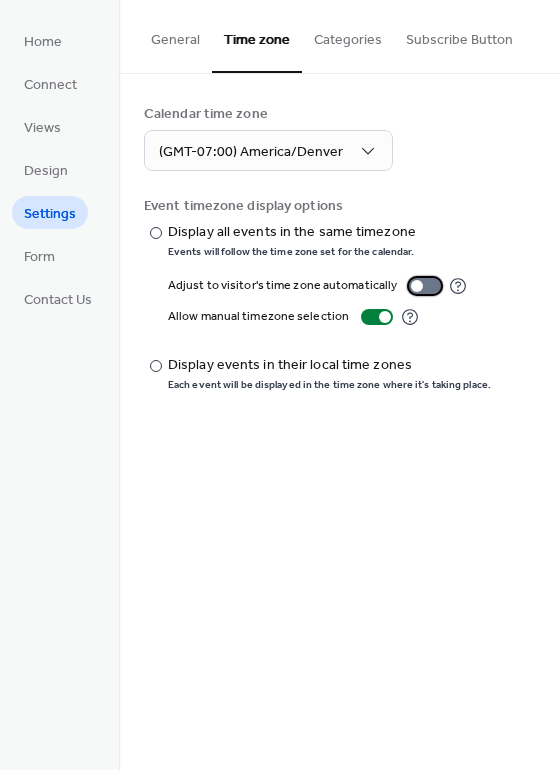 click at bounding box center (425, 286) 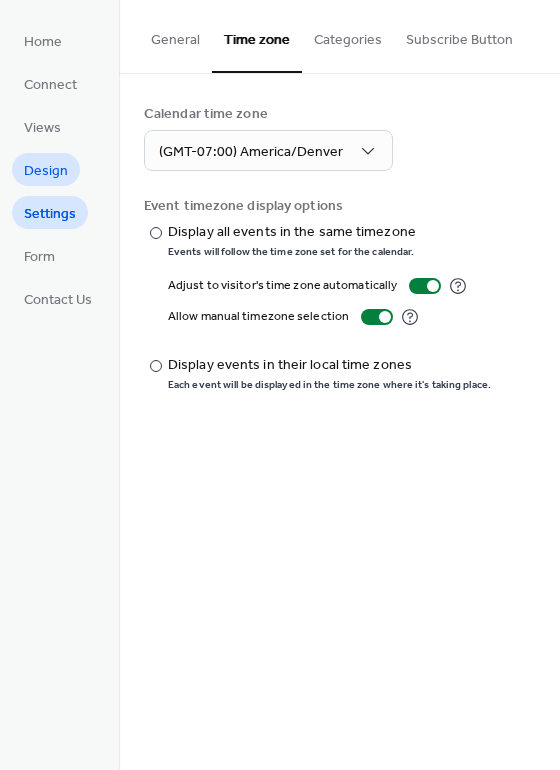 click on "Design" at bounding box center (46, 171) 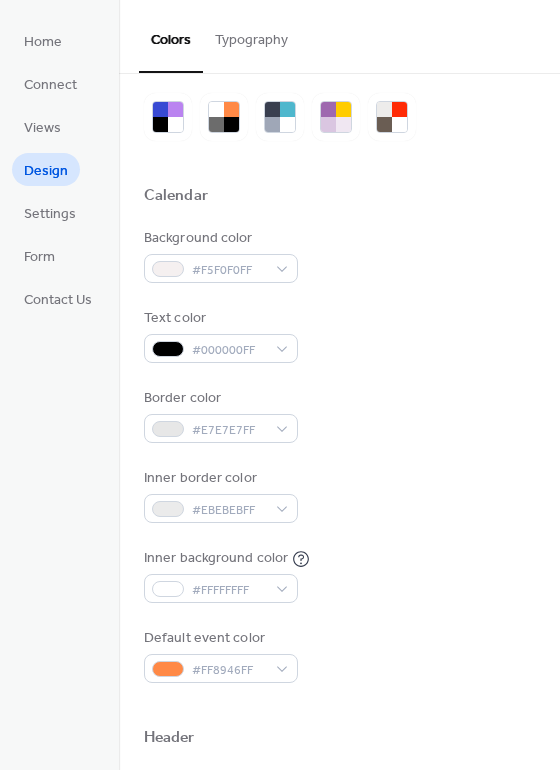 scroll, scrollTop: 0, scrollLeft: 0, axis: both 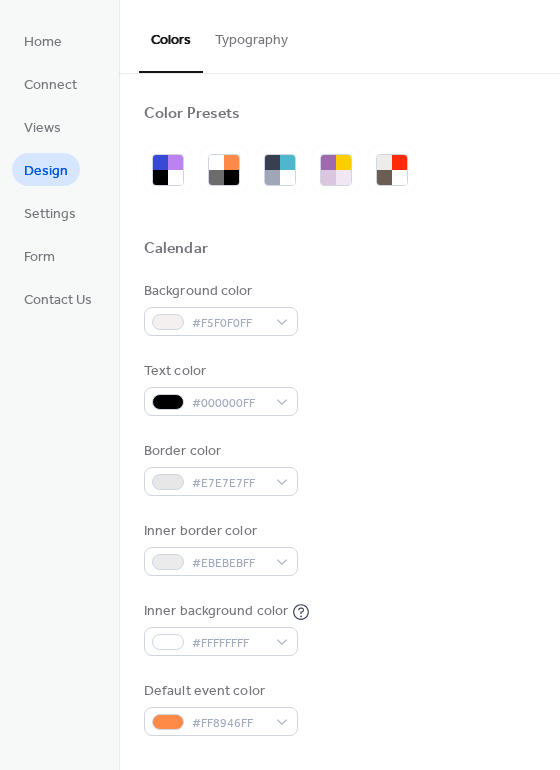click on "Typography" at bounding box center [251, 35] 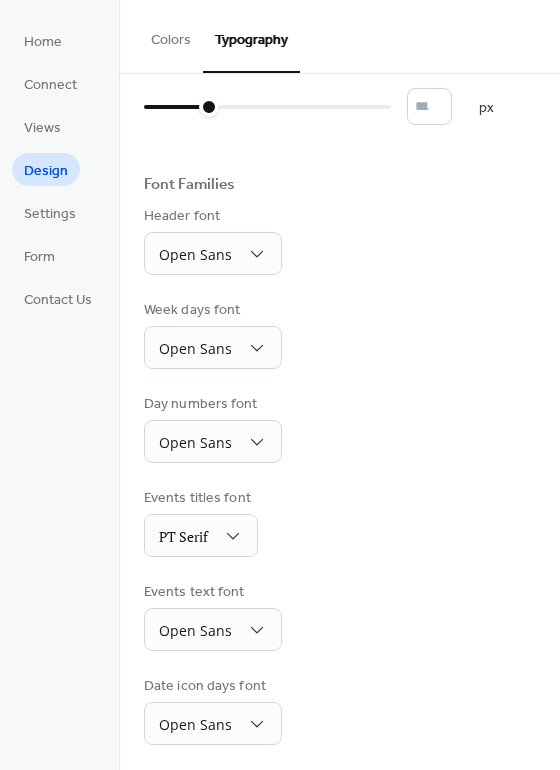 scroll, scrollTop: 0, scrollLeft: 0, axis: both 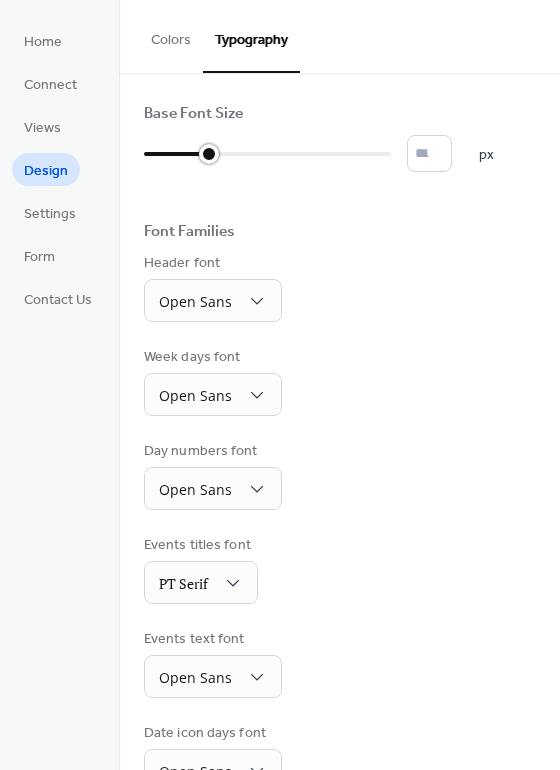 drag, startPoint x: 208, startPoint y: 154, endPoint x: 194, endPoint y: 155, distance: 14.035668 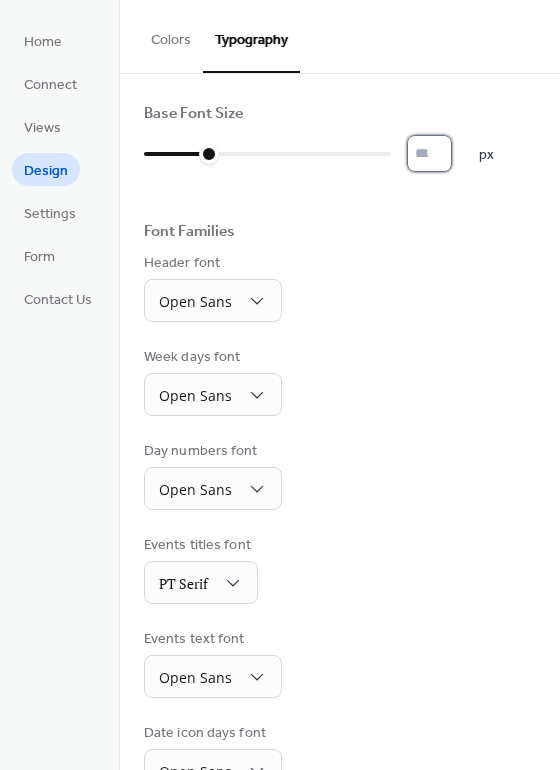click on "*" at bounding box center (429, 153) 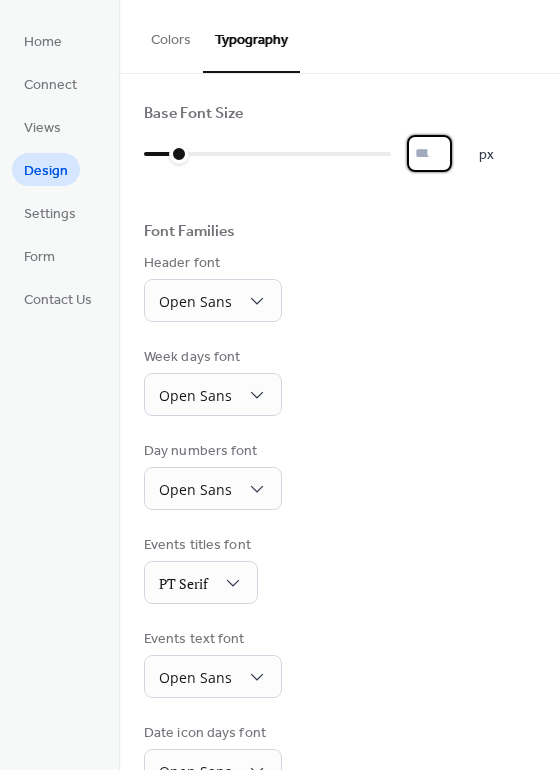 click on "*" at bounding box center [429, 153] 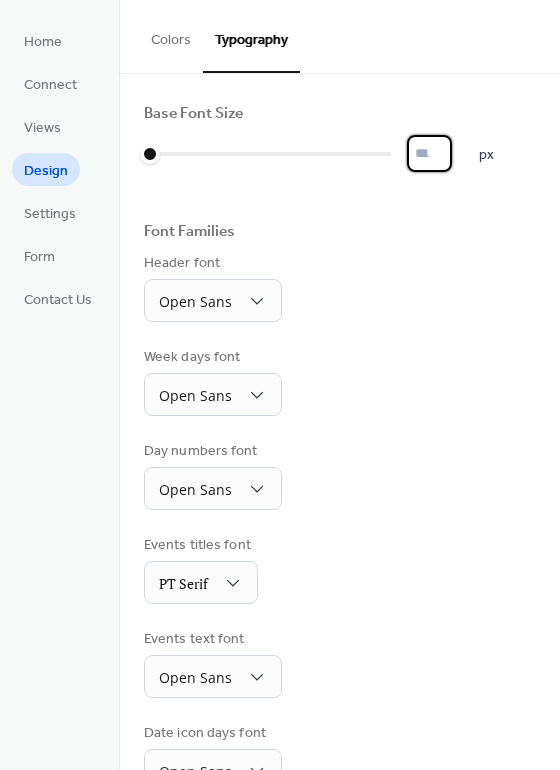 click on "*" at bounding box center [429, 153] 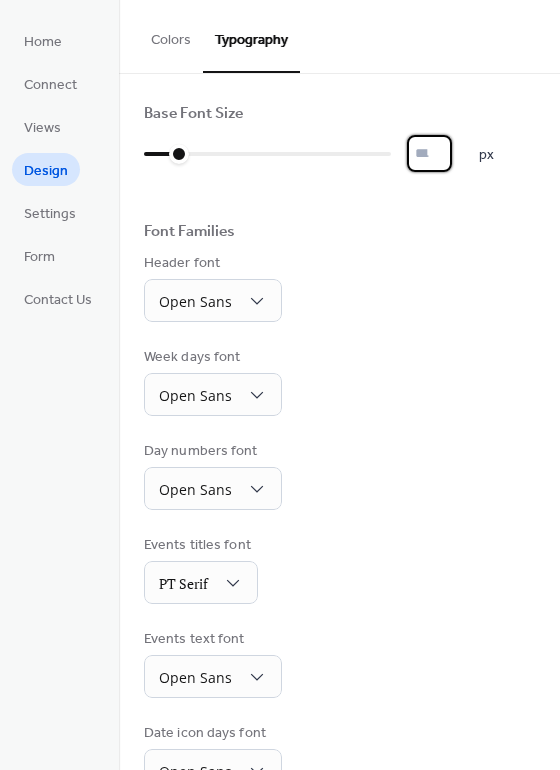 click on "**" at bounding box center (429, 153) 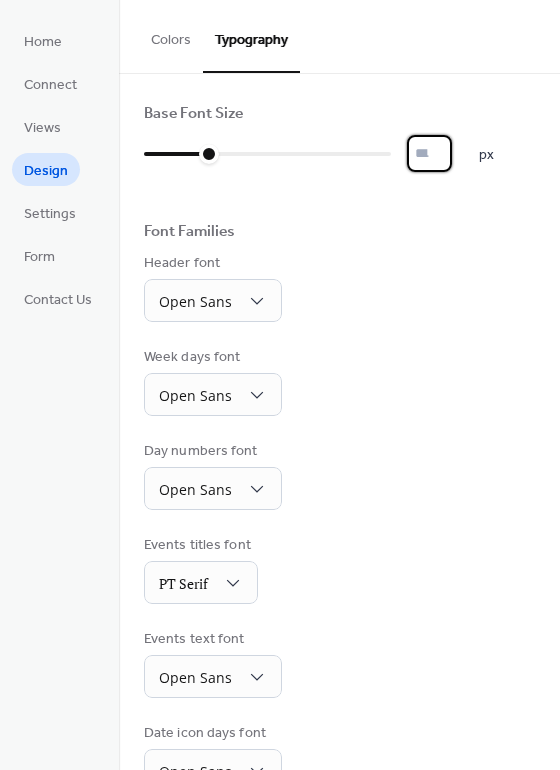 click on "**" at bounding box center (429, 153) 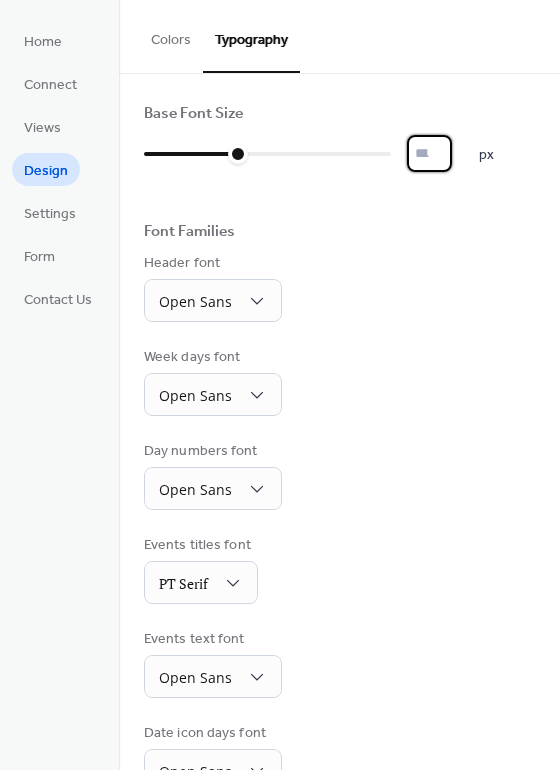 click on "**" at bounding box center [429, 153] 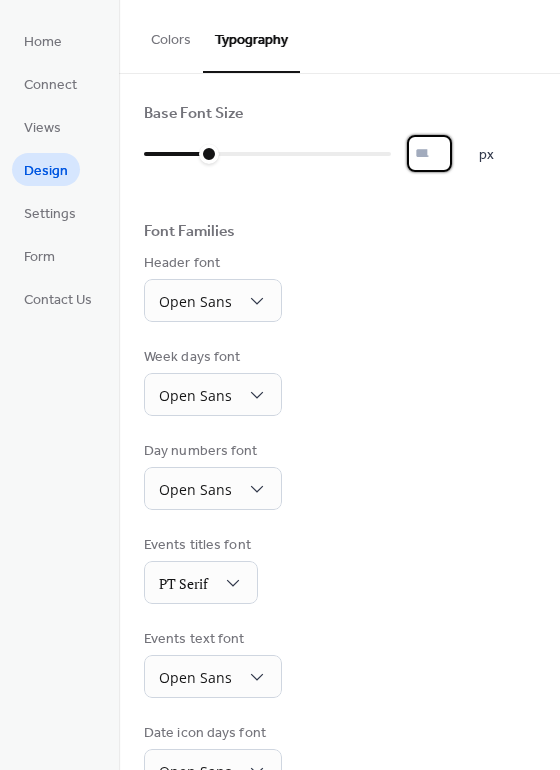 click on "*" at bounding box center (429, 153) 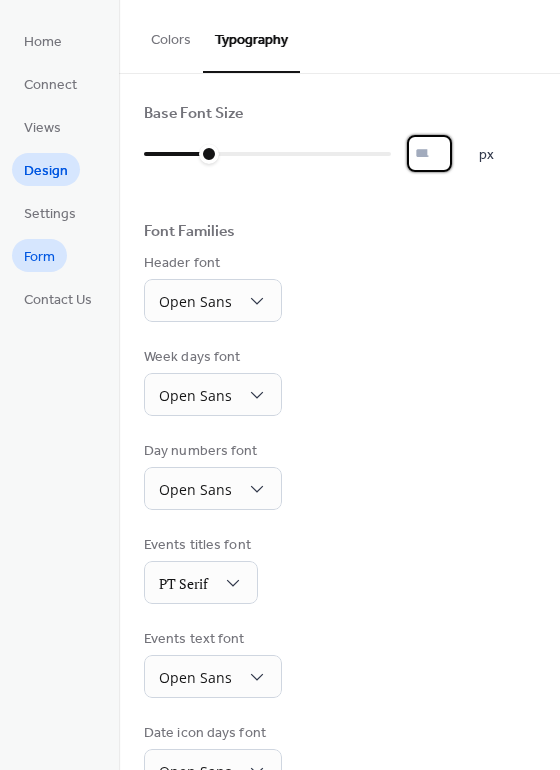 click on "Form" at bounding box center (39, 257) 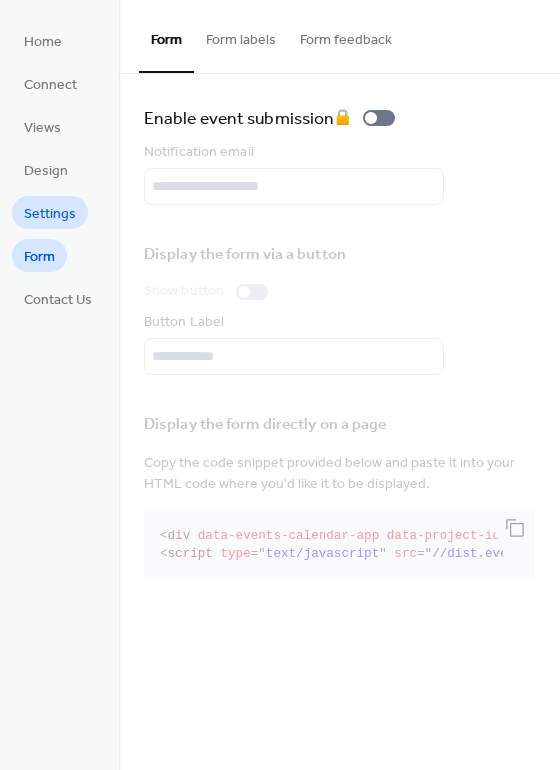 click on "Settings" at bounding box center (50, 214) 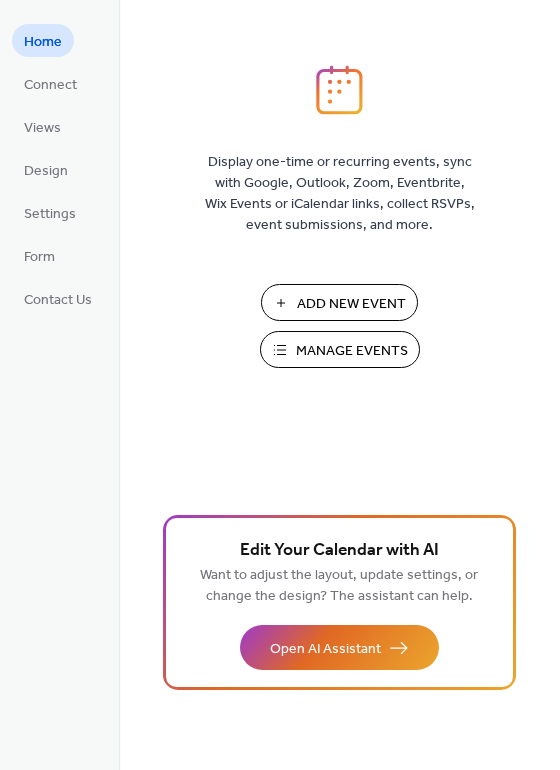 scroll, scrollTop: 0, scrollLeft: 0, axis: both 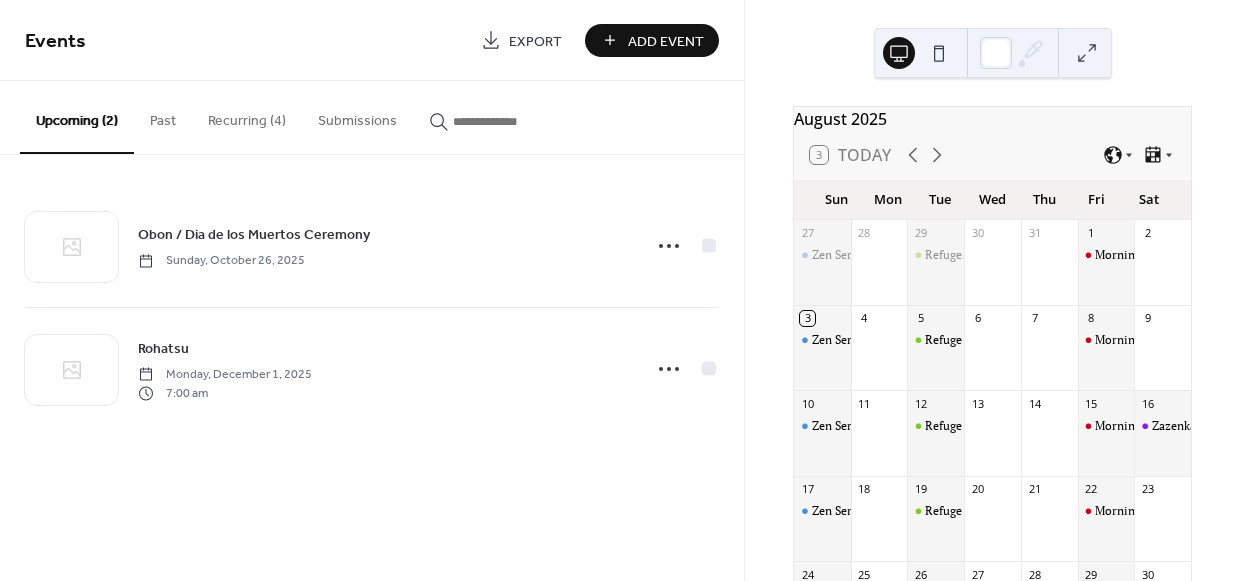 click on "Recurring (4)" at bounding box center (247, 116) 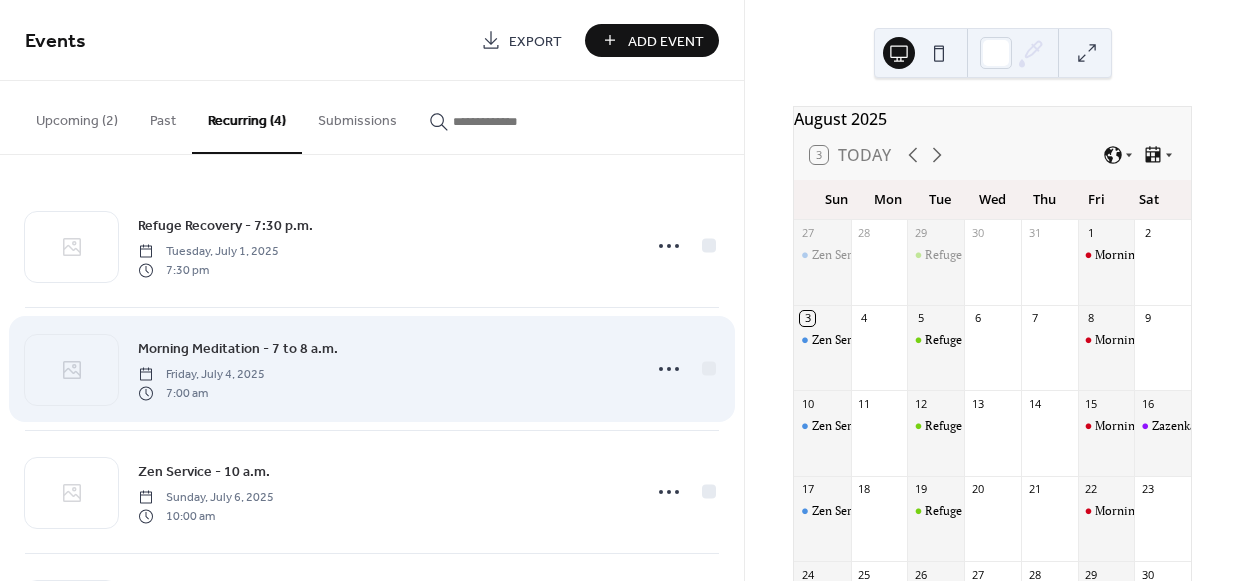 scroll, scrollTop: 125, scrollLeft: 0, axis: vertical 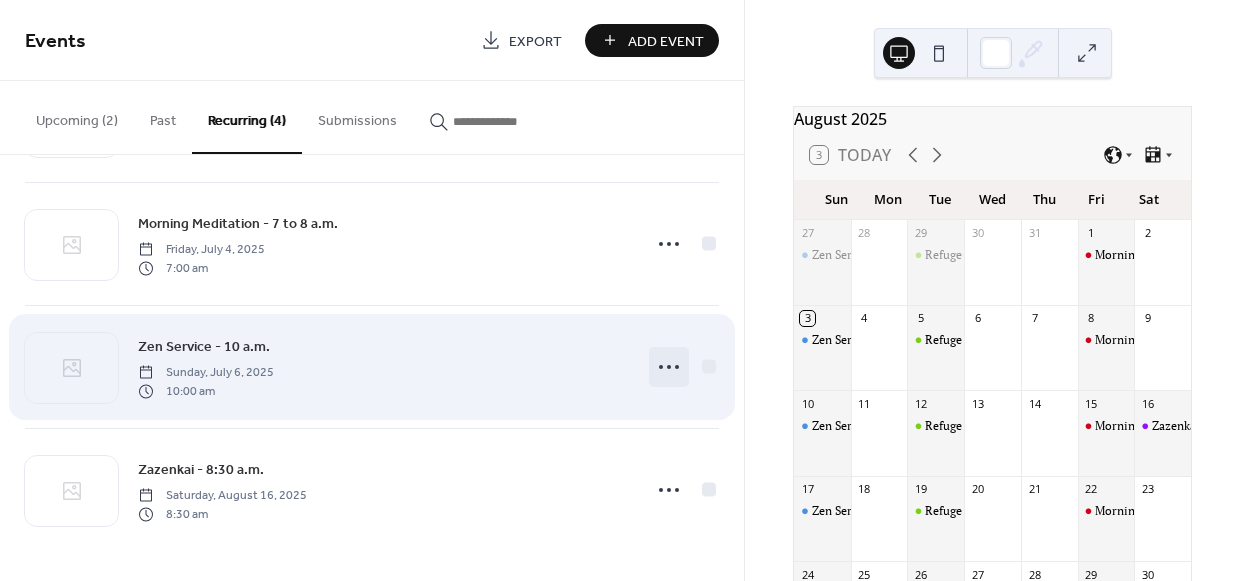 click 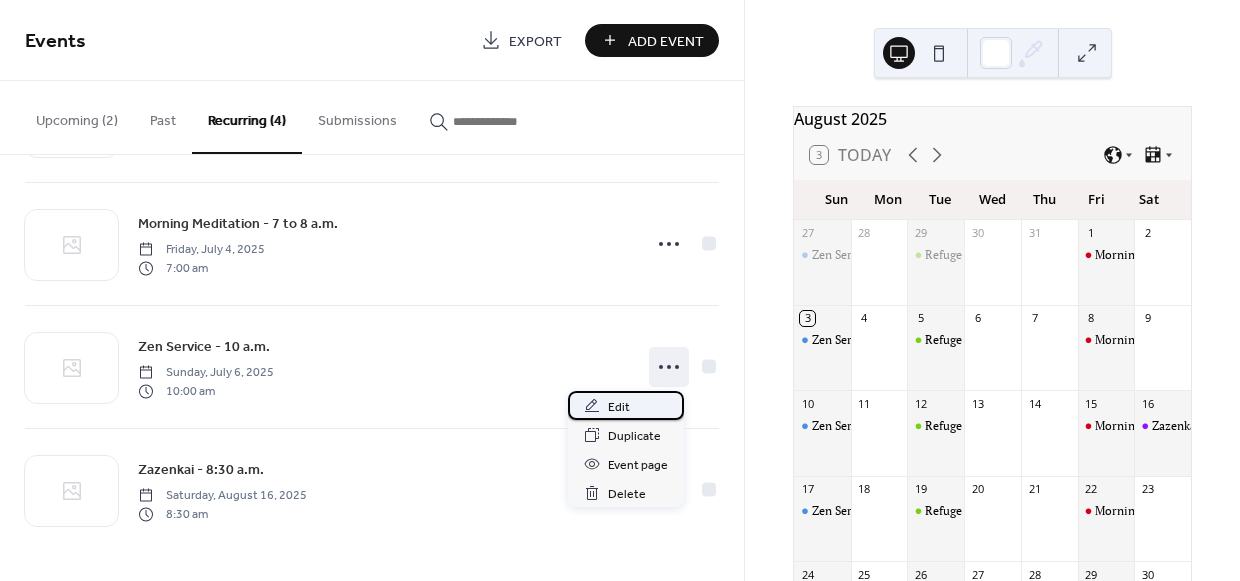click on "Edit" at bounding box center (619, 407) 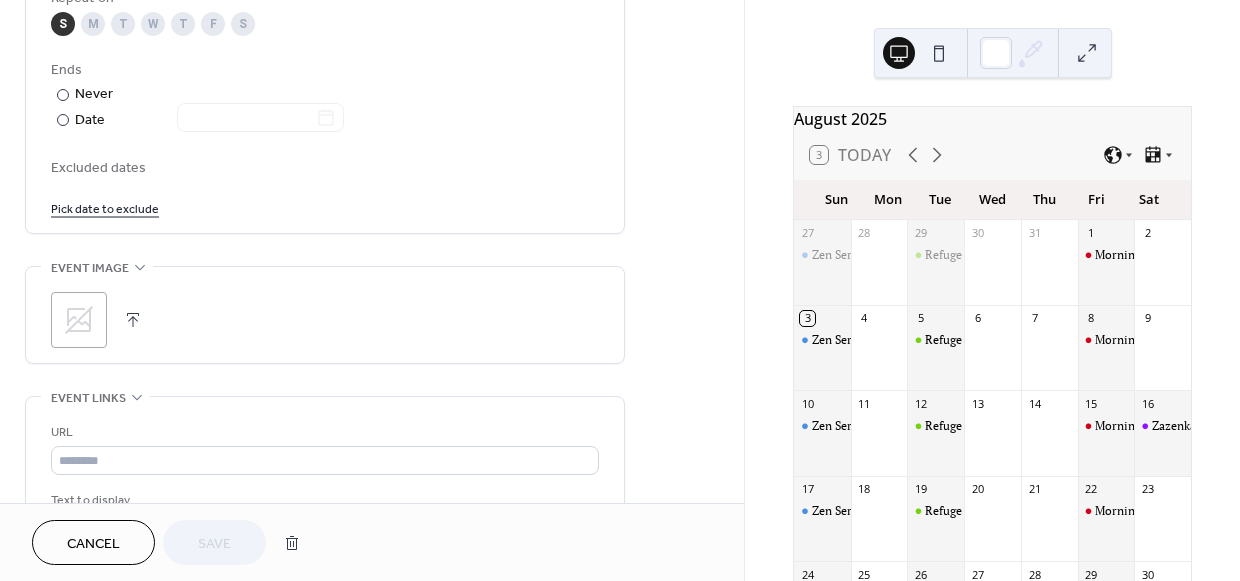 scroll, scrollTop: 1076, scrollLeft: 0, axis: vertical 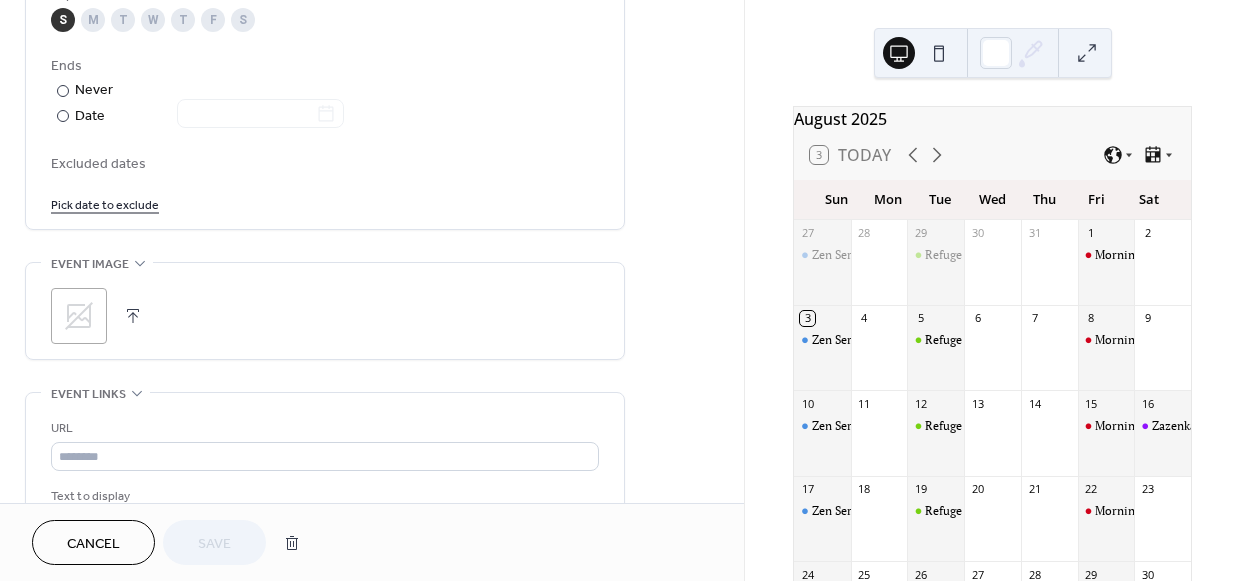 click on "Pick date to exclude" at bounding box center (105, 203) 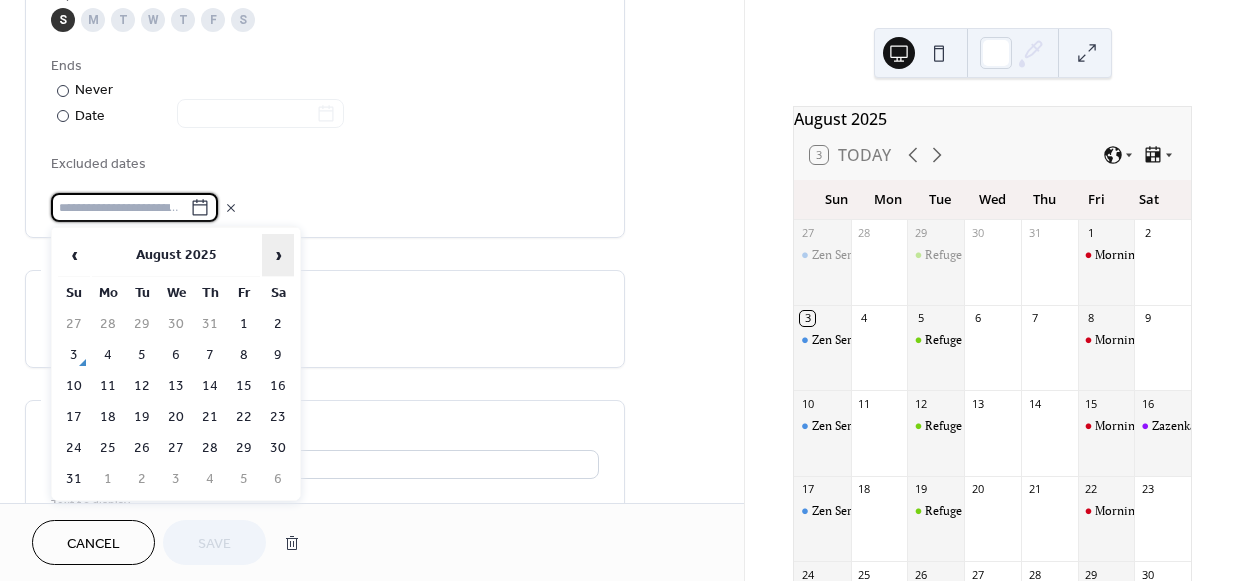 click on "›" at bounding box center [278, 255] 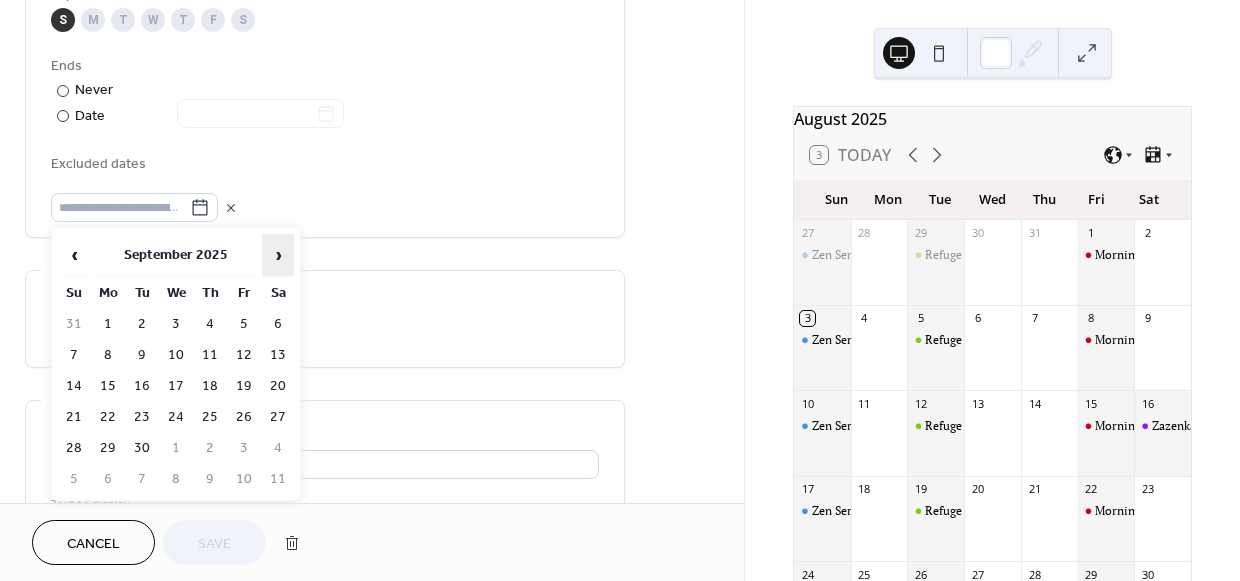 click on "›" at bounding box center [278, 255] 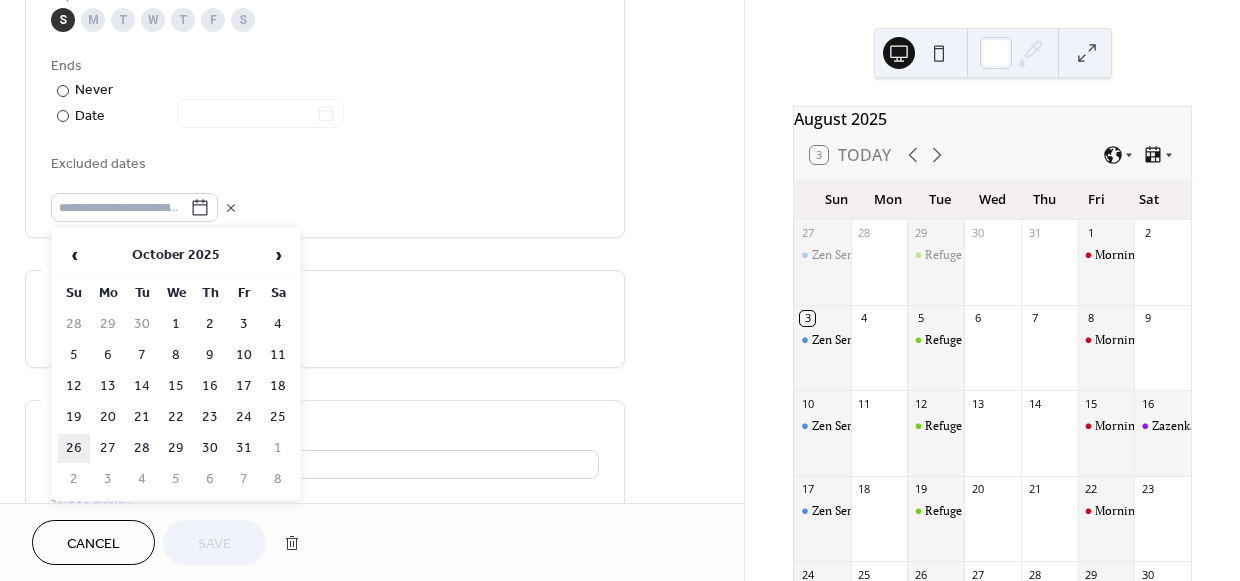 click on "26" at bounding box center [74, 448] 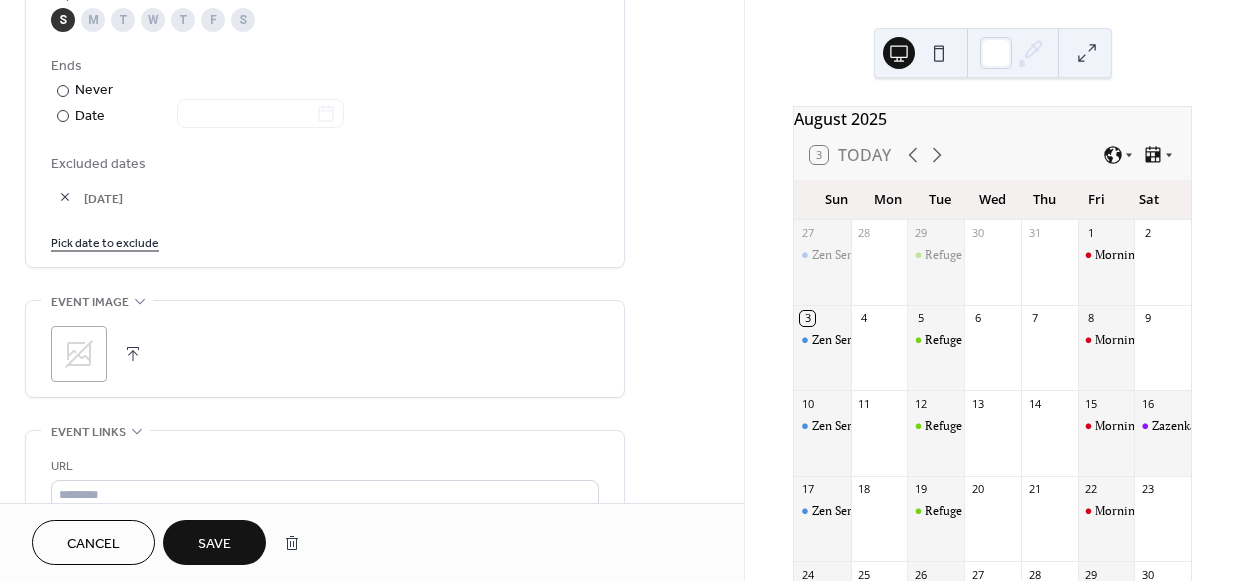 click on "Save" at bounding box center (214, 544) 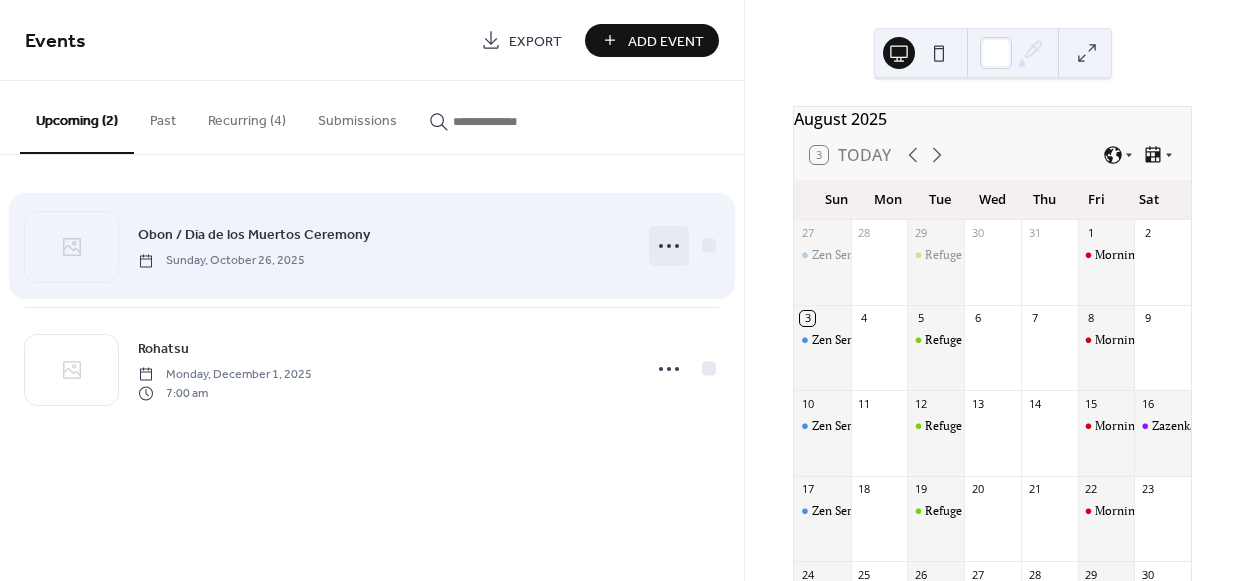 click 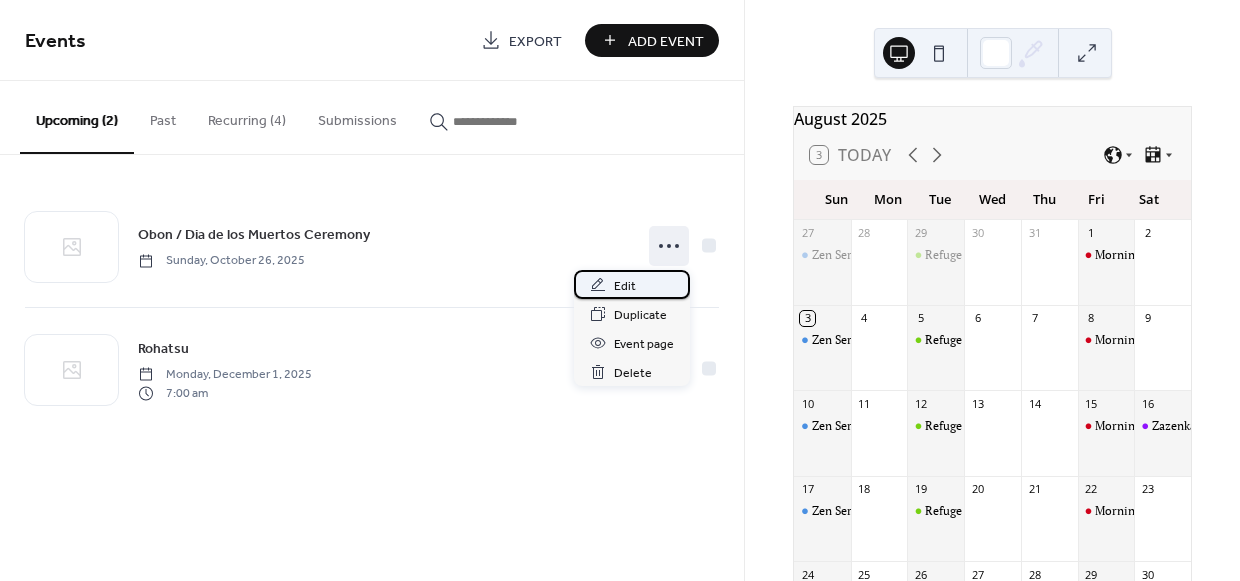 click on "Edit" at bounding box center (625, 286) 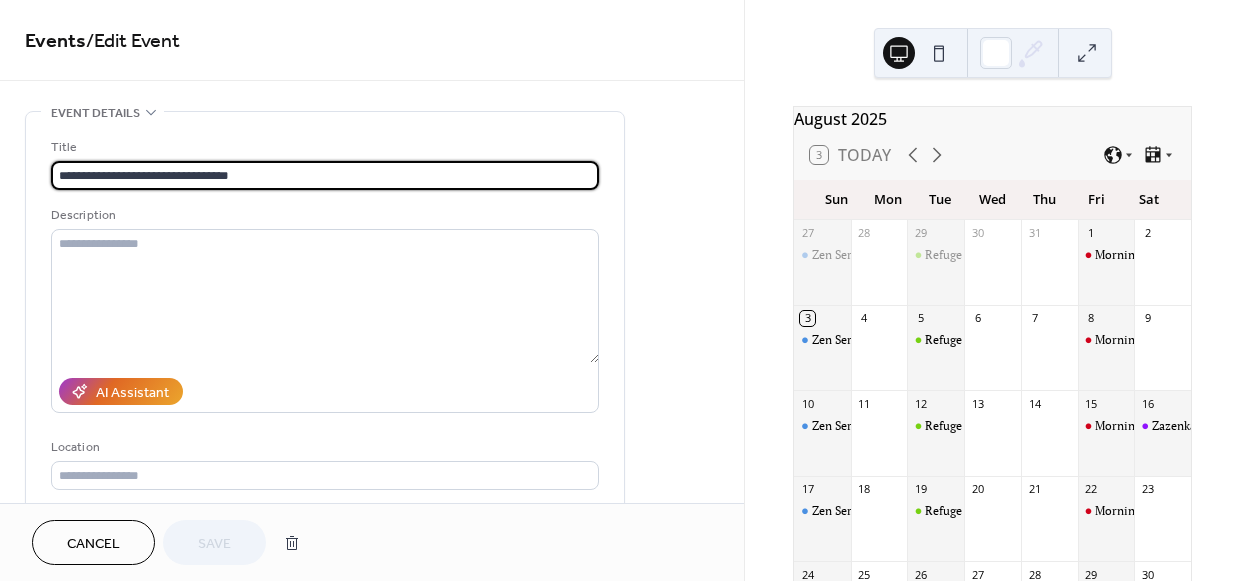 click on "Cancel" at bounding box center [93, 544] 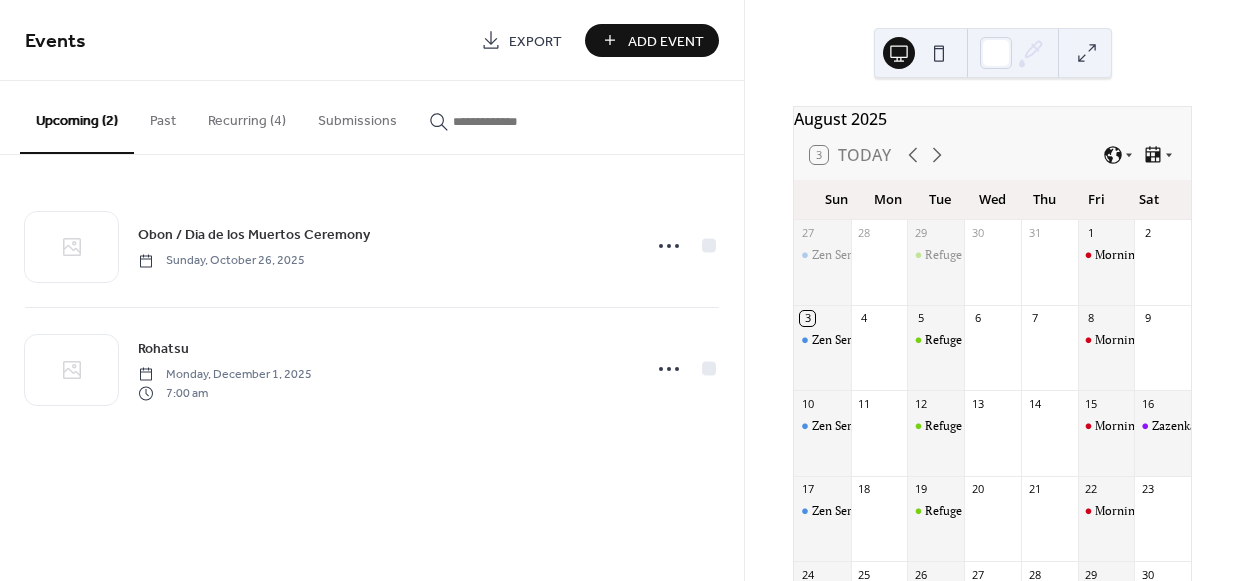 click on "Recurring (4)" at bounding box center [247, 116] 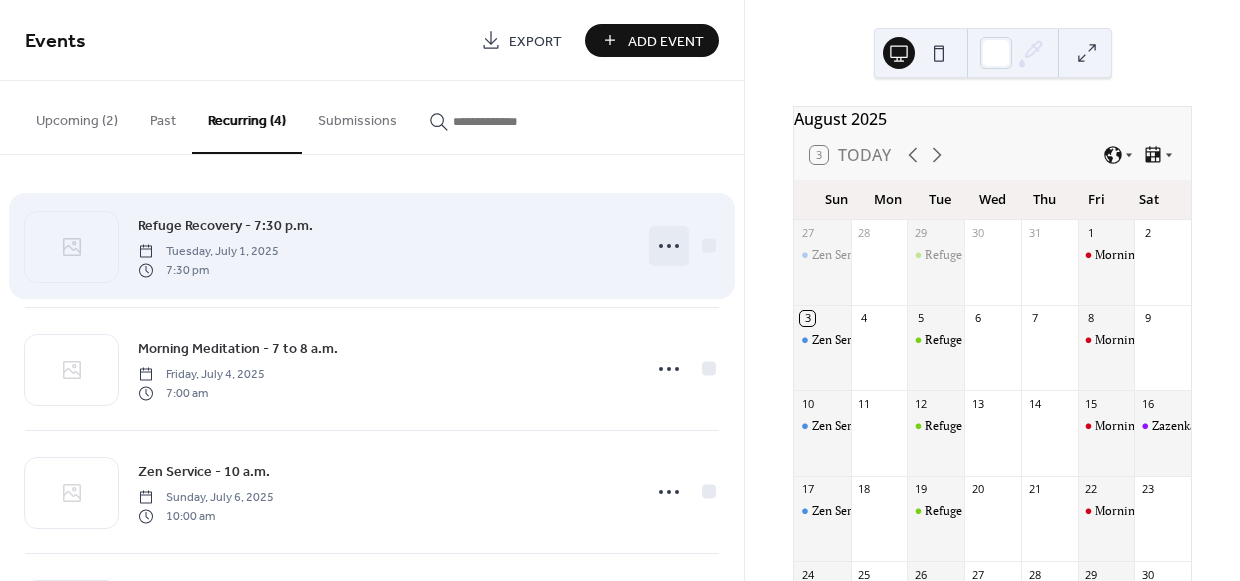 click 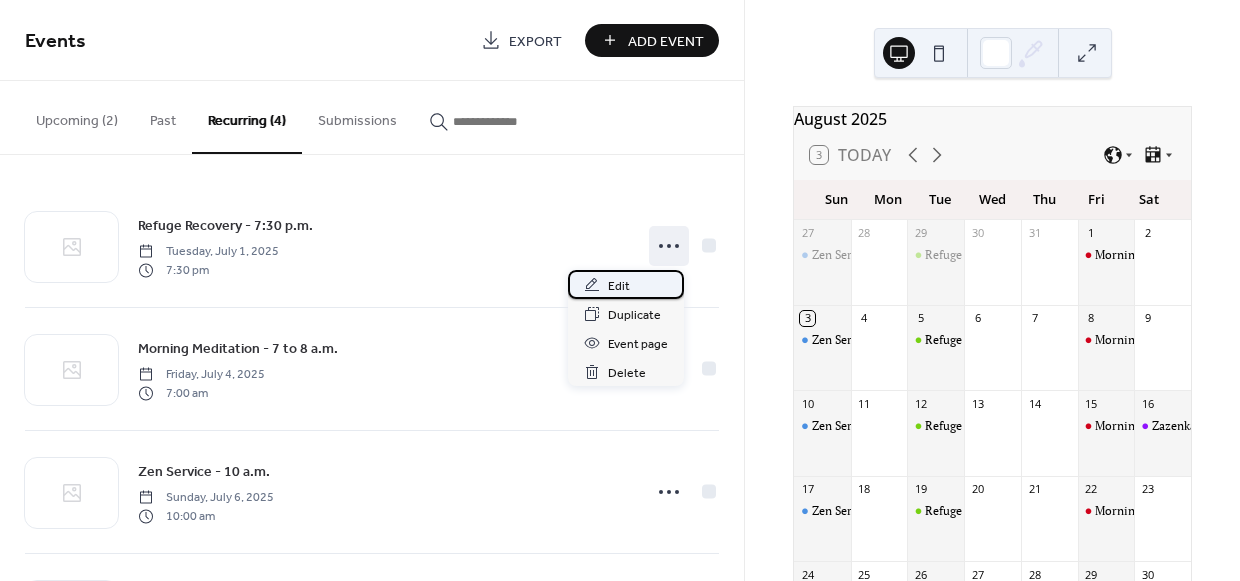 click on "Edit" at bounding box center (619, 286) 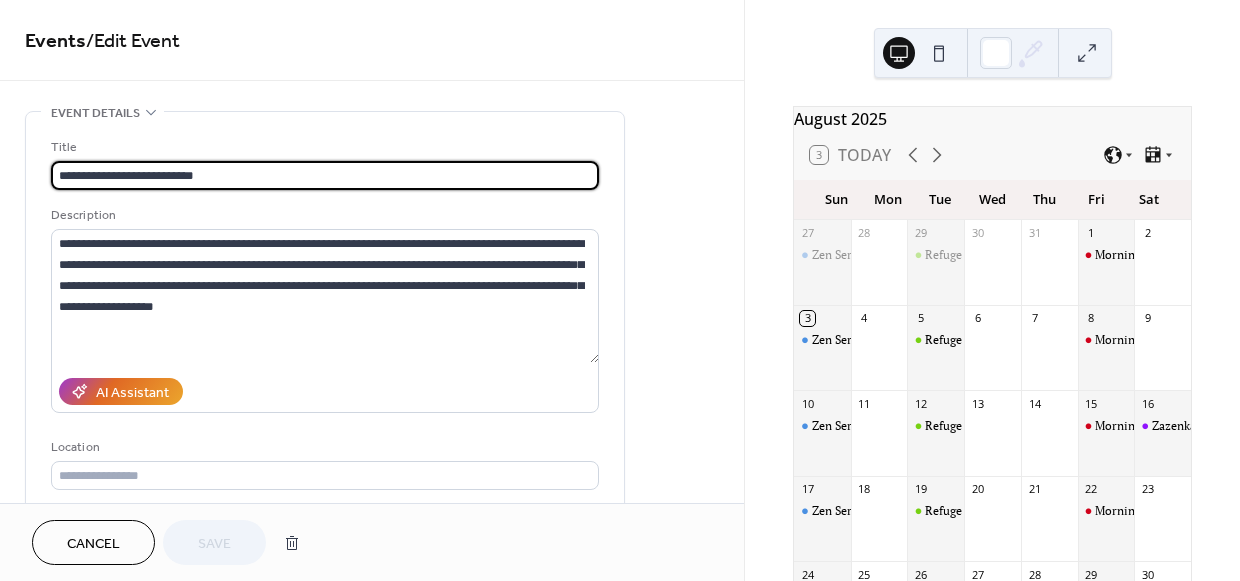 click on "**********" at bounding box center (325, 175) 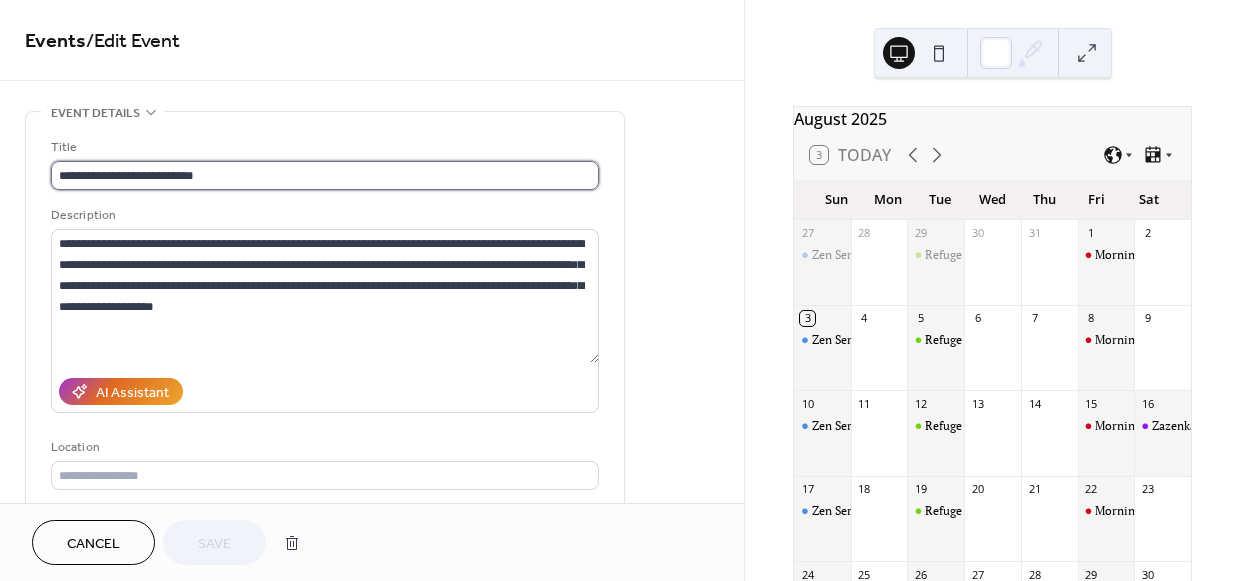 click on "**********" at bounding box center (325, 175) 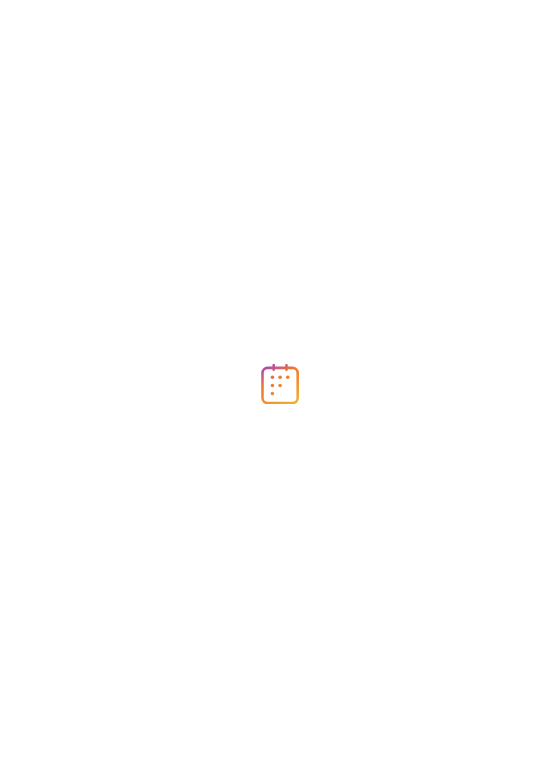 scroll, scrollTop: 0, scrollLeft: 0, axis: both 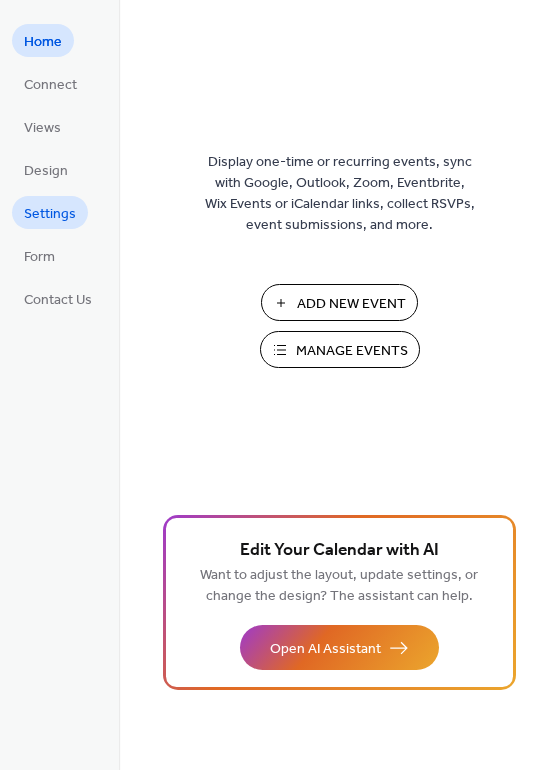 click on "Settings" at bounding box center [50, 214] 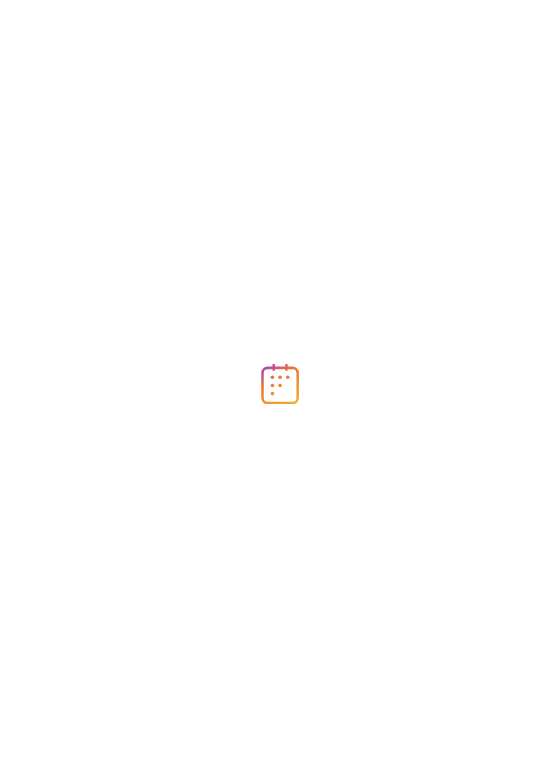 scroll, scrollTop: 0, scrollLeft: 0, axis: both 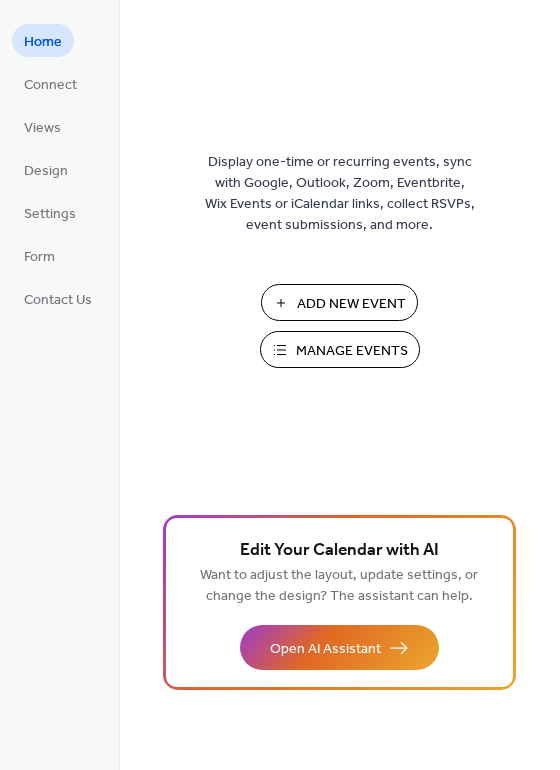 click on "Manage Events" at bounding box center [352, 351] 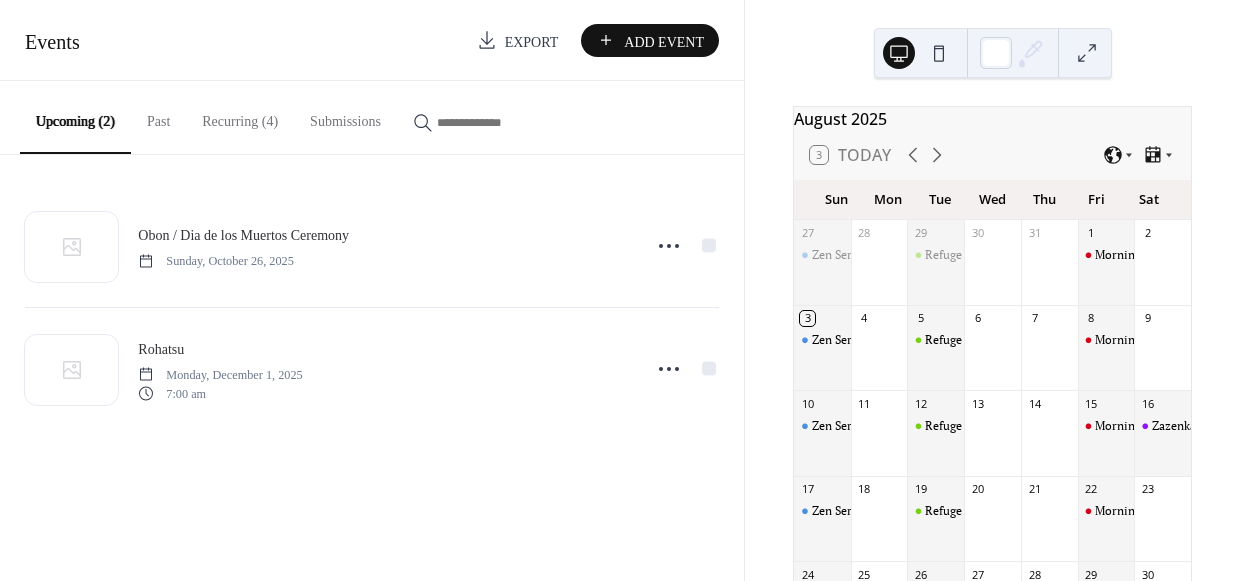 scroll, scrollTop: 0, scrollLeft: 0, axis: both 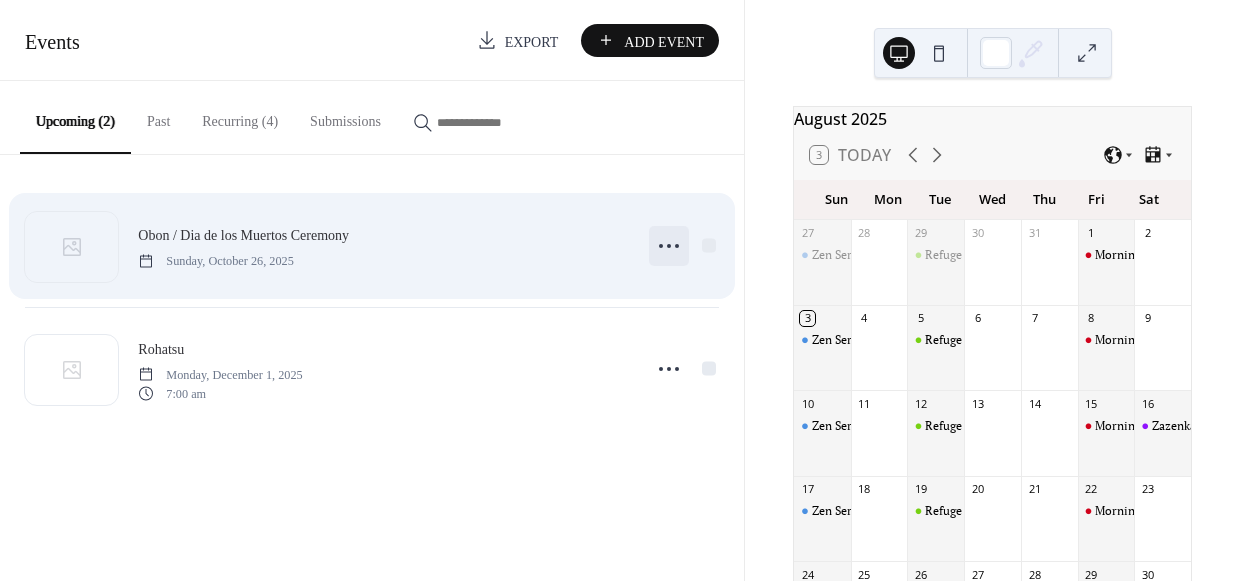 click 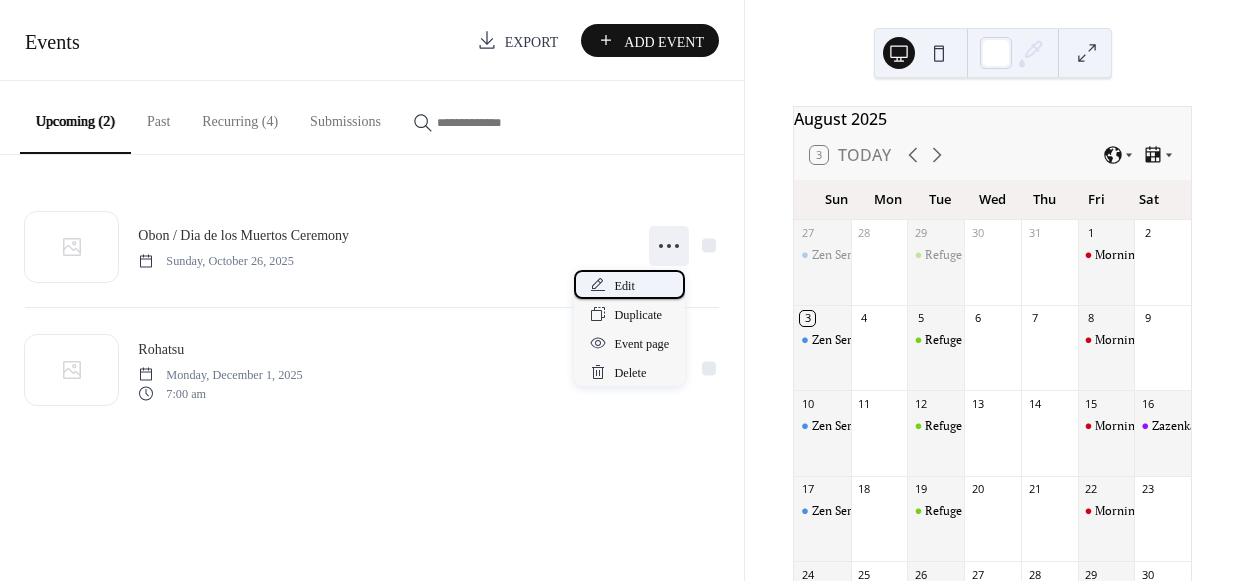 click on "Edit" at bounding box center (629, 284) 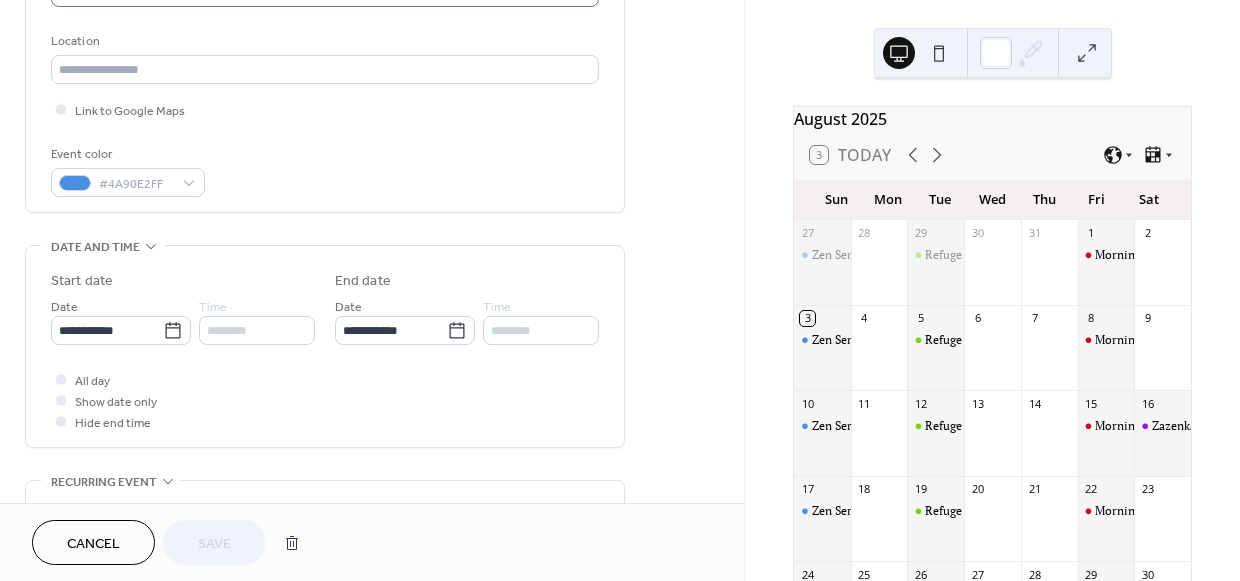 scroll, scrollTop: 408, scrollLeft: 0, axis: vertical 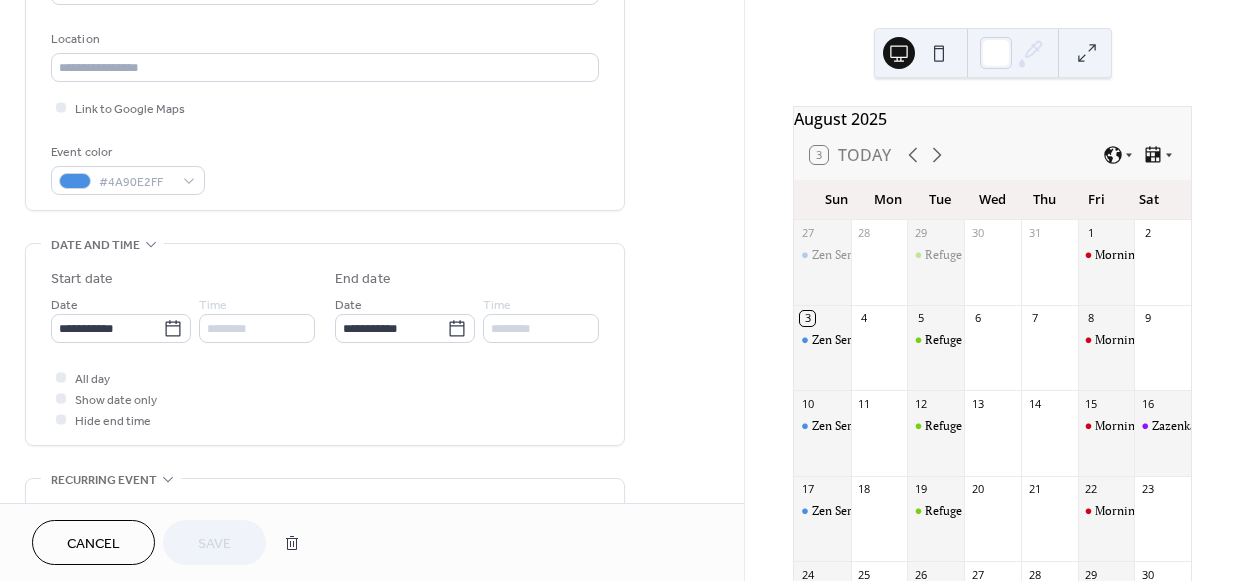click on "********" at bounding box center (257, 328) 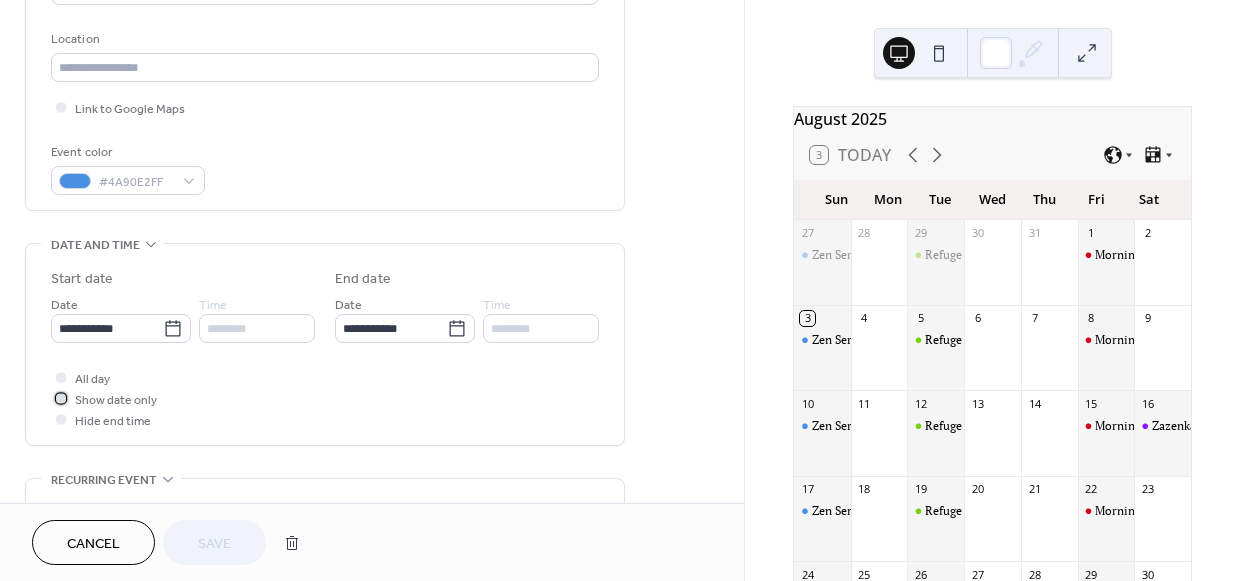 click at bounding box center [61, 398] 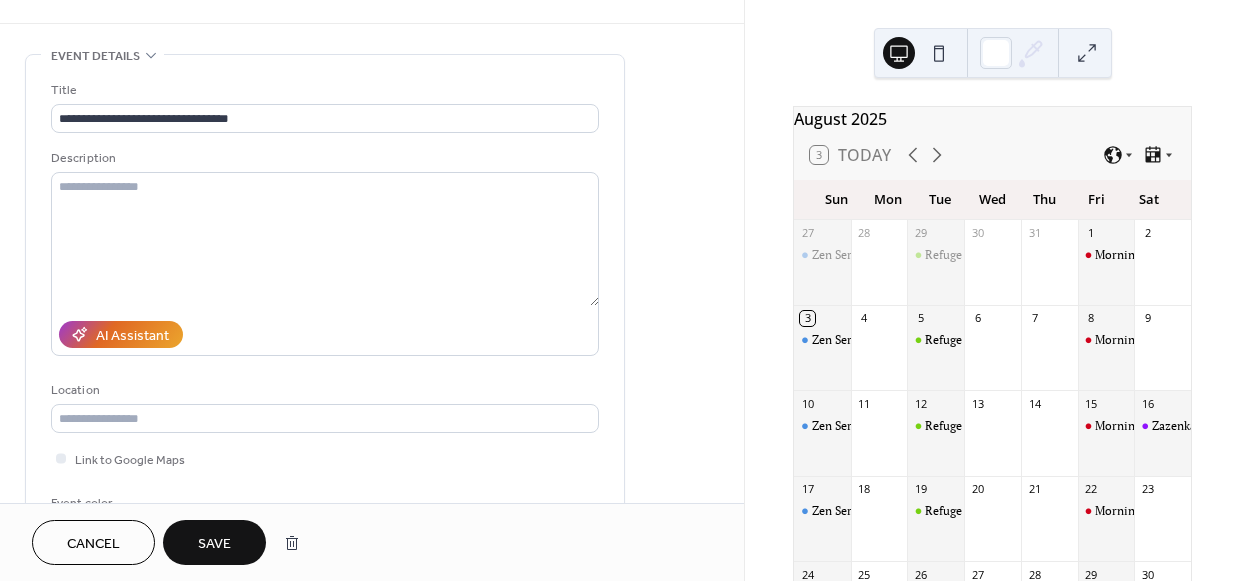 scroll, scrollTop: 0, scrollLeft: 0, axis: both 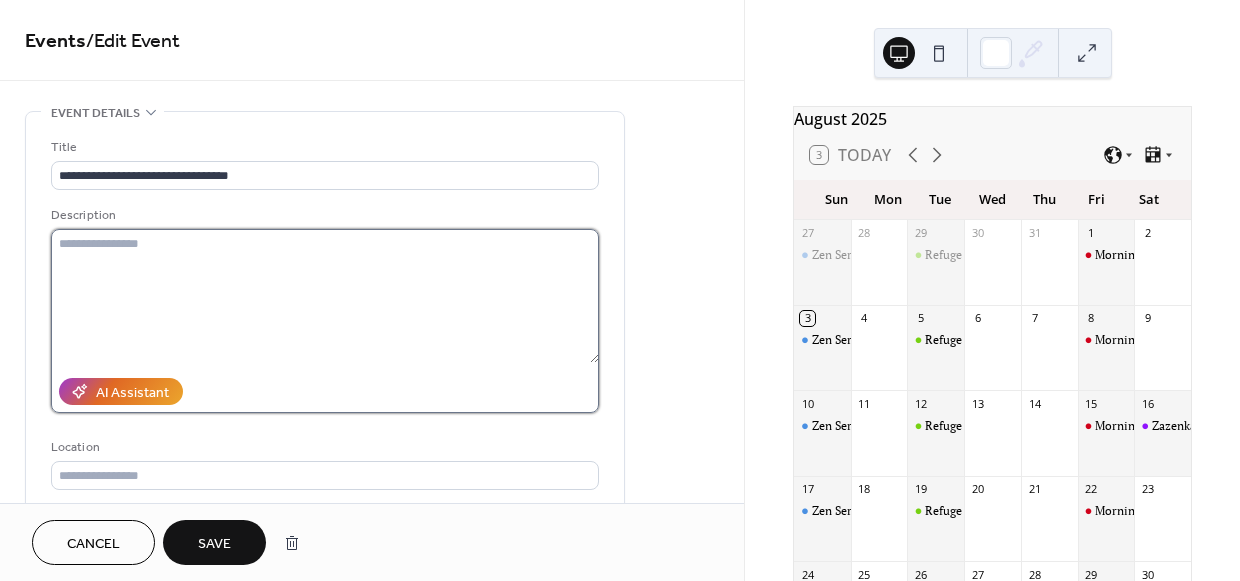 click at bounding box center [325, 296] 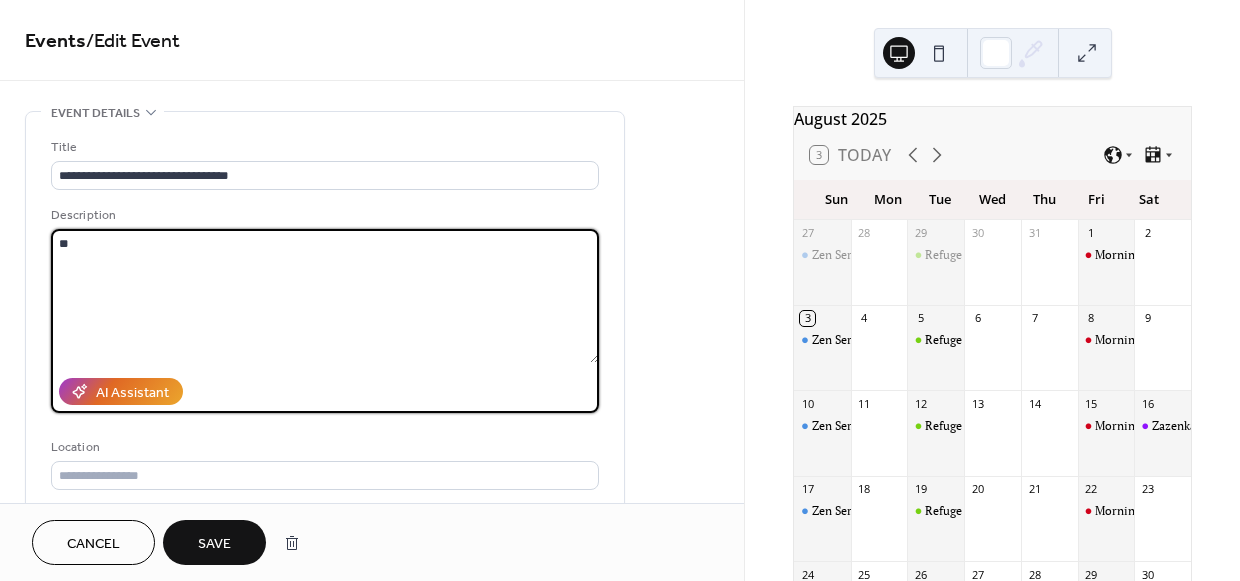 type on "*" 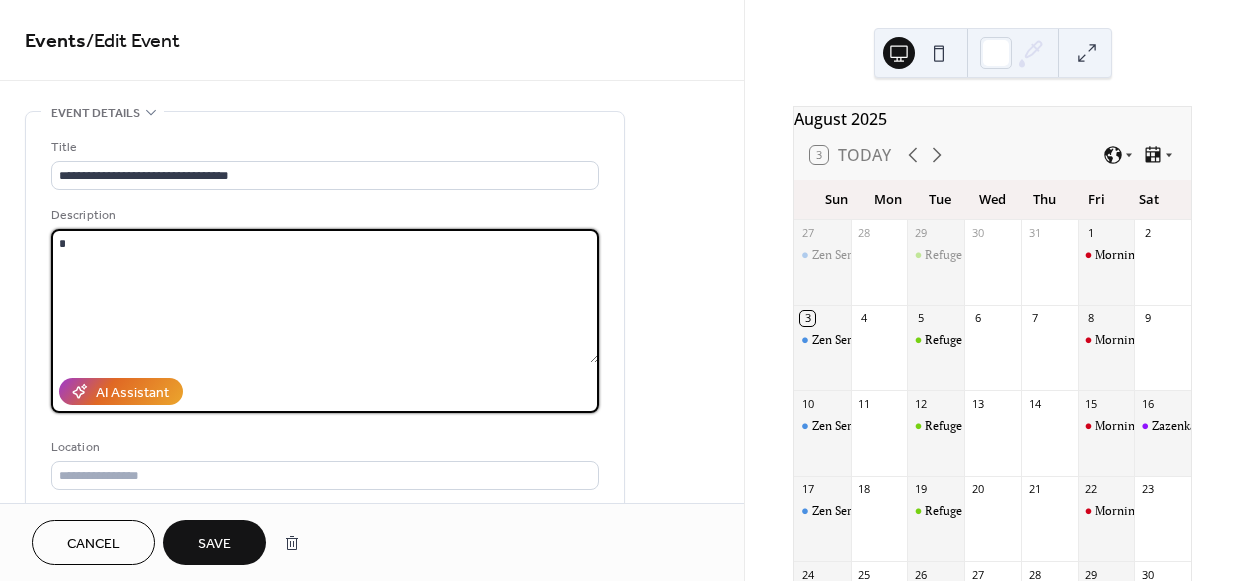 type 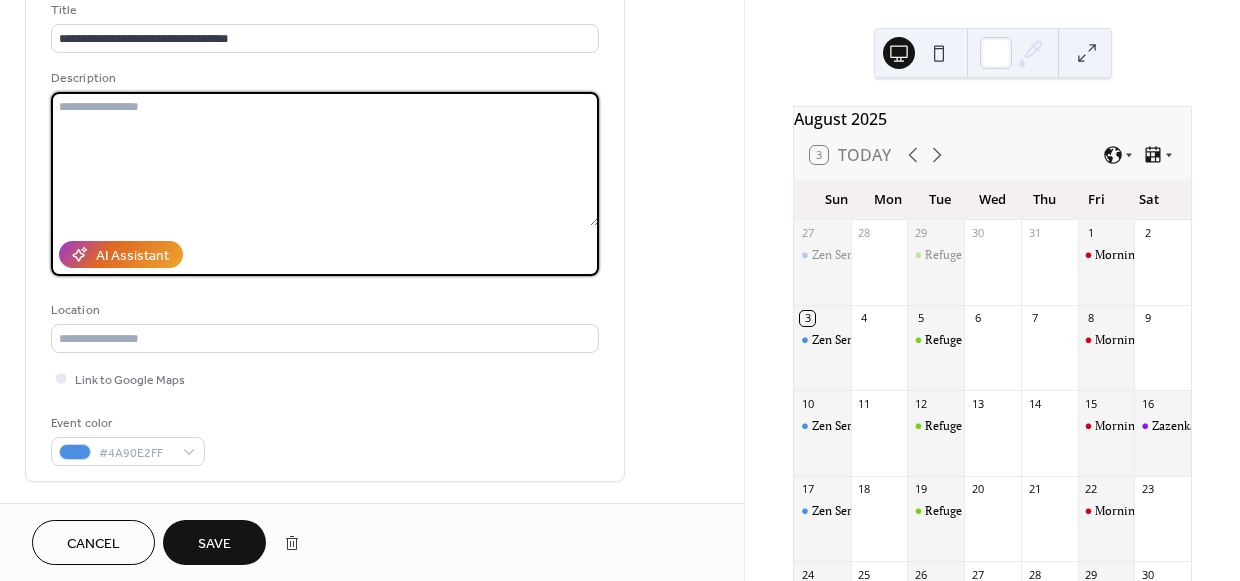 scroll, scrollTop: 147, scrollLeft: 0, axis: vertical 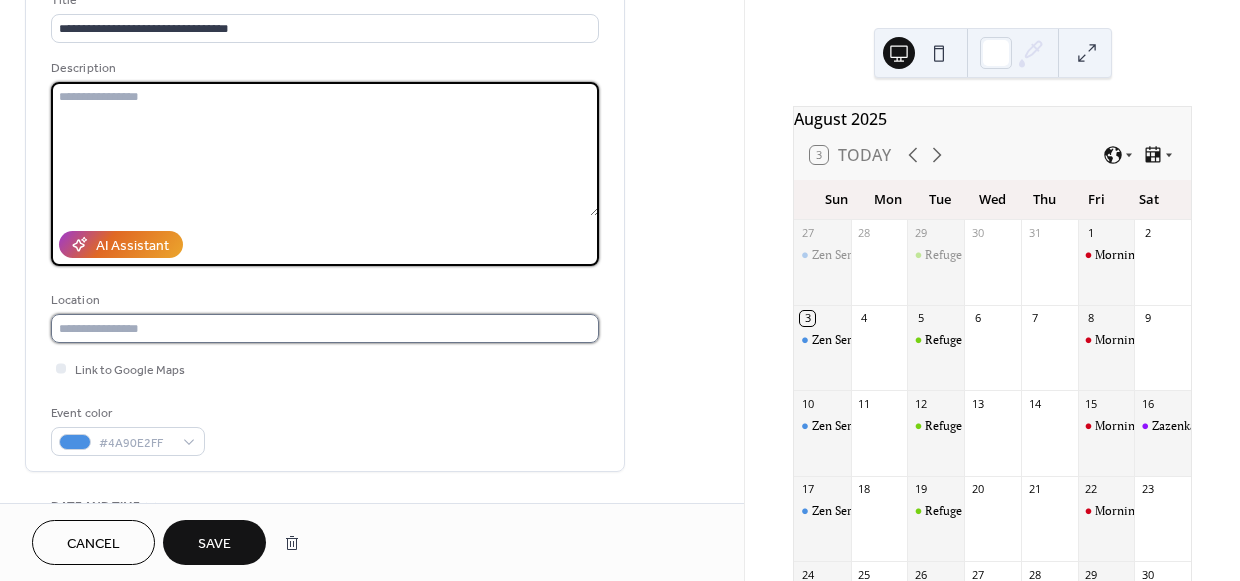 click at bounding box center (325, 328) 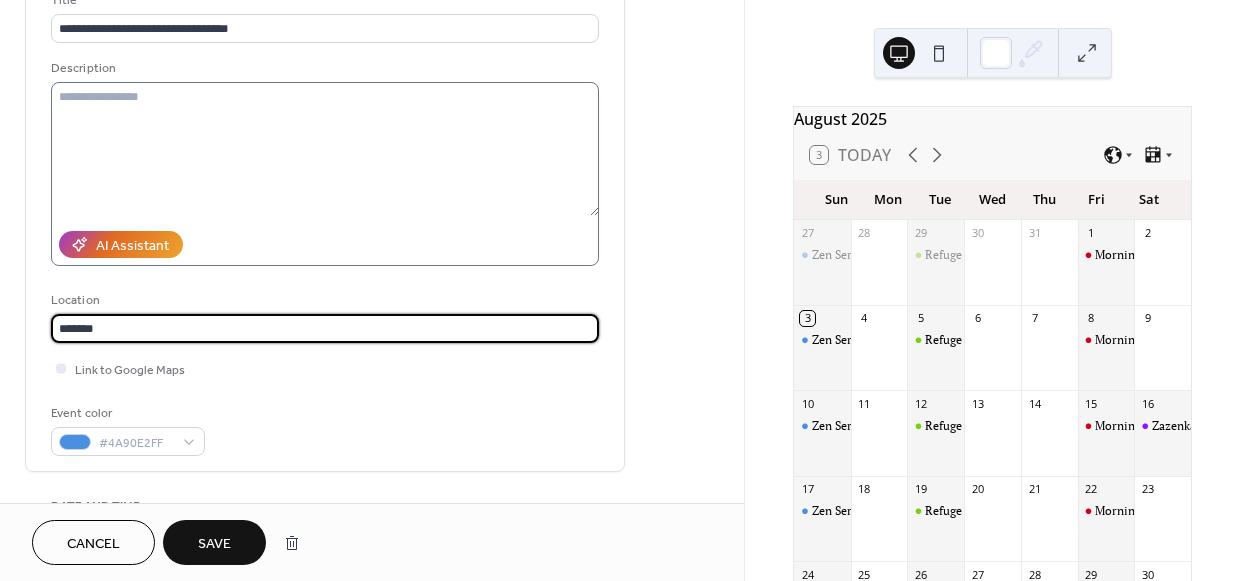 type on "*******" 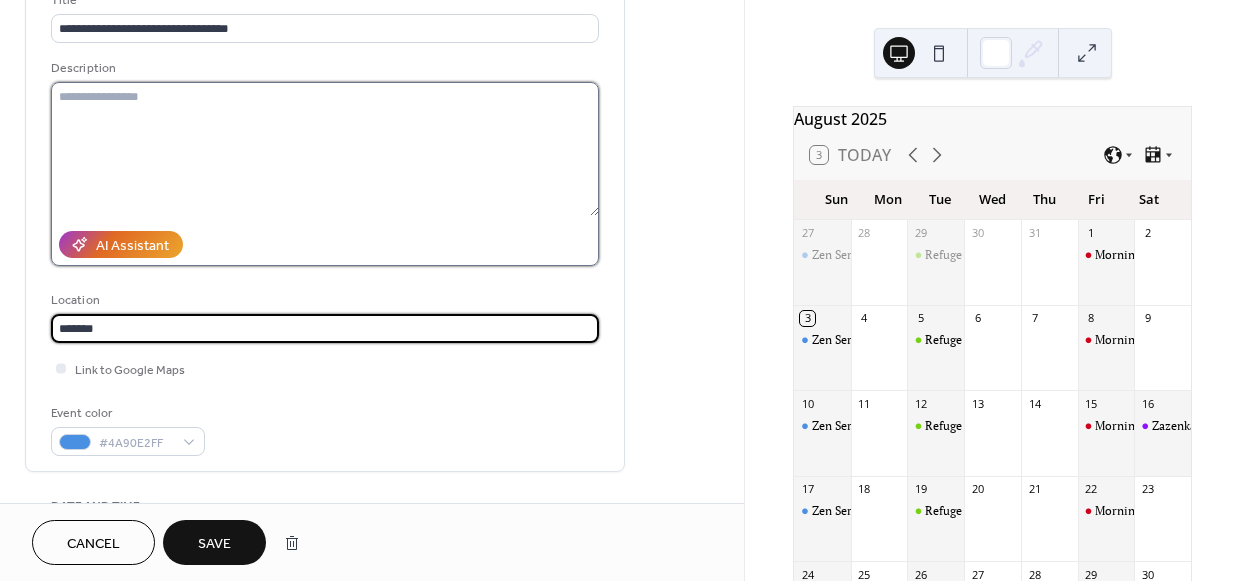 click at bounding box center [325, 149] 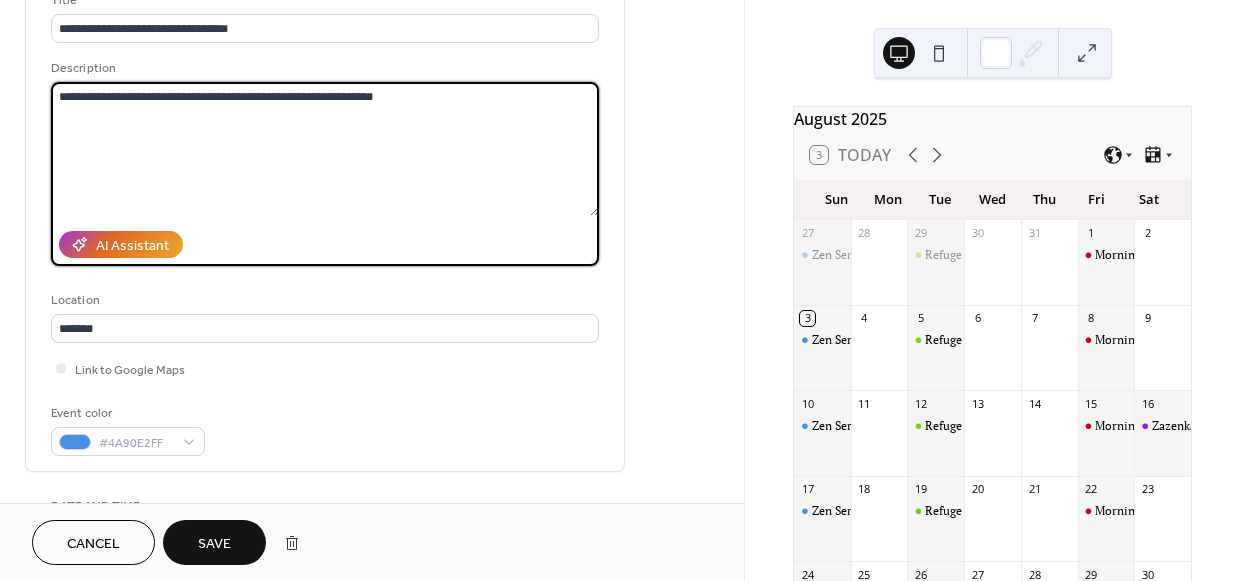type on "**********" 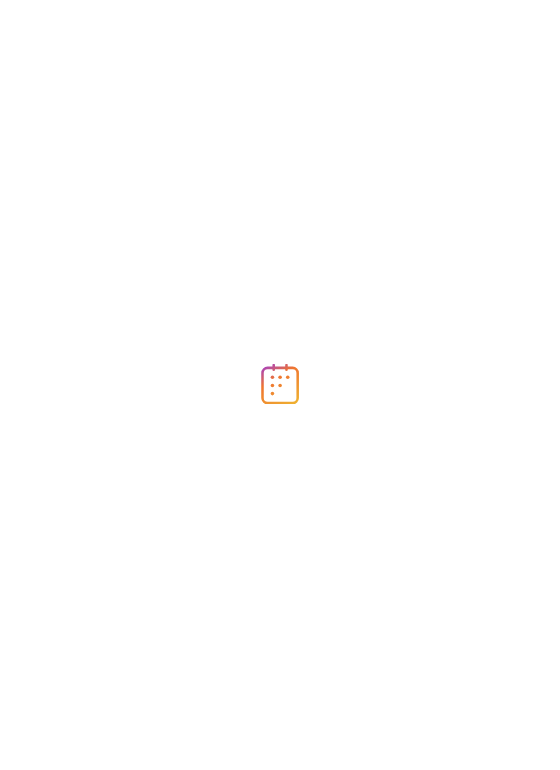 scroll, scrollTop: 0, scrollLeft: 0, axis: both 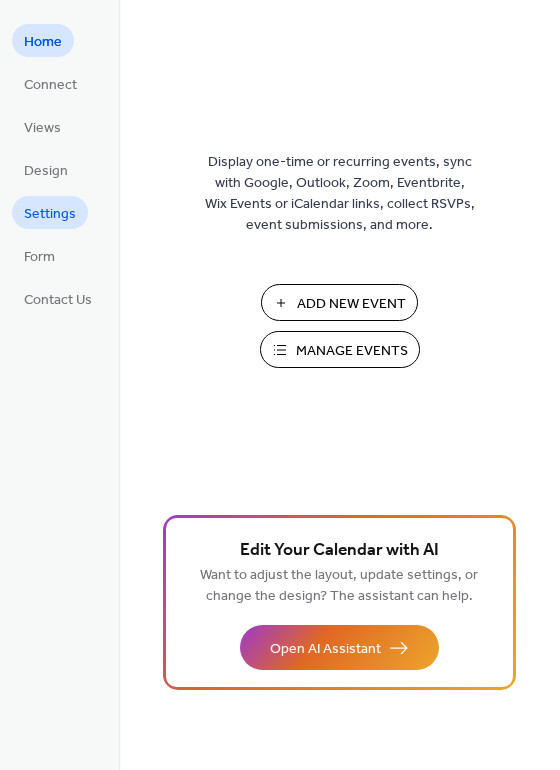 click on "Settings" at bounding box center [50, 214] 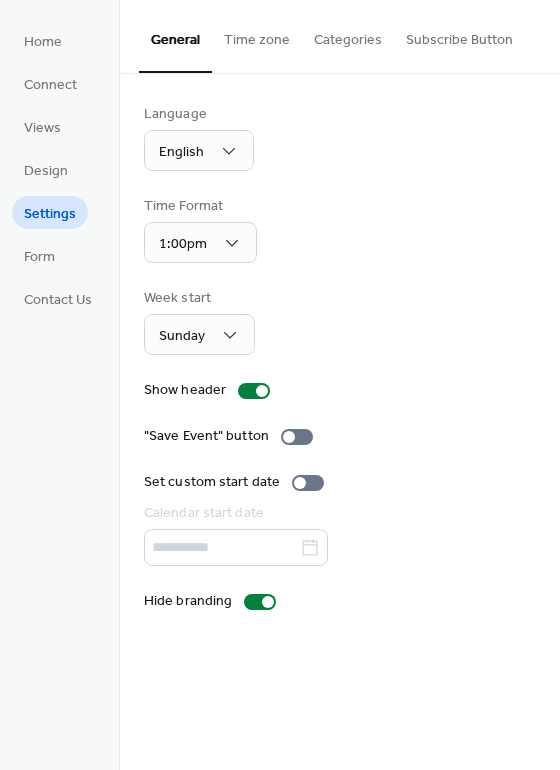 click on "General Time zone Categories Subscribe Button" at bounding box center (339, 37) 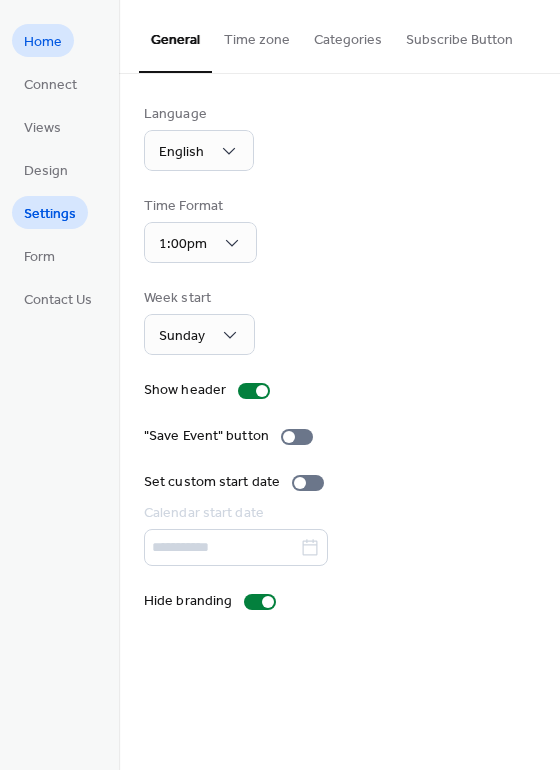 click on "Home" at bounding box center (43, 42) 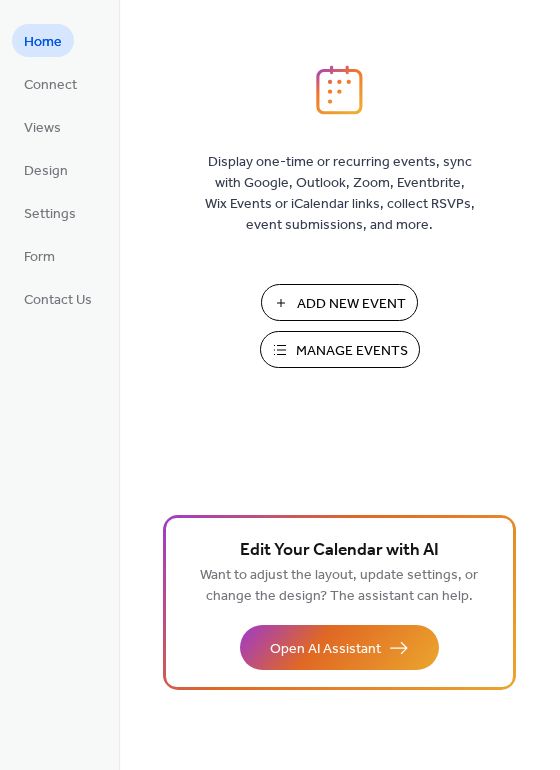 click on "Manage Events" at bounding box center (352, 351) 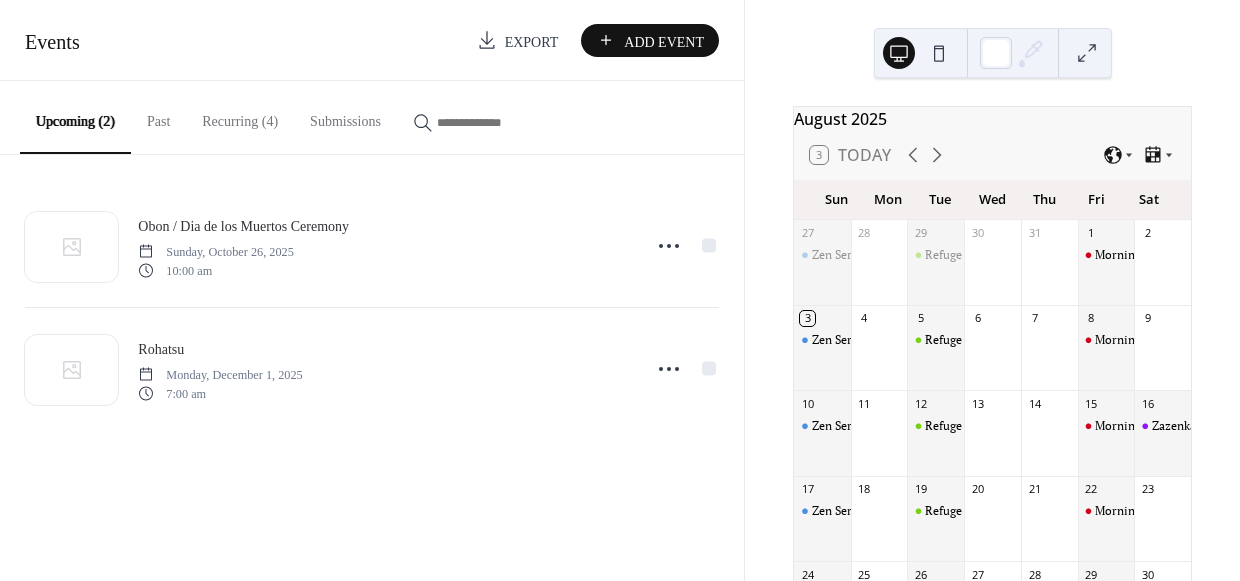 scroll, scrollTop: 0, scrollLeft: 0, axis: both 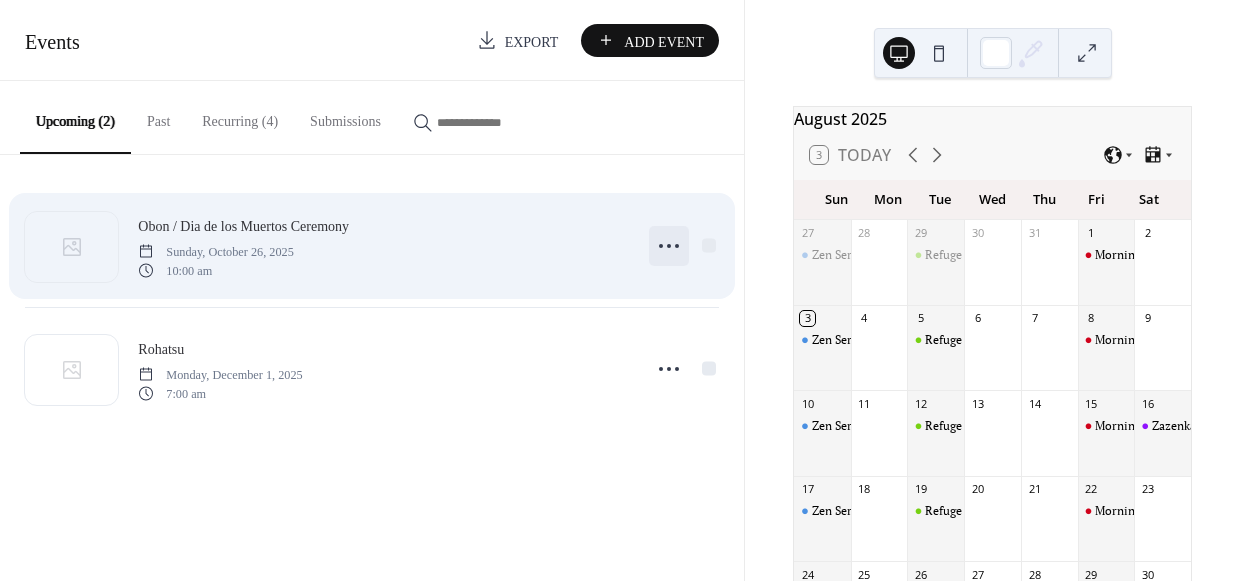 click 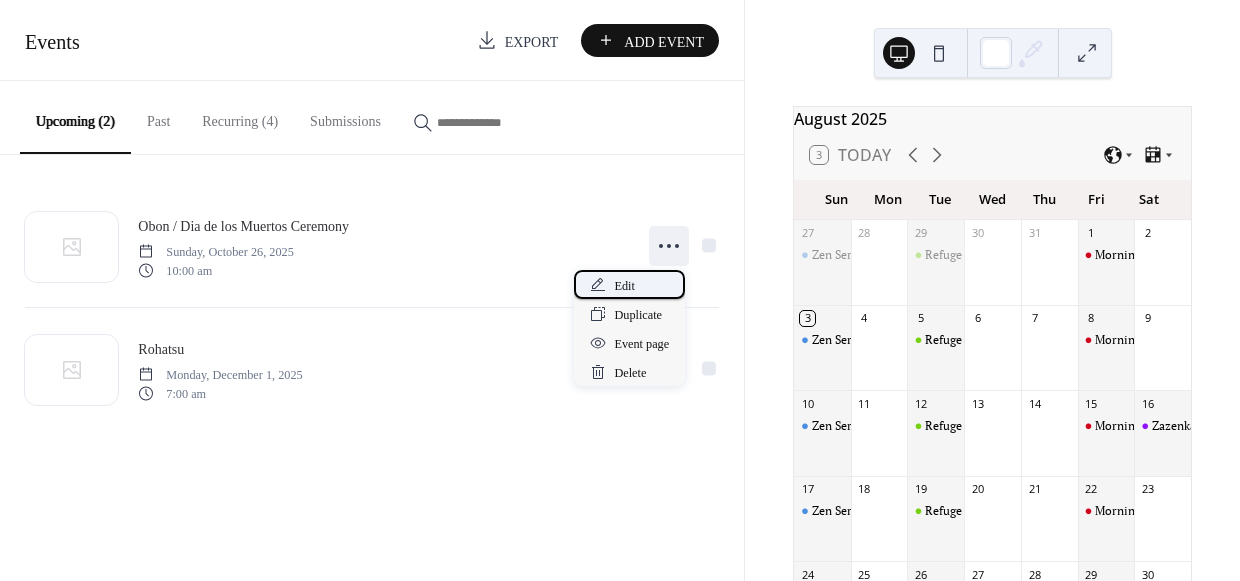 click on "Edit" at bounding box center [624, 286] 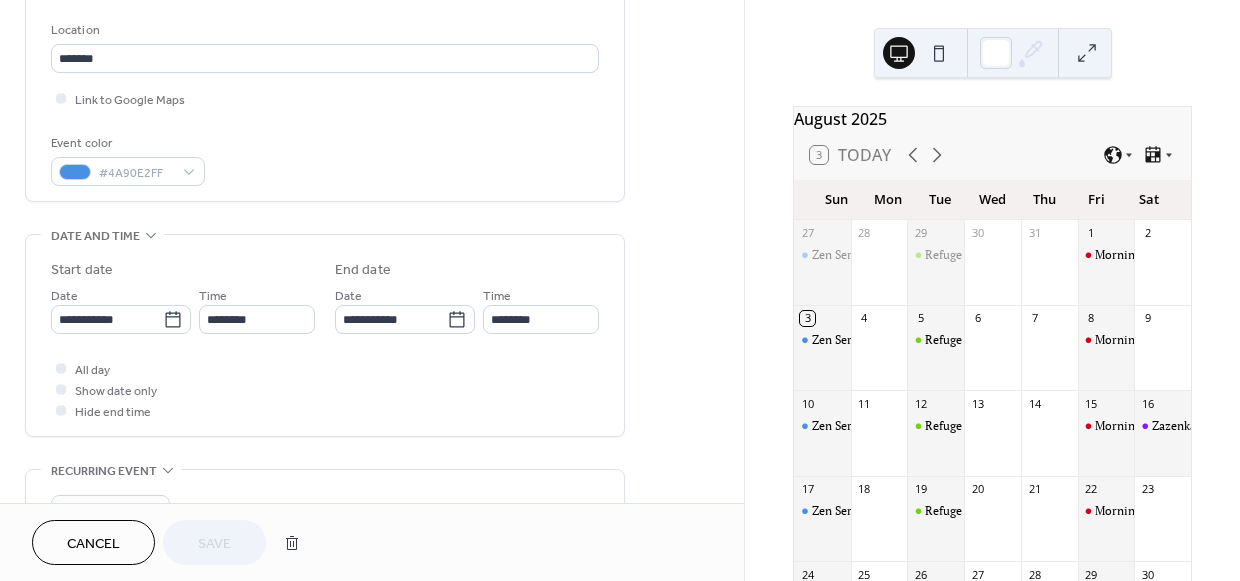 scroll, scrollTop: 466, scrollLeft: 0, axis: vertical 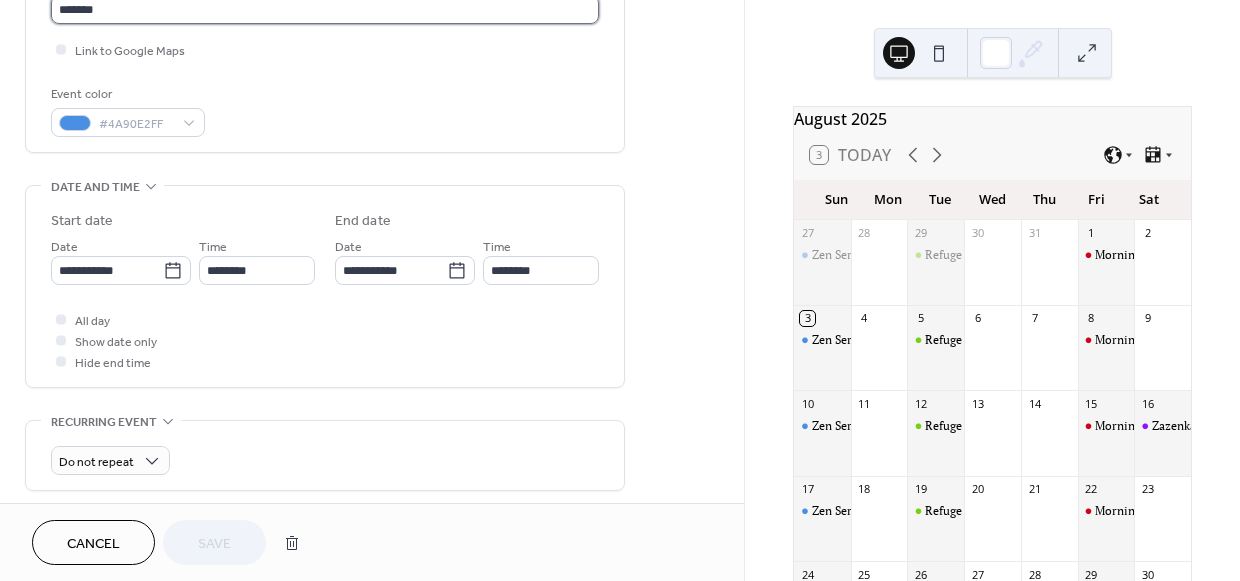 click on "*******" at bounding box center [325, 9] 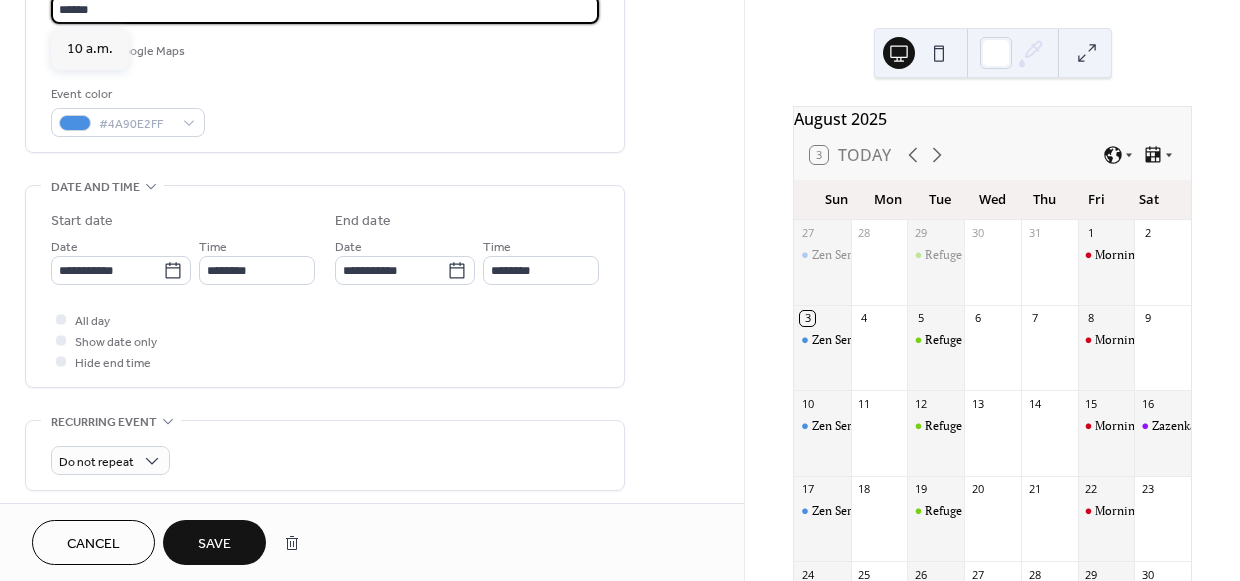 scroll, scrollTop: 465, scrollLeft: 0, axis: vertical 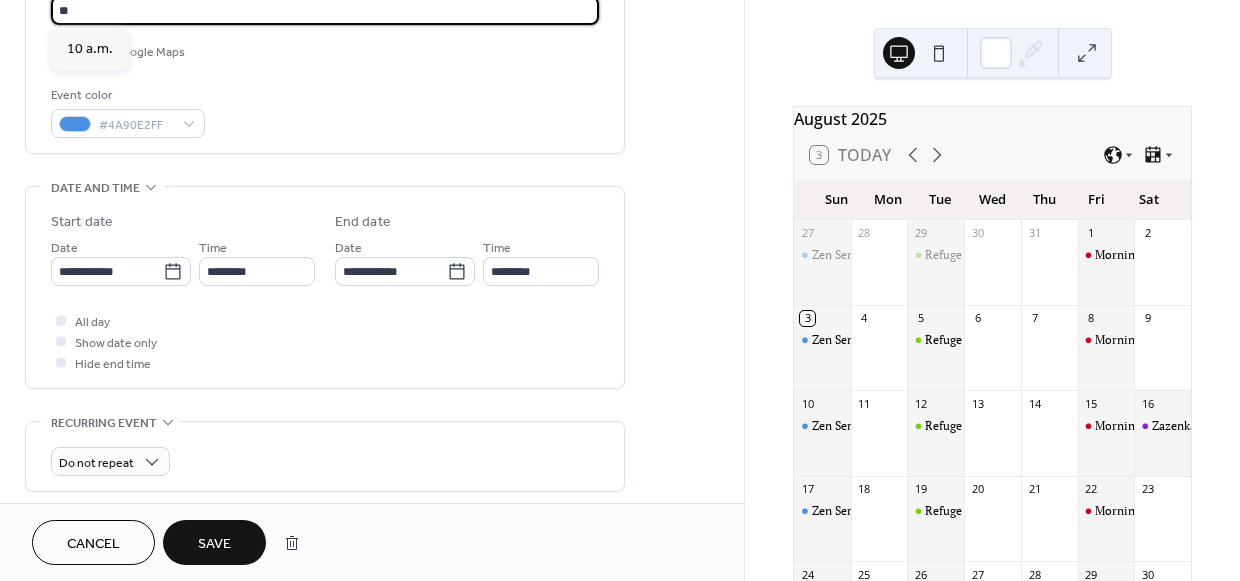 type on "*" 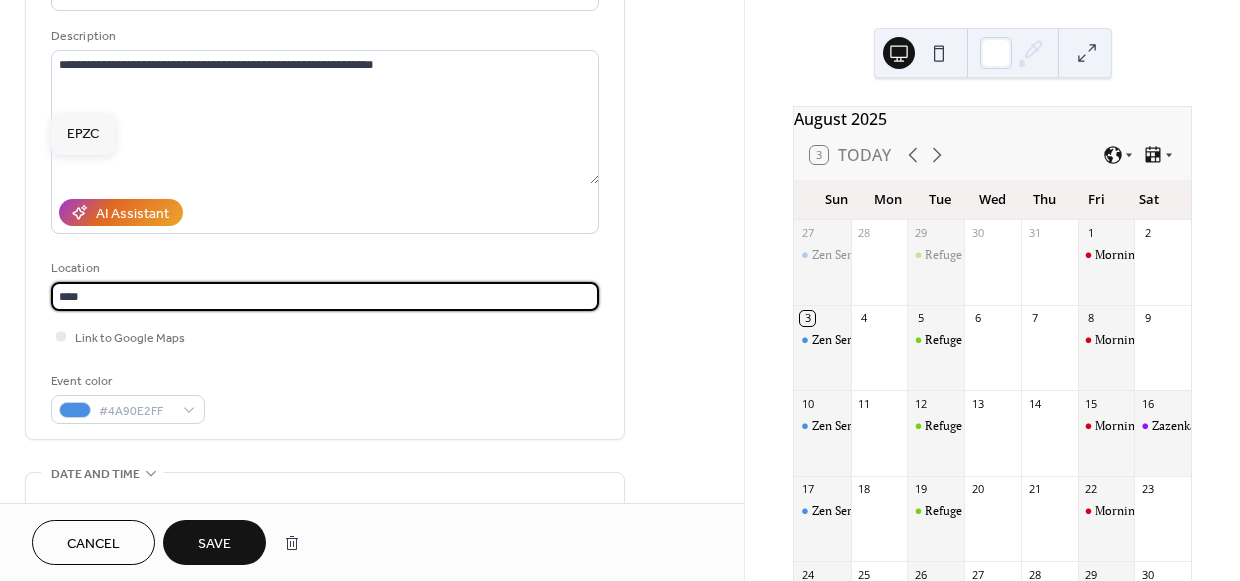 scroll, scrollTop: 176, scrollLeft: 0, axis: vertical 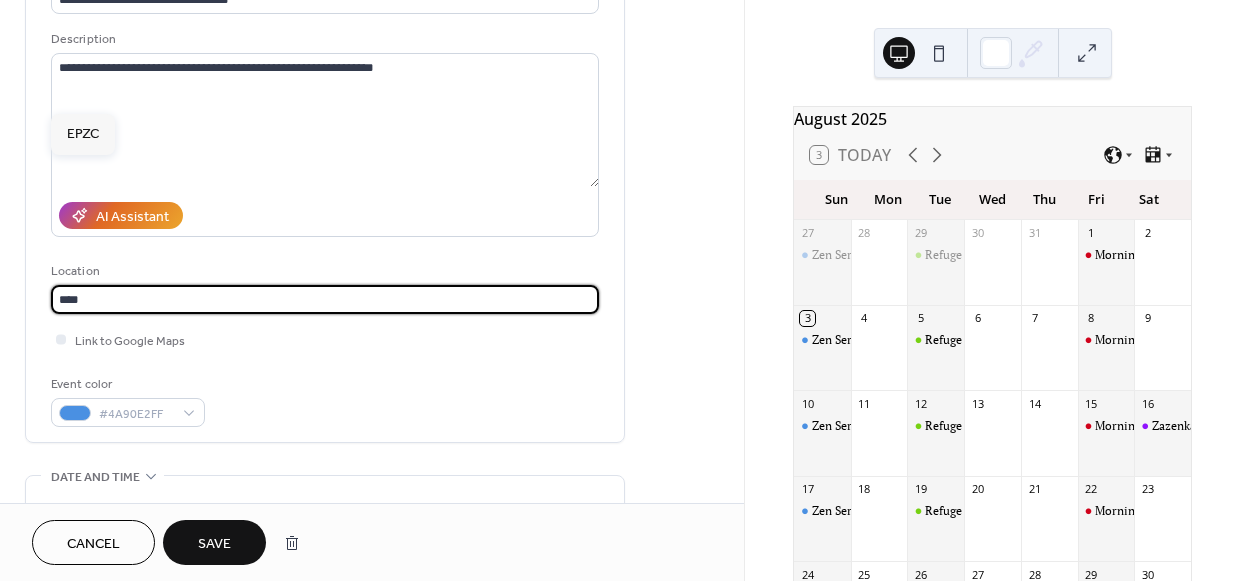 type on "****" 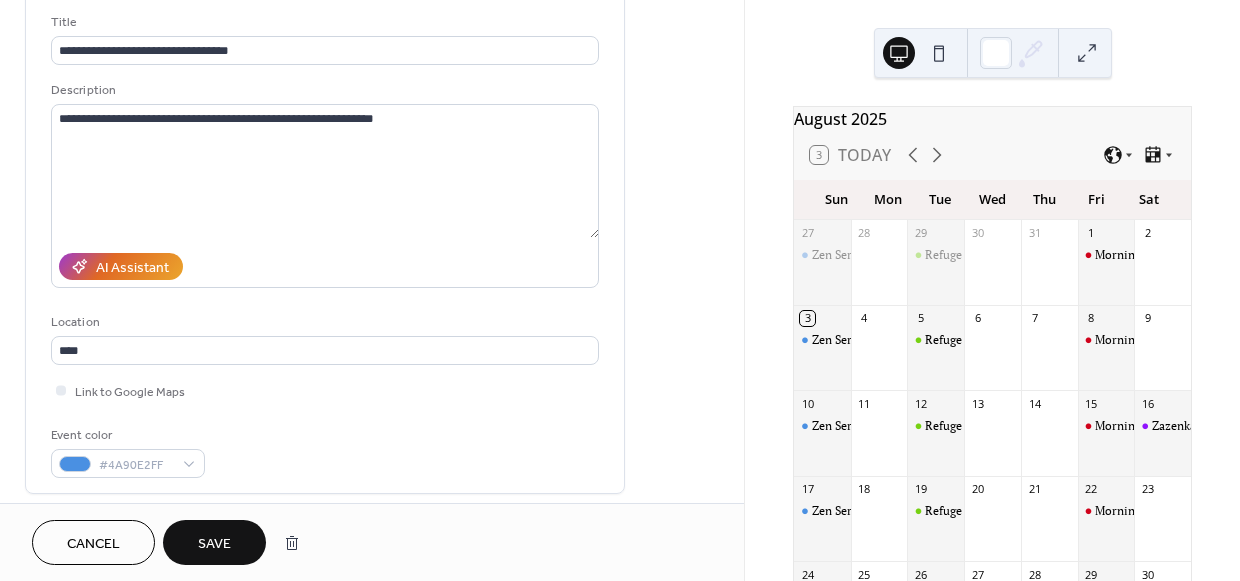 scroll, scrollTop: 128, scrollLeft: 0, axis: vertical 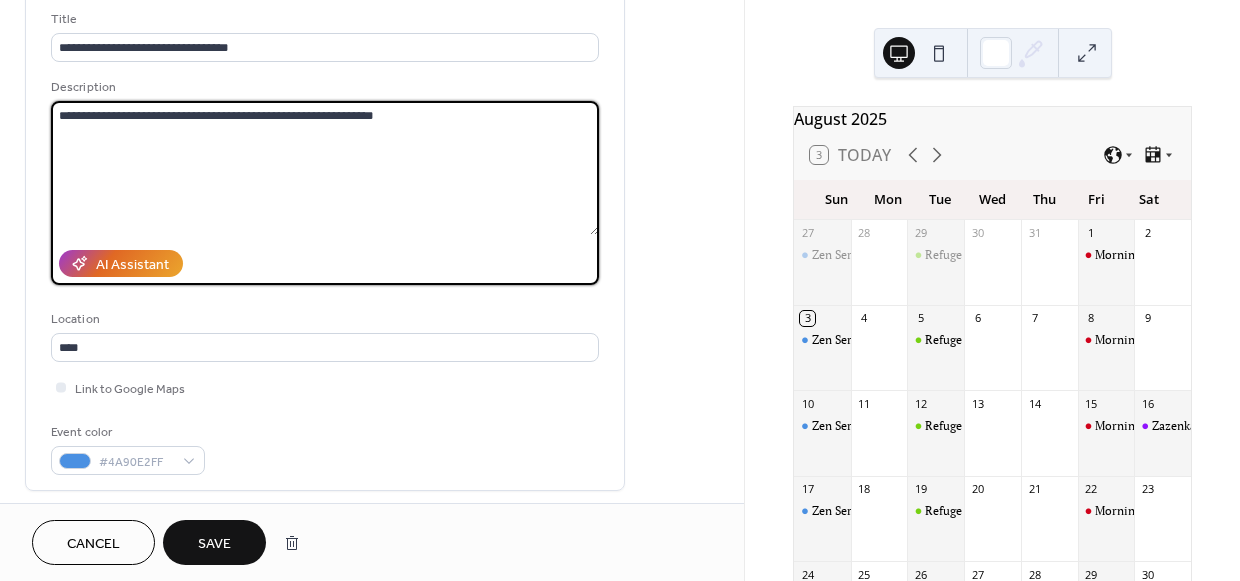 click on "**********" at bounding box center [325, 168] 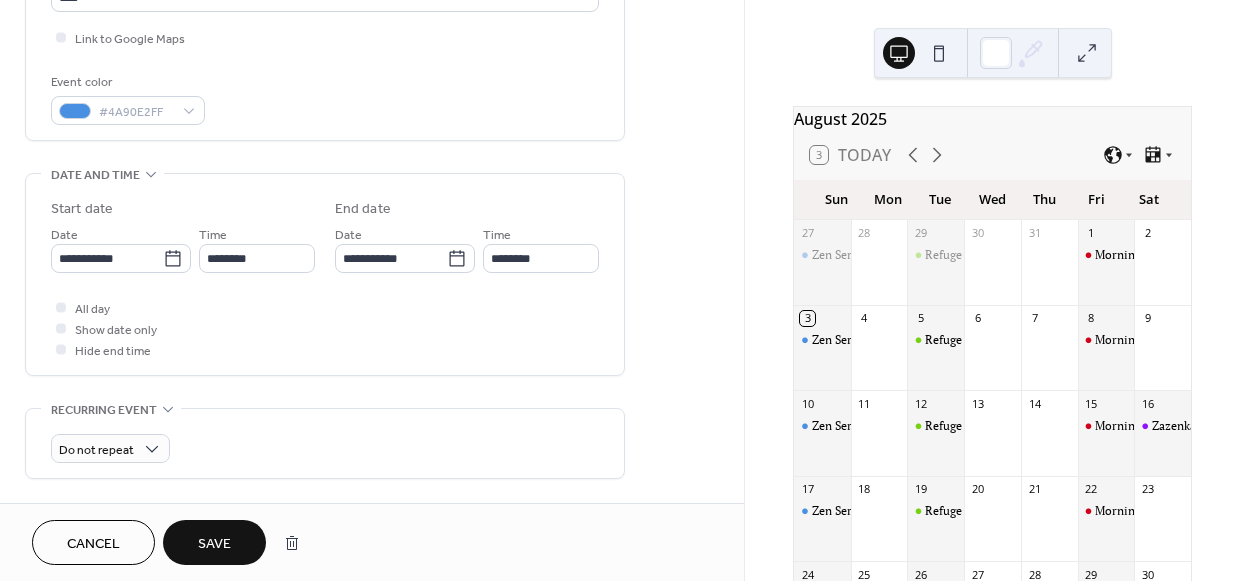 scroll, scrollTop: 479, scrollLeft: 0, axis: vertical 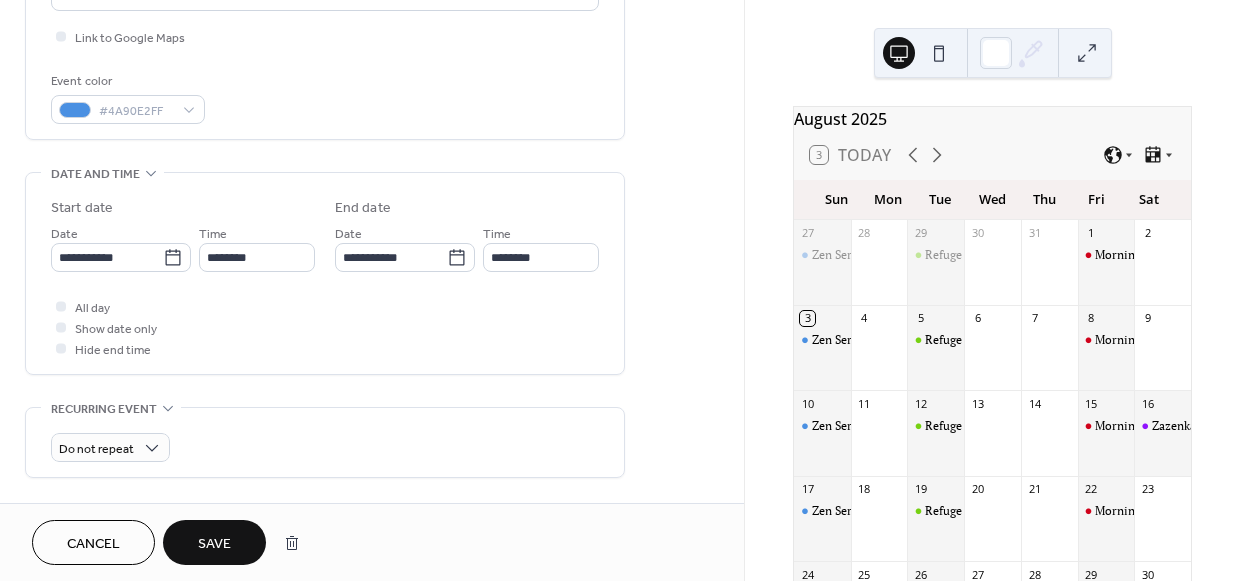 type on "**********" 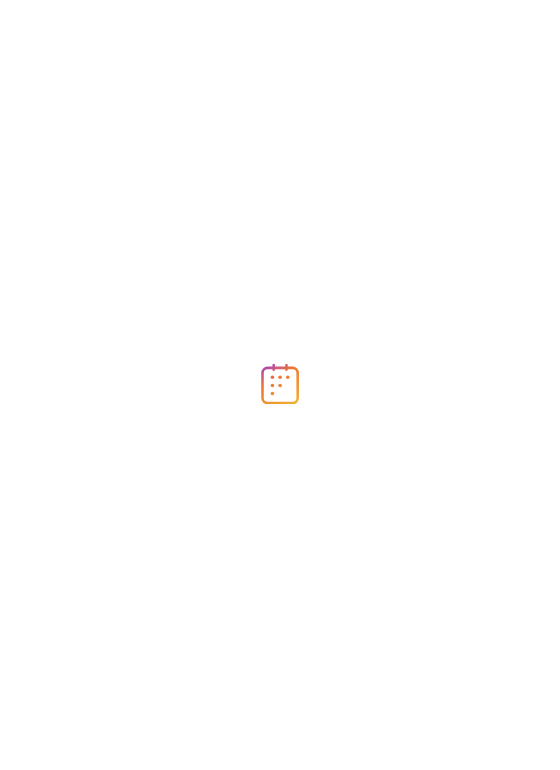 scroll, scrollTop: 0, scrollLeft: 0, axis: both 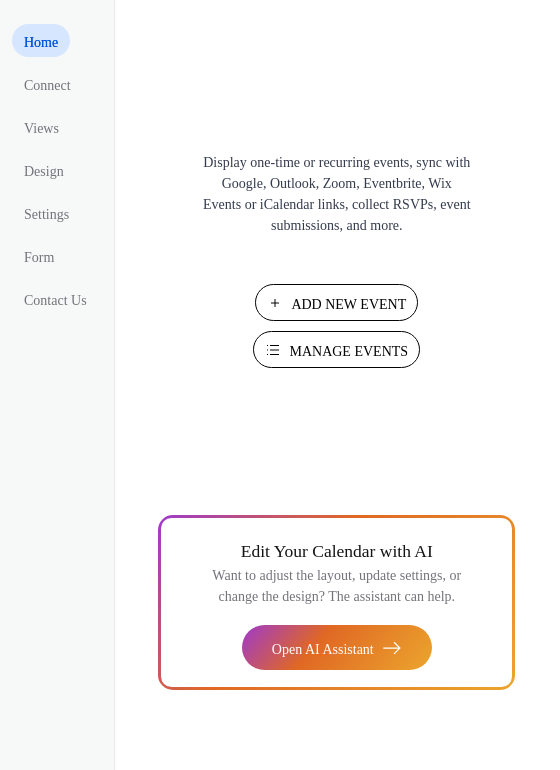 click on "Manage Events" at bounding box center [348, 351] 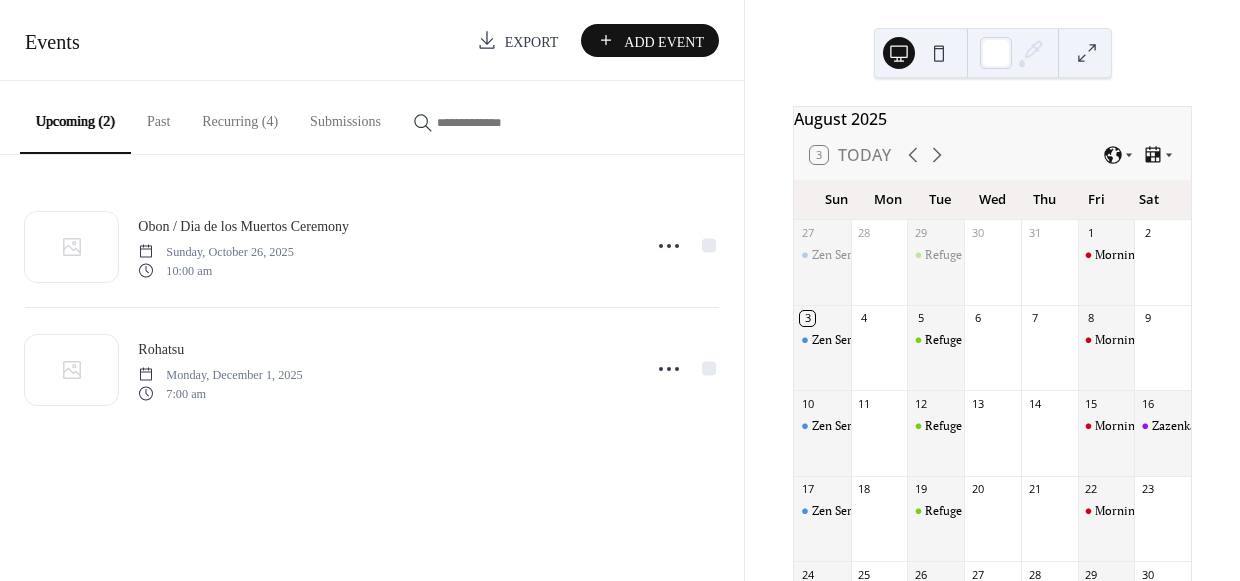 scroll, scrollTop: 0, scrollLeft: 0, axis: both 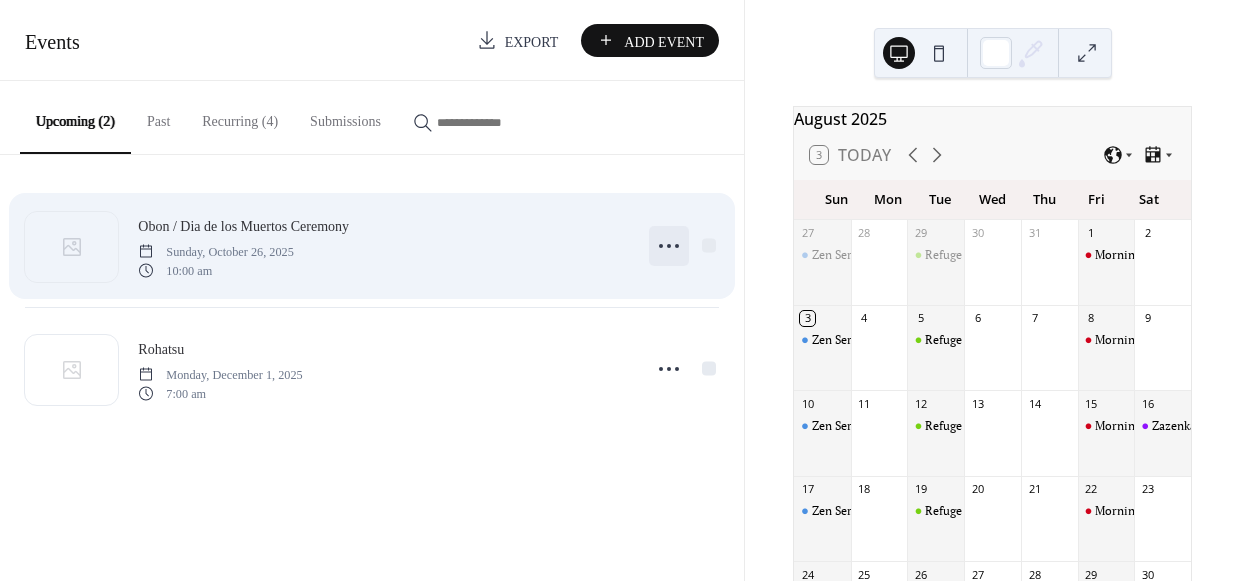 click 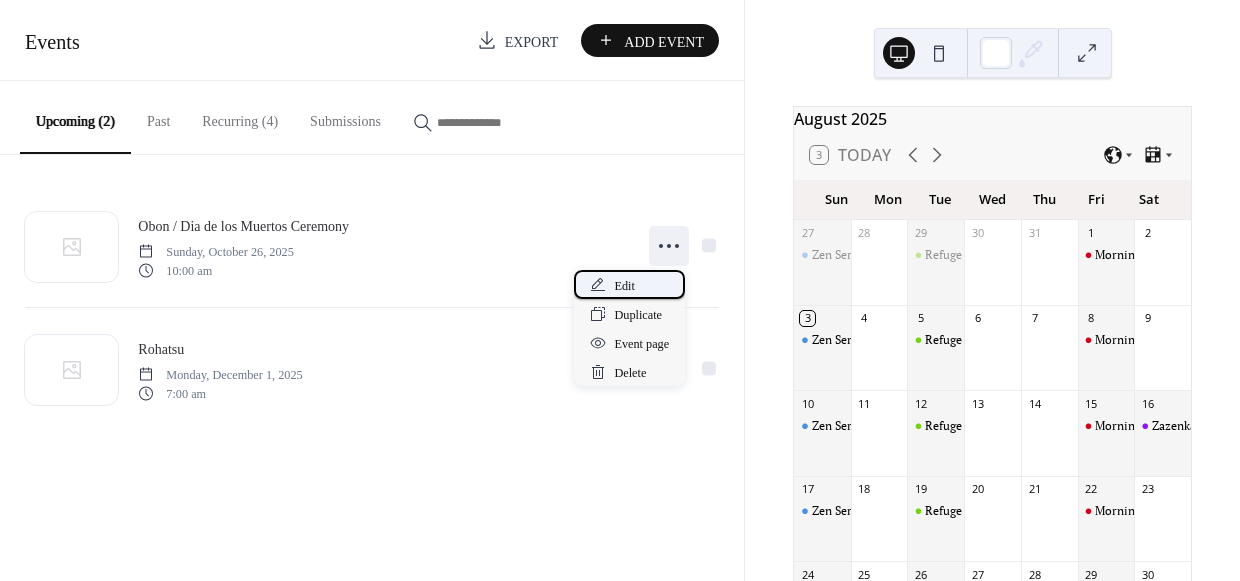 click on "Edit" at bounding box center (624, 286) 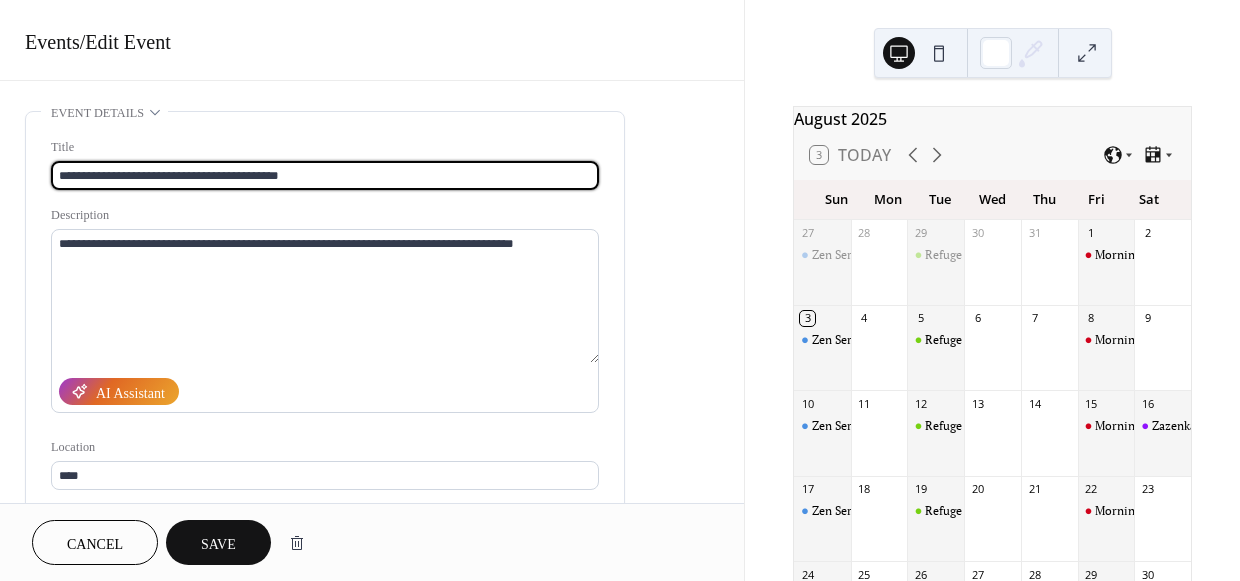 type on "**********" 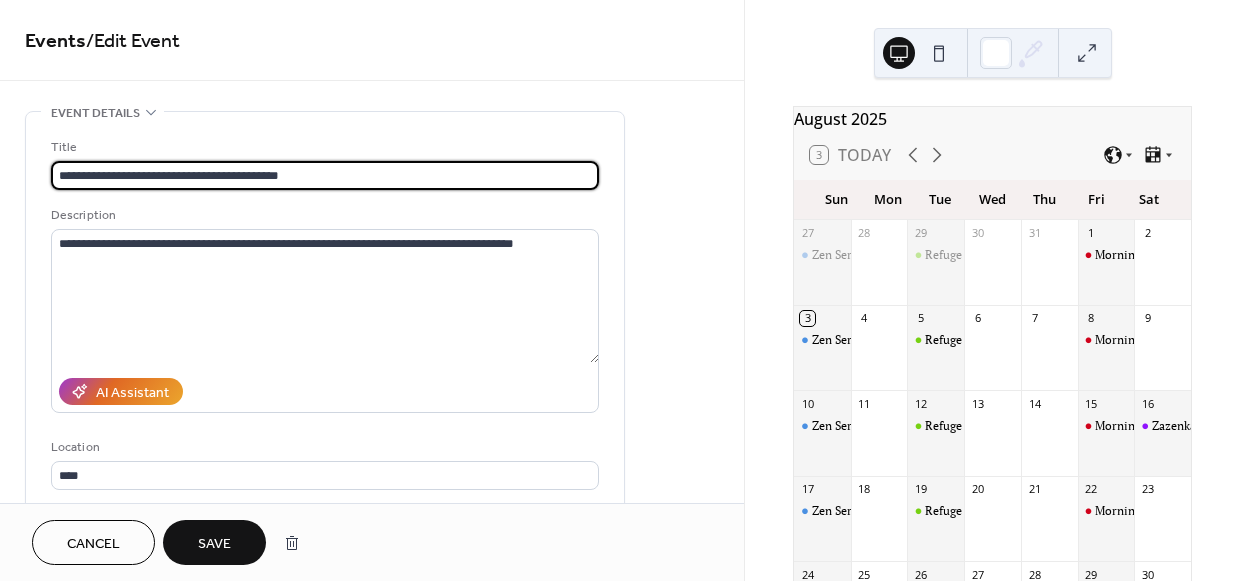 click on "Save" at bounding box center (214, 544) 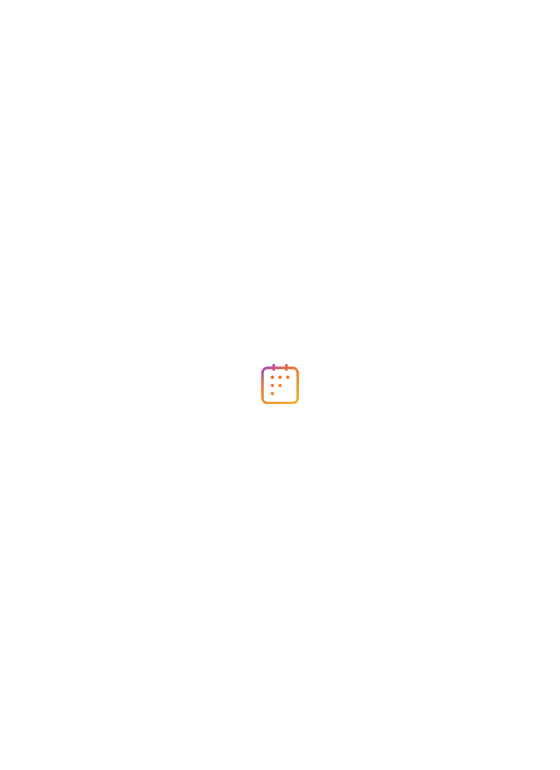 scroll, scrollTop: 0, scrollLeft: 0, axis: both 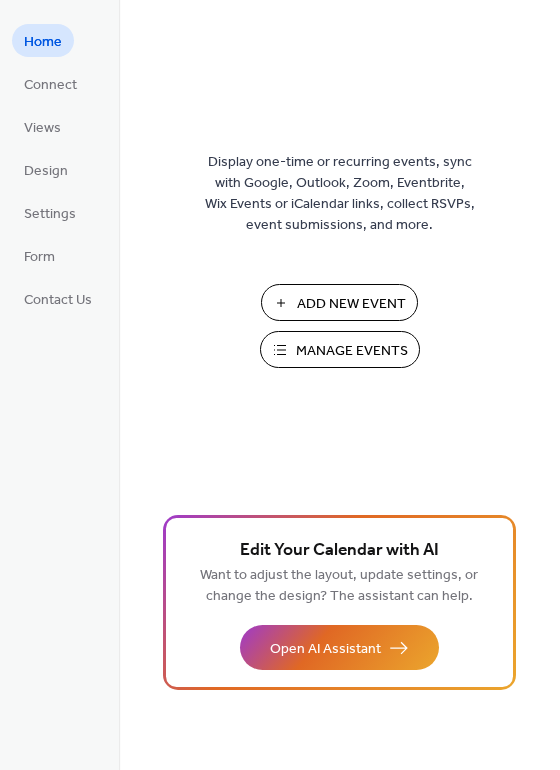 click on "Manage Events" at bounding box center [352, 351] 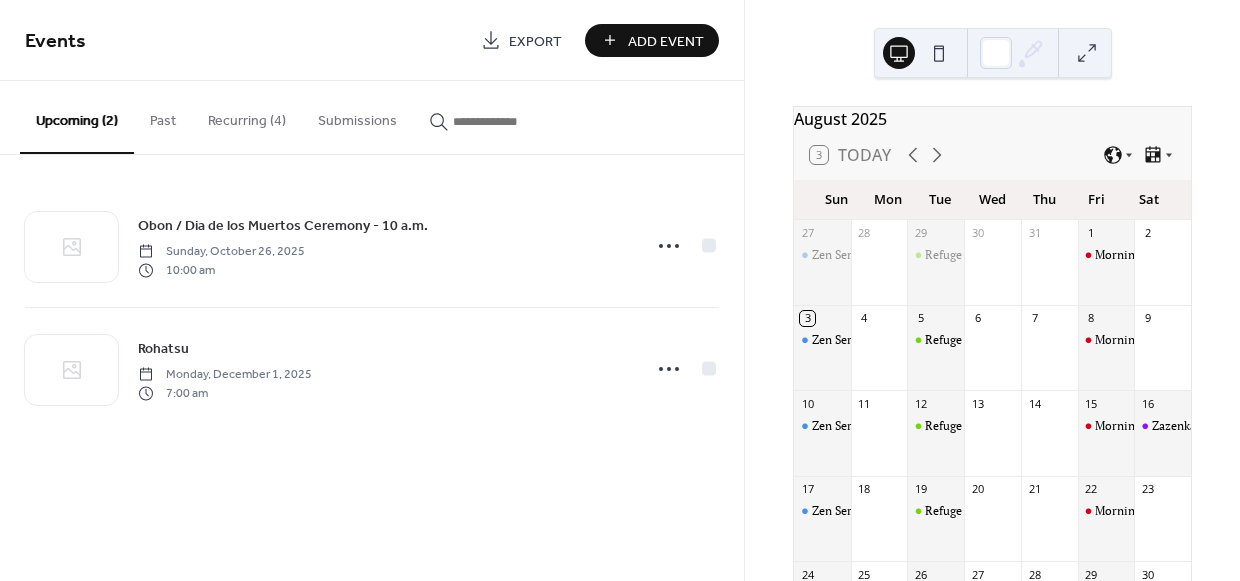 scroll, scrollTop: 0, scrollLeft: 0, axis: both 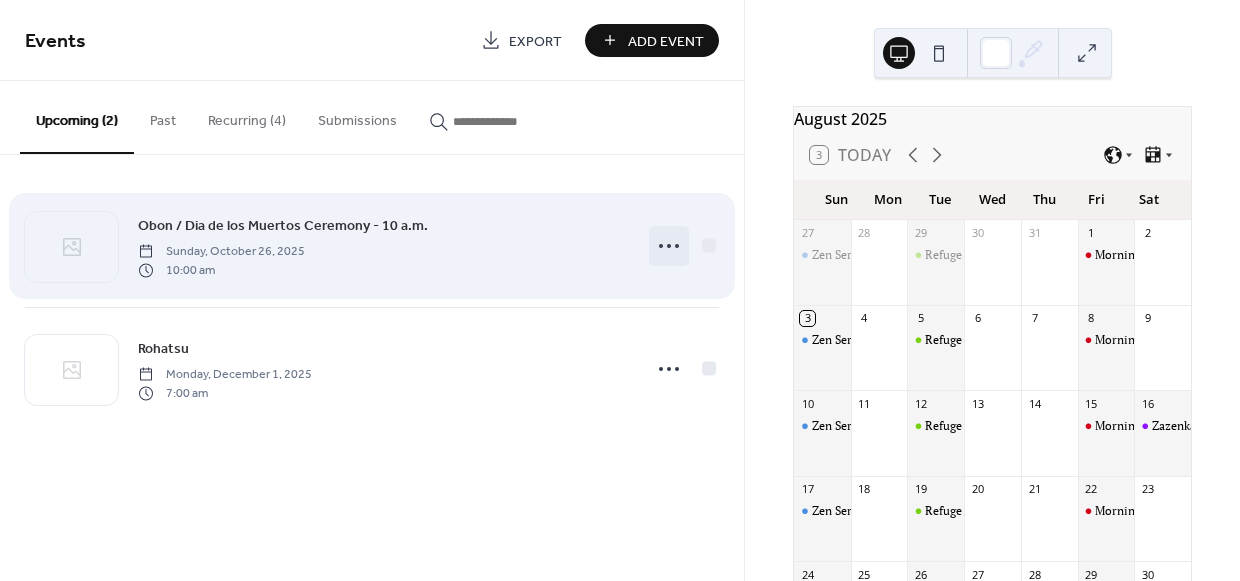 click 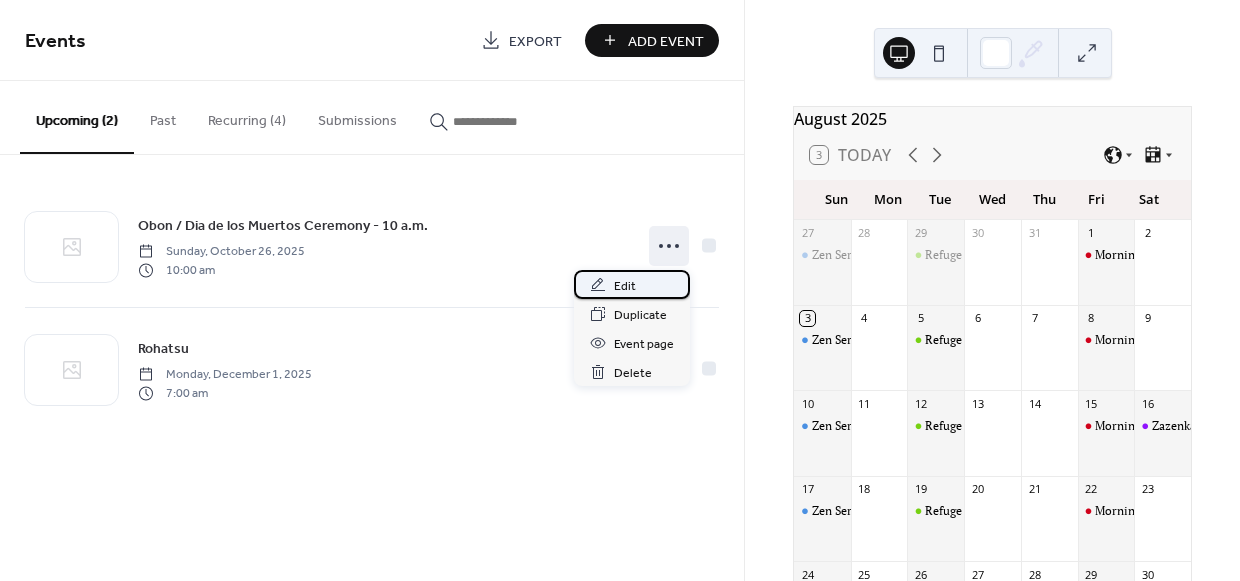 click on "Edit" at bounding box center (625, 286) 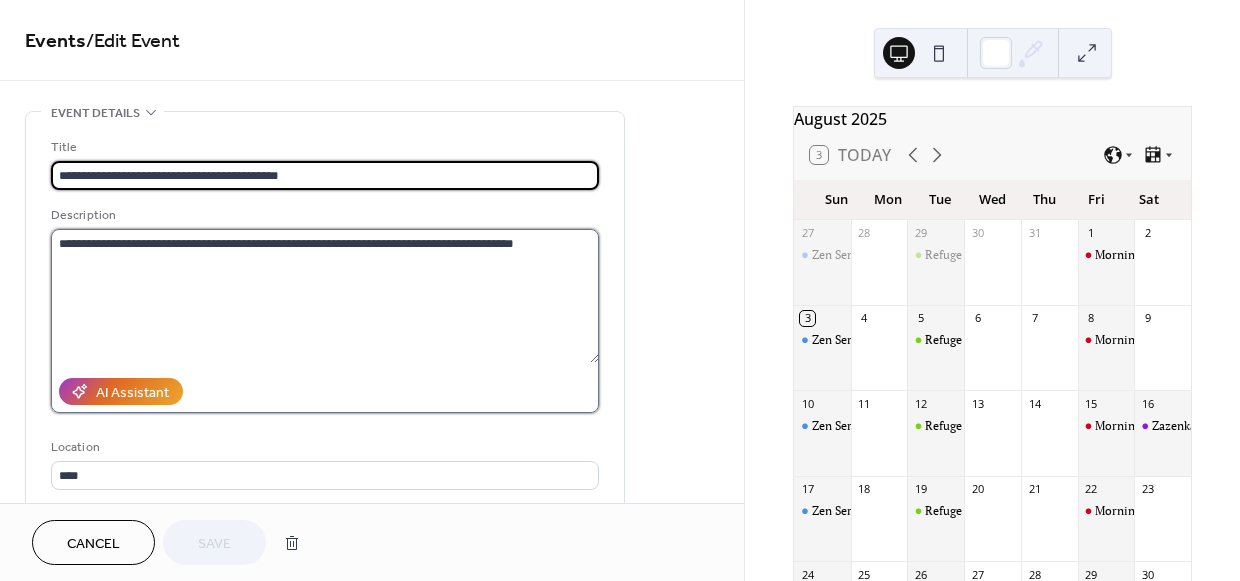 click on "**********" at bounding box center [325, 296] 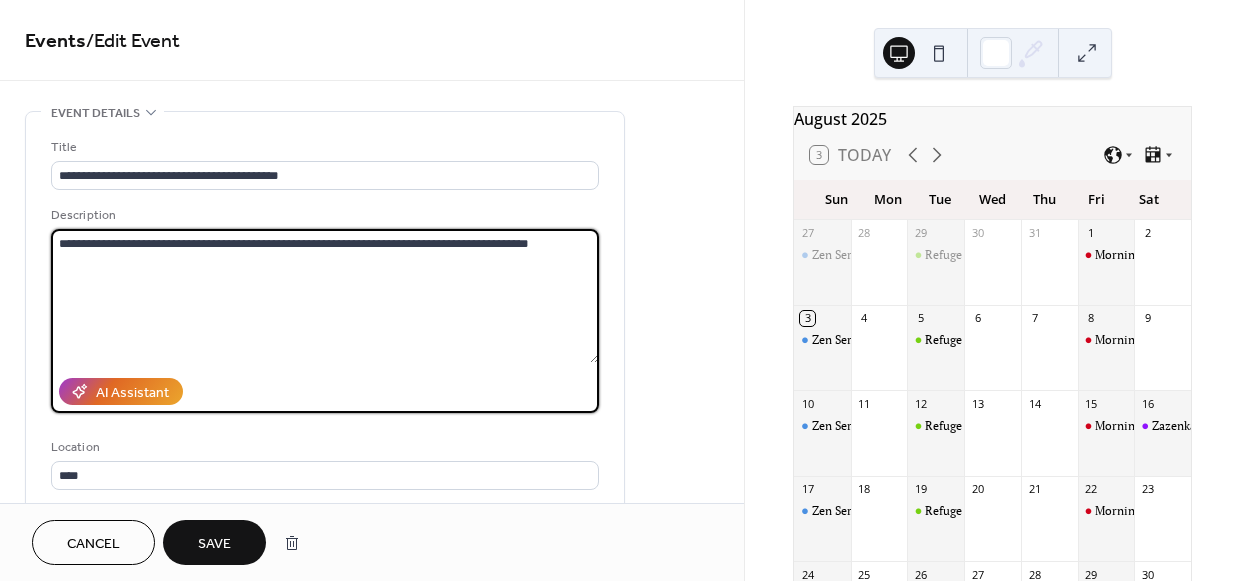 type on "**********" 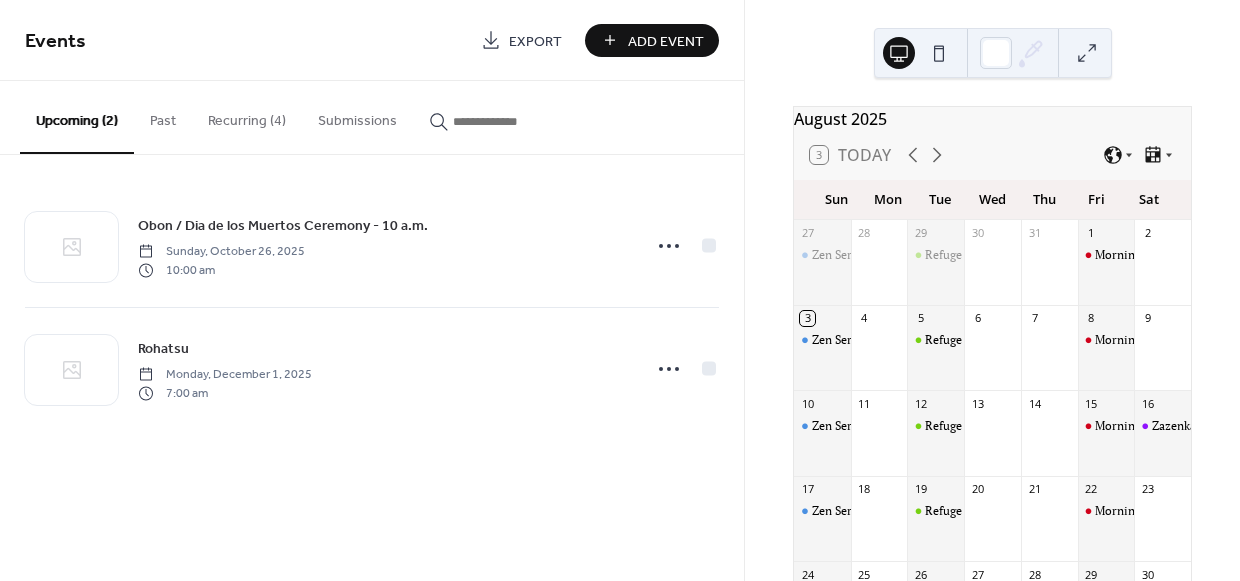 click on "Recurring (4)" at bounding box center (247, 116) 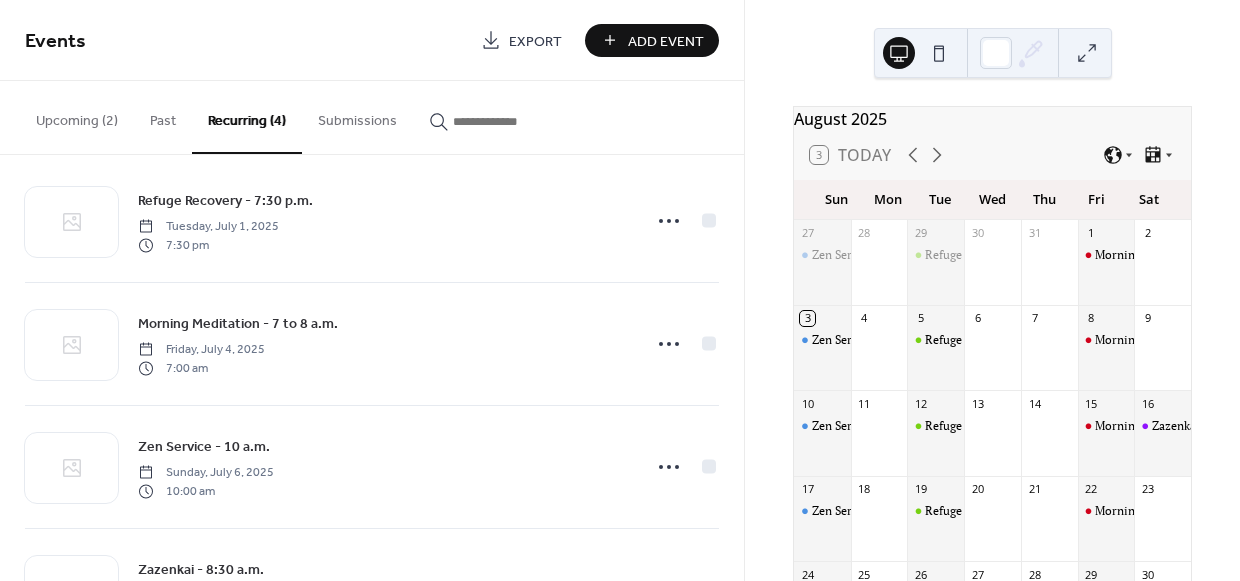 scroll, scrollTop: 18, scrollLeft: 0, axis: vertical 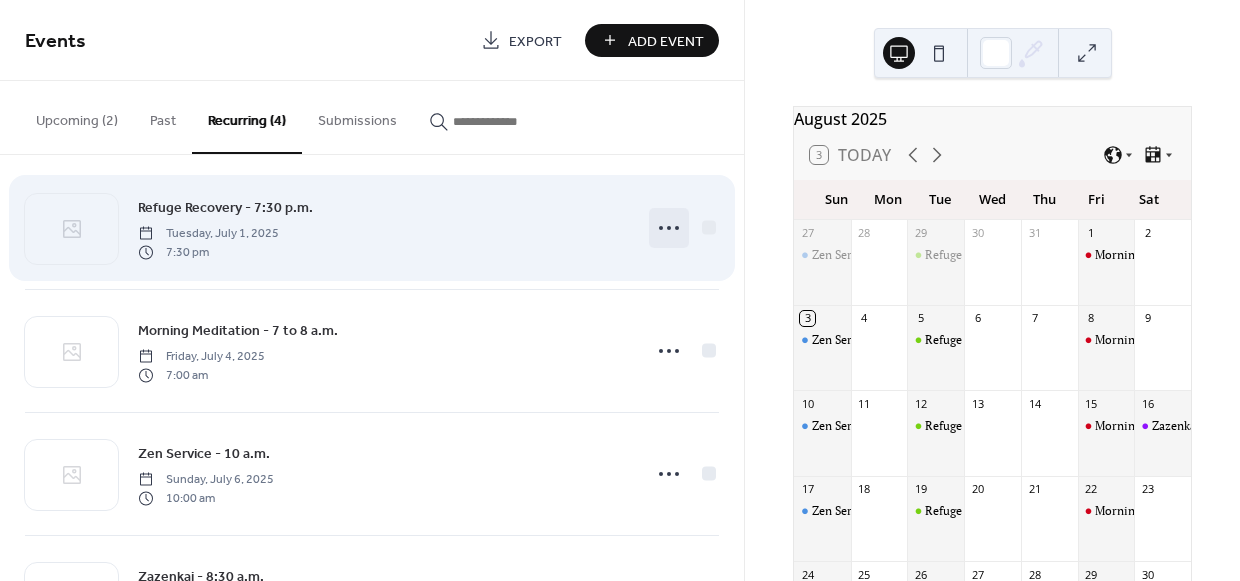 click 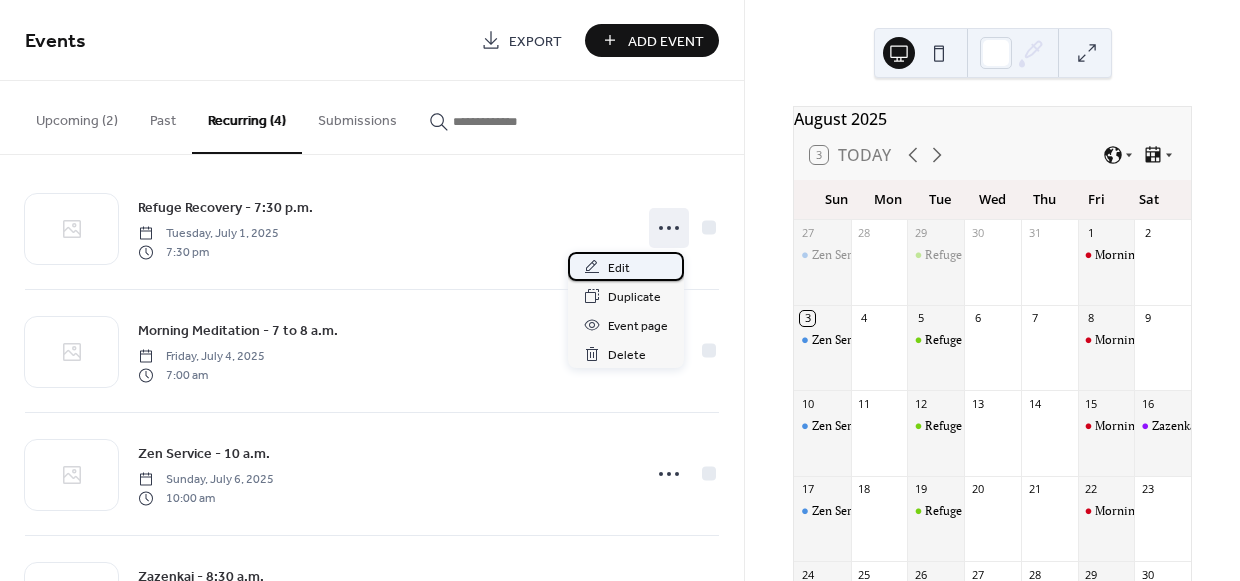 click on "Edit" at bounding box center (619, 268) 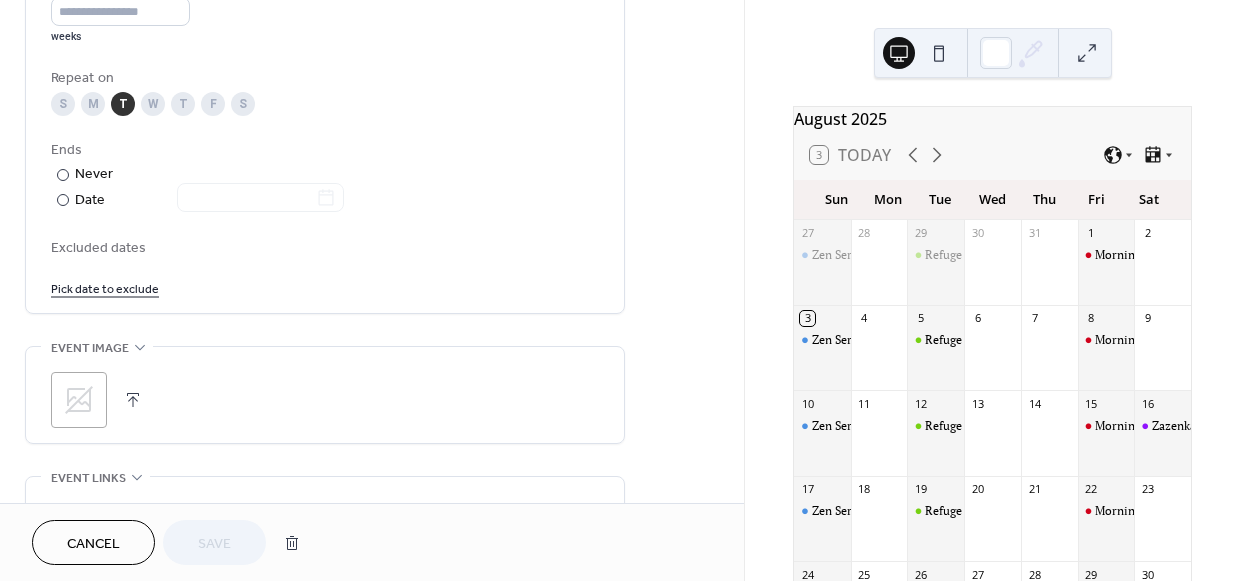 scroll, scrollTop: 1000, scrollLeft: 0, axis: vertical 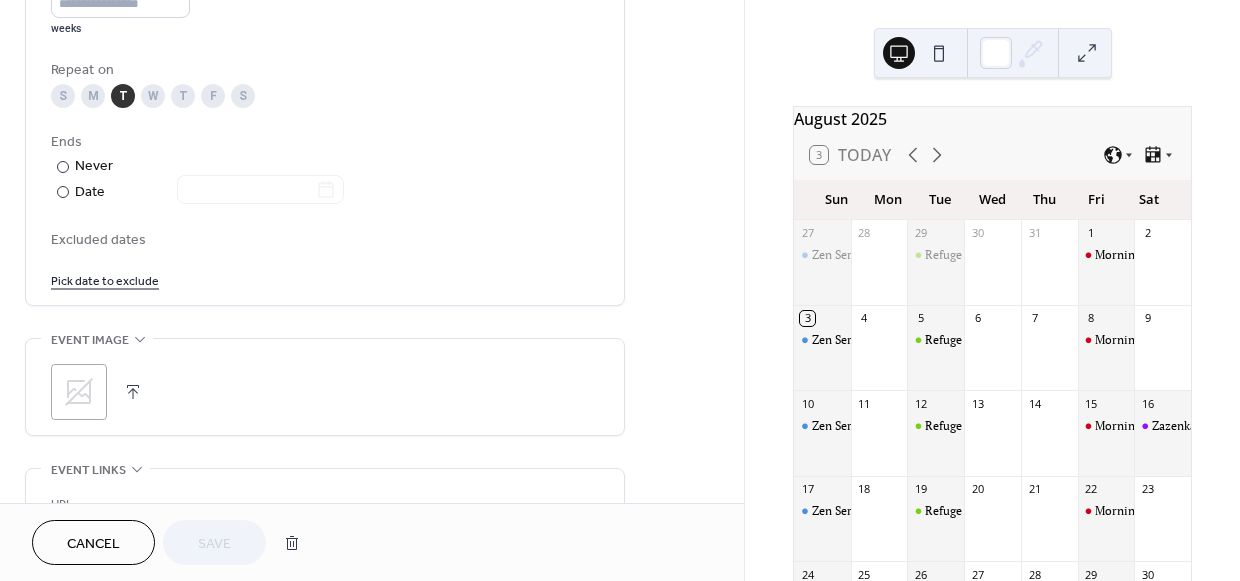 click on "Pick date to exclude" at bounding box center (105, 279) 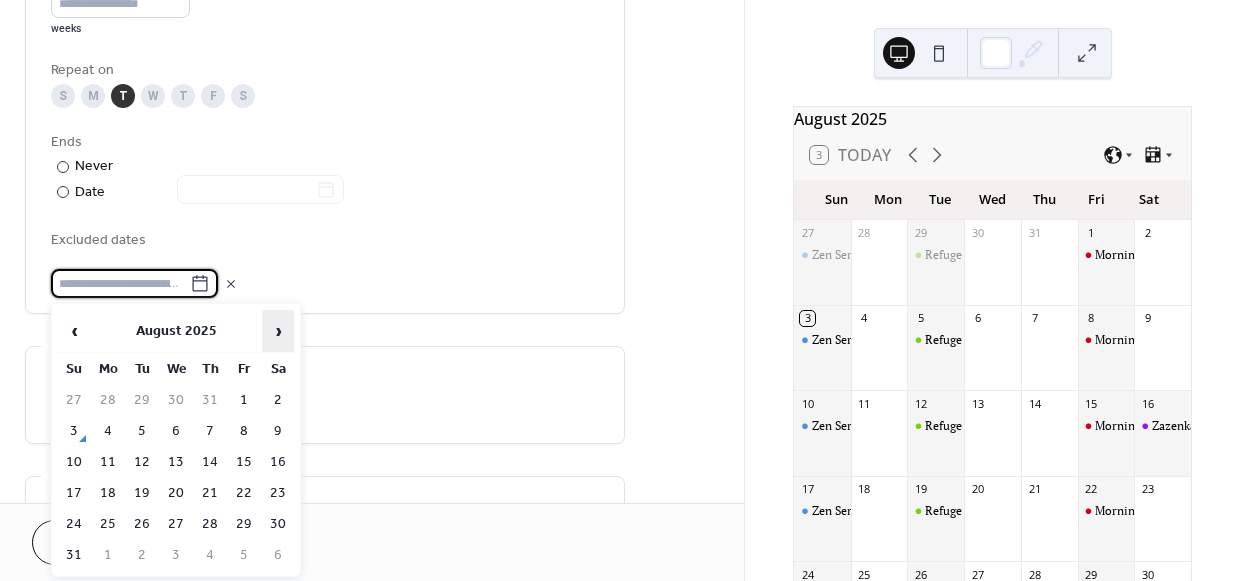 click on "›" at bounding box center (278, 331) 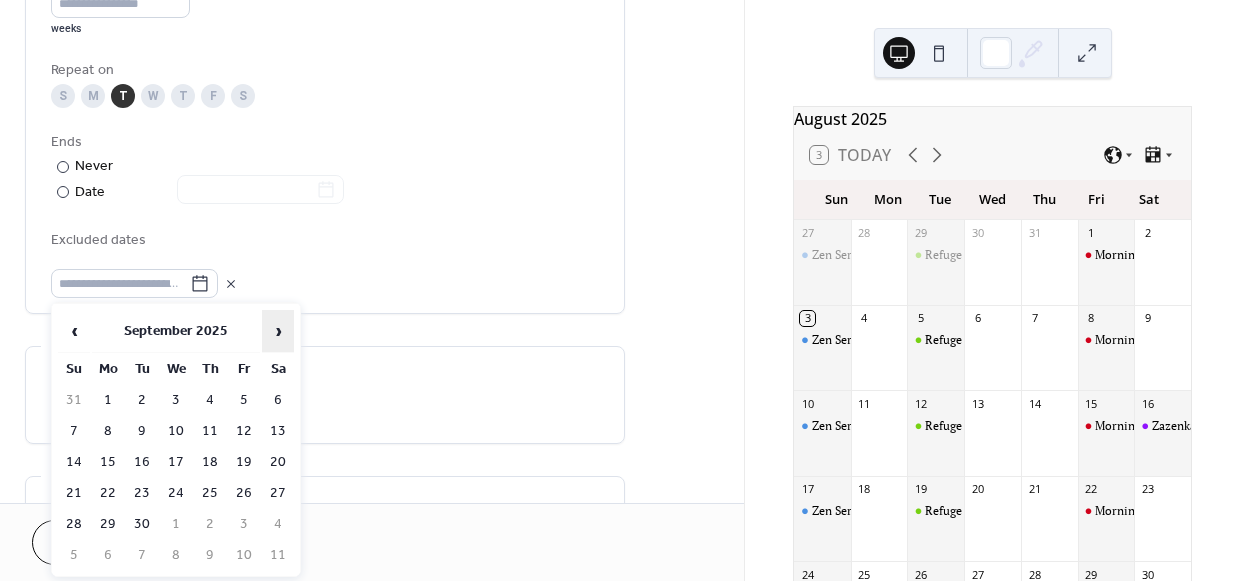 click on "›" at bounding box center (278, 331) 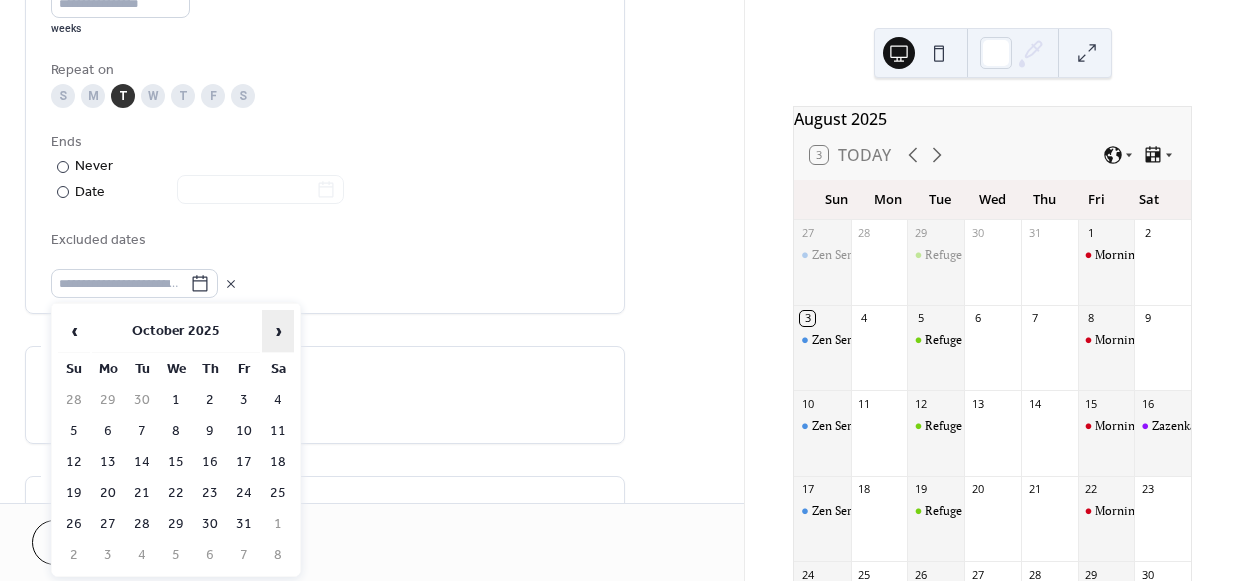 click on "›" at bounding box center [278, 331] 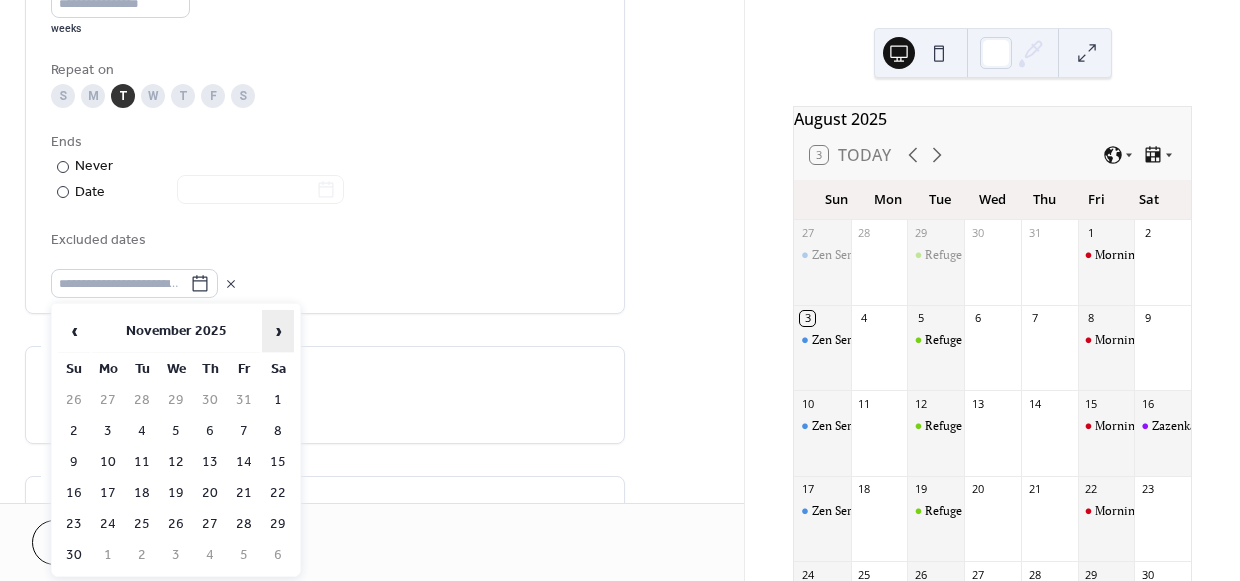 click on "›" at bounding box center (278, 331) 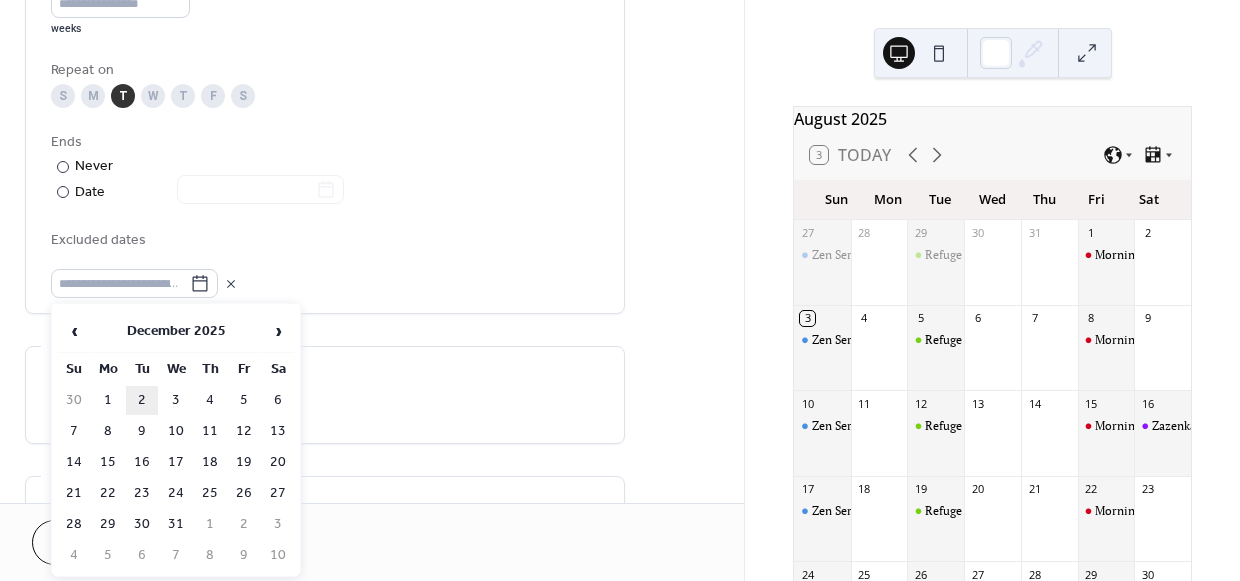 click on "2" at bounding box center (142, 400) 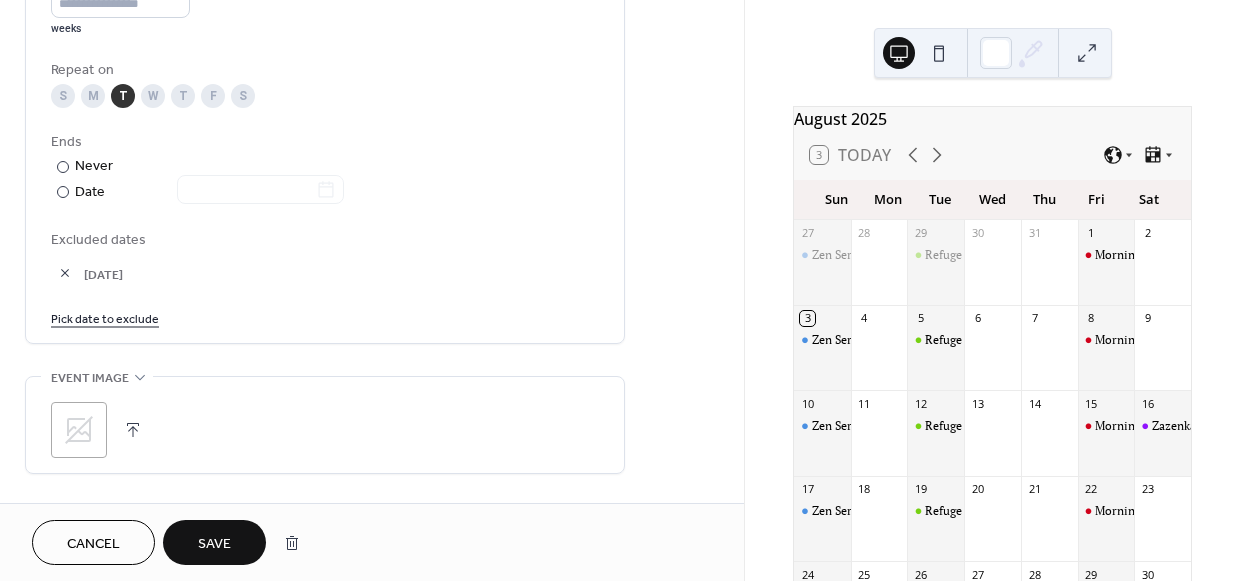 click on "Save" at bounding box center [214, 542] 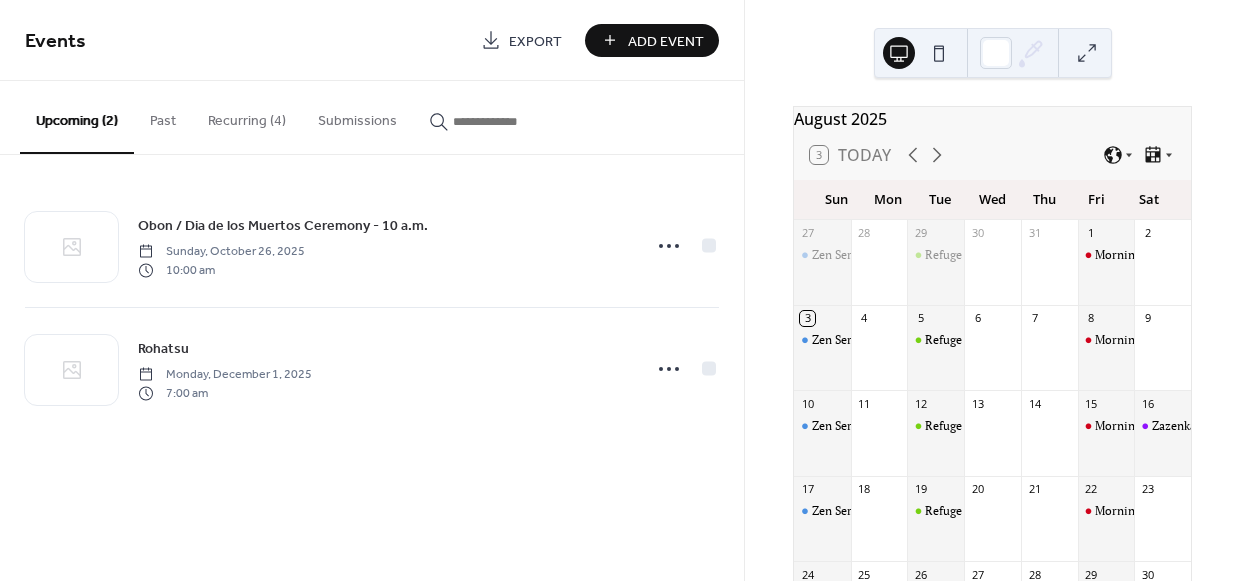 click on "Recurring (4)" at bounding box center (247, 116) 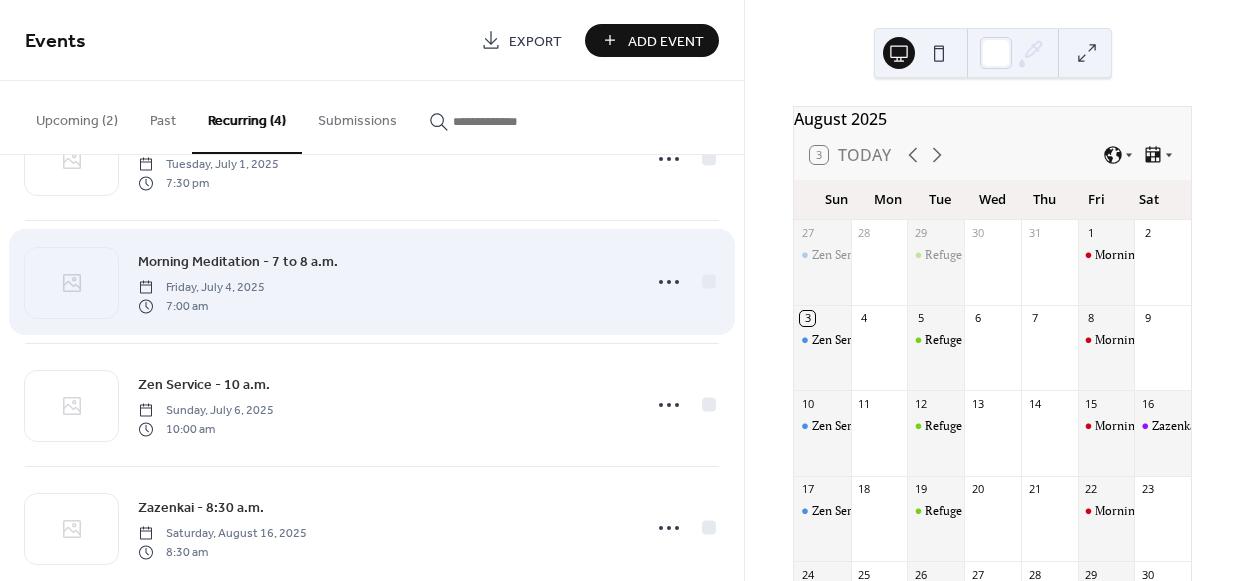 scroll, scrollTop: 0, scrollLeft: 0, axis: both 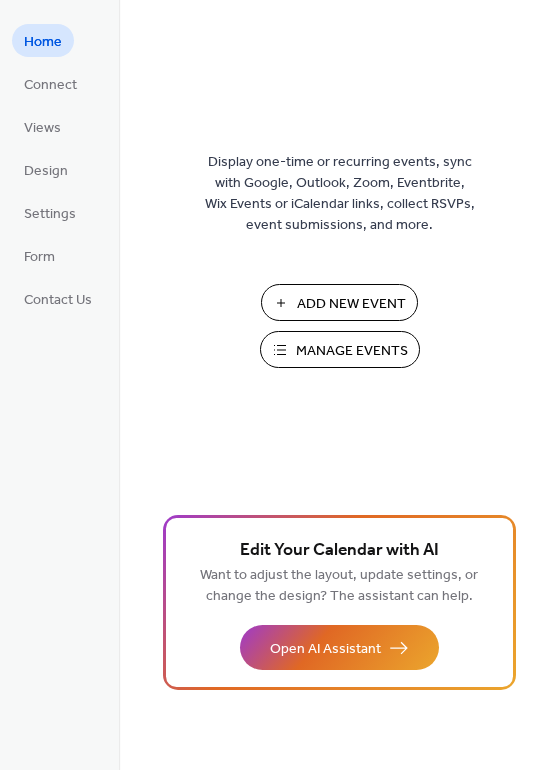 click on "Manage Events" at bounding box center (352, 351) 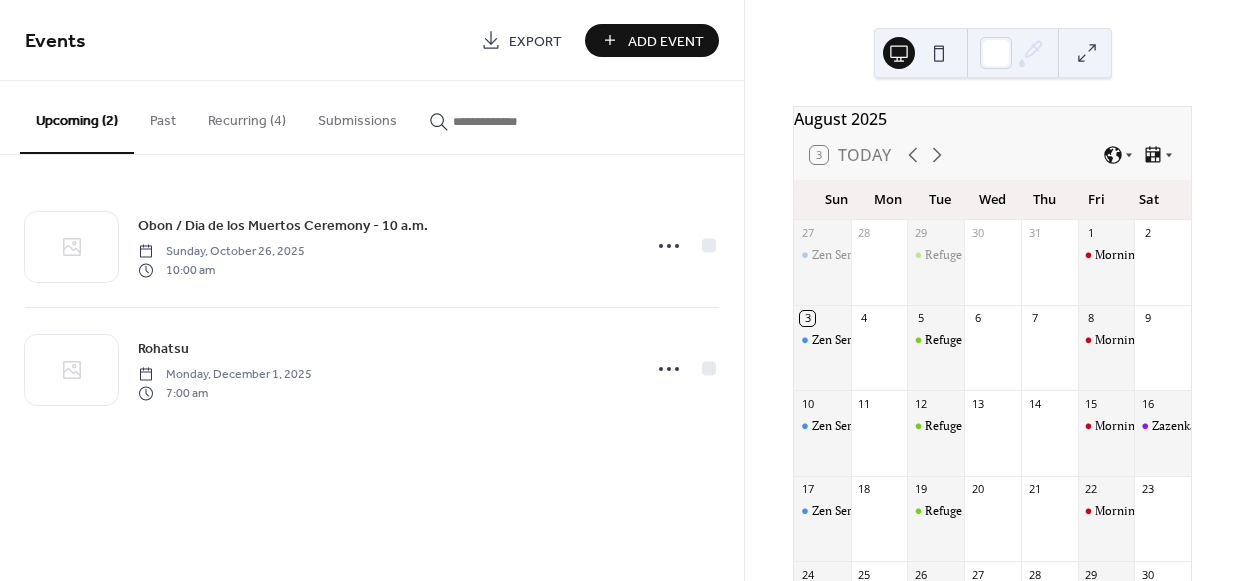 scroll, scrollTop: 0, scrollLeft: 0, axis: both 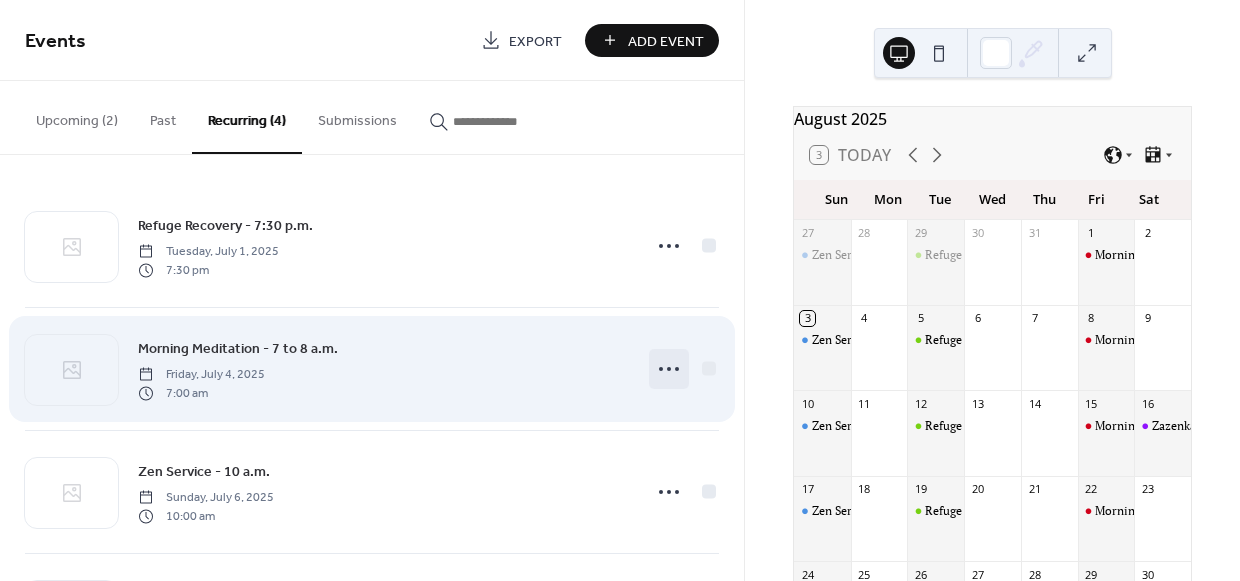 click 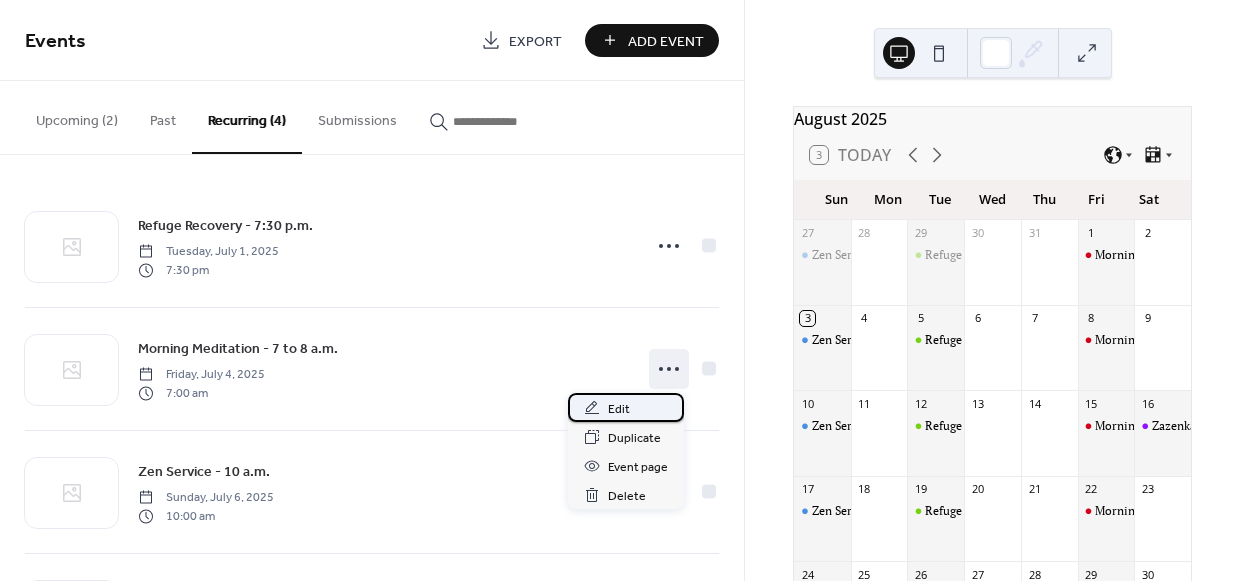 click on "Edit" at bounding box center (619, 409) 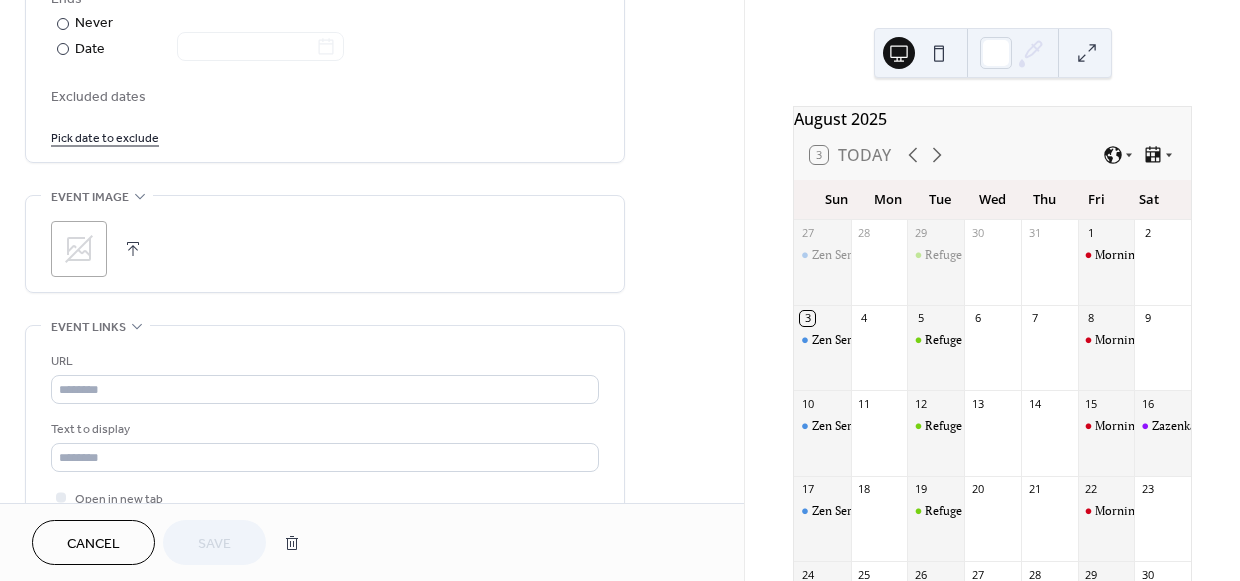 scroll, scrollTop: 1020, scrollLeft: 0, axis: vertical 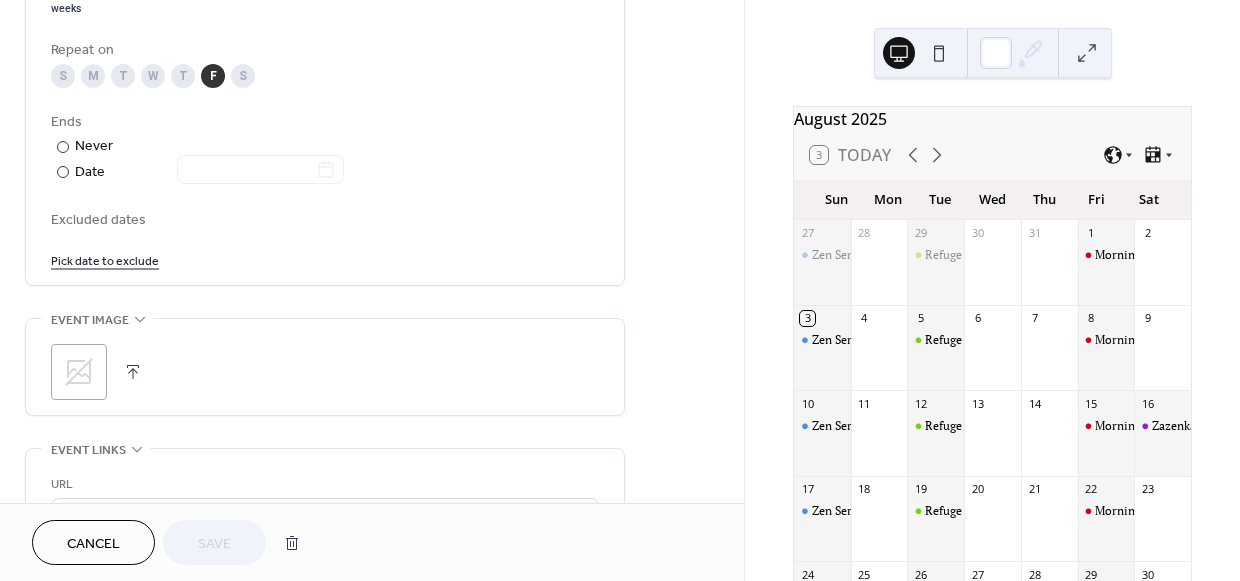 click on "Pick date to exclude" at bounding box center (105, 259) 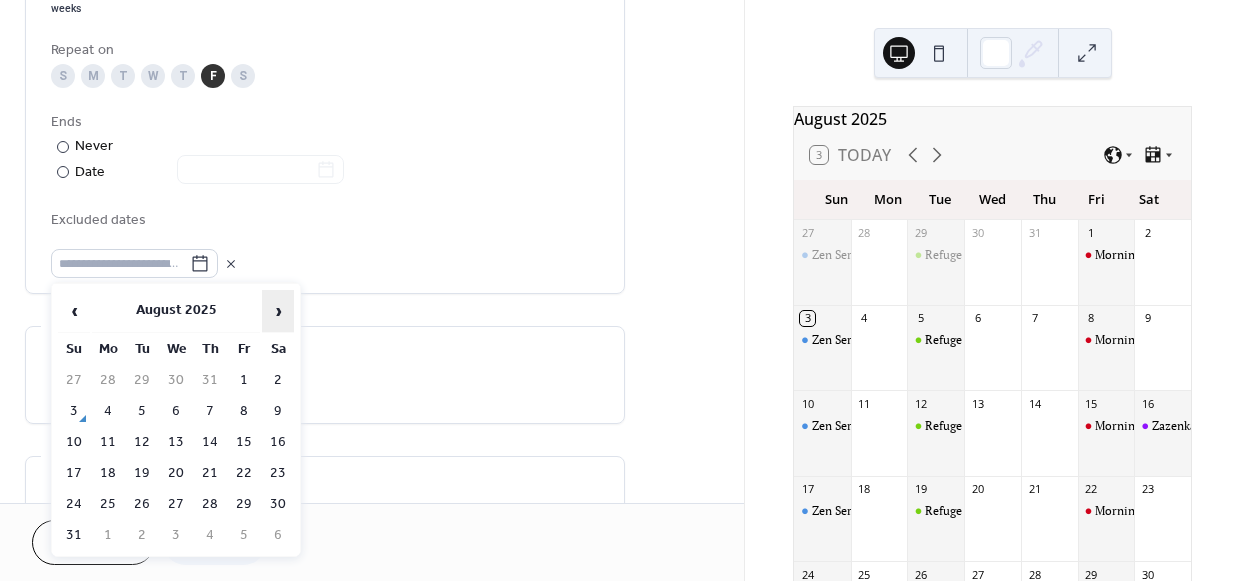 click on "›" at bounding box center [278, 311] 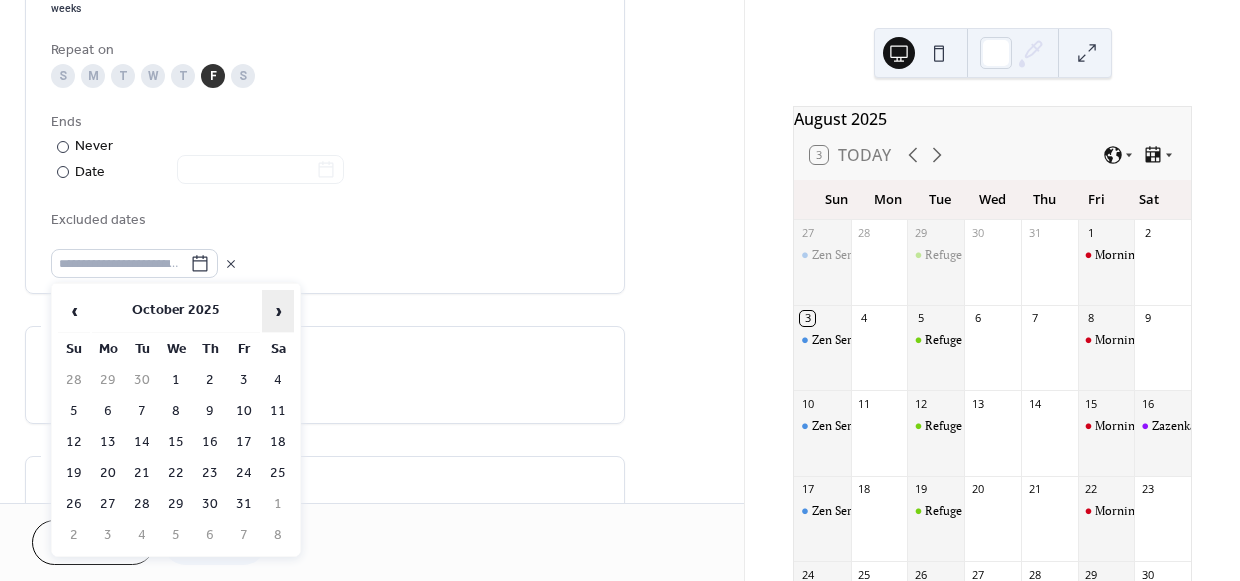 click on "›" at bounding box center (278, 311) 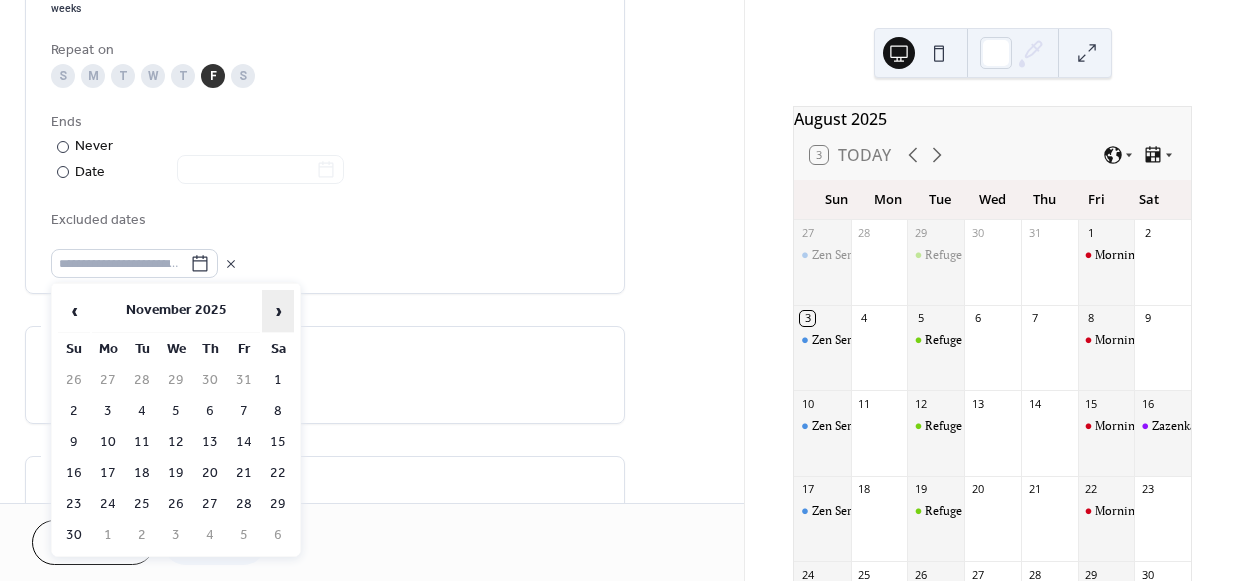 click on "›" at bounding box center [278, 311] 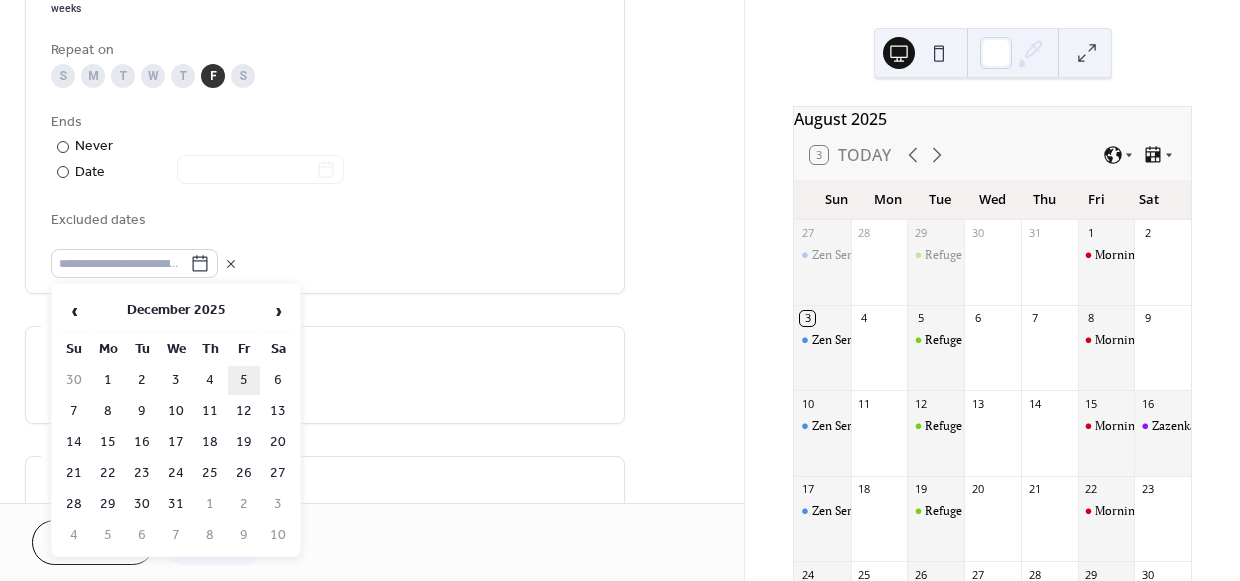 click on "5" at bounding box center [244, 380] 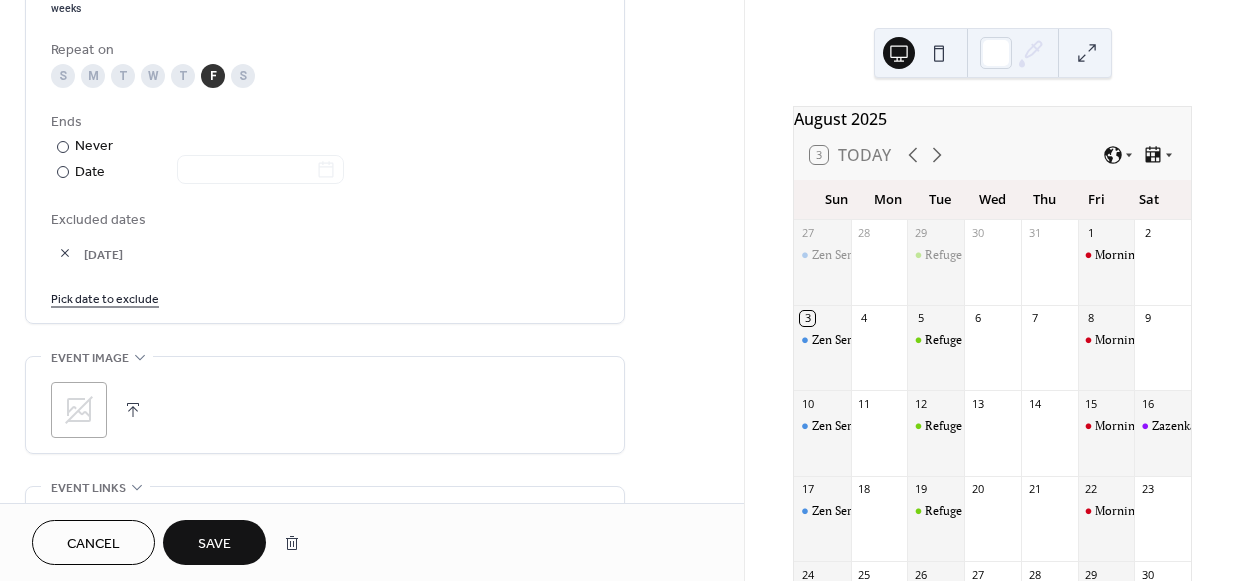 click on "Save" at bounding box center (214, 544) 